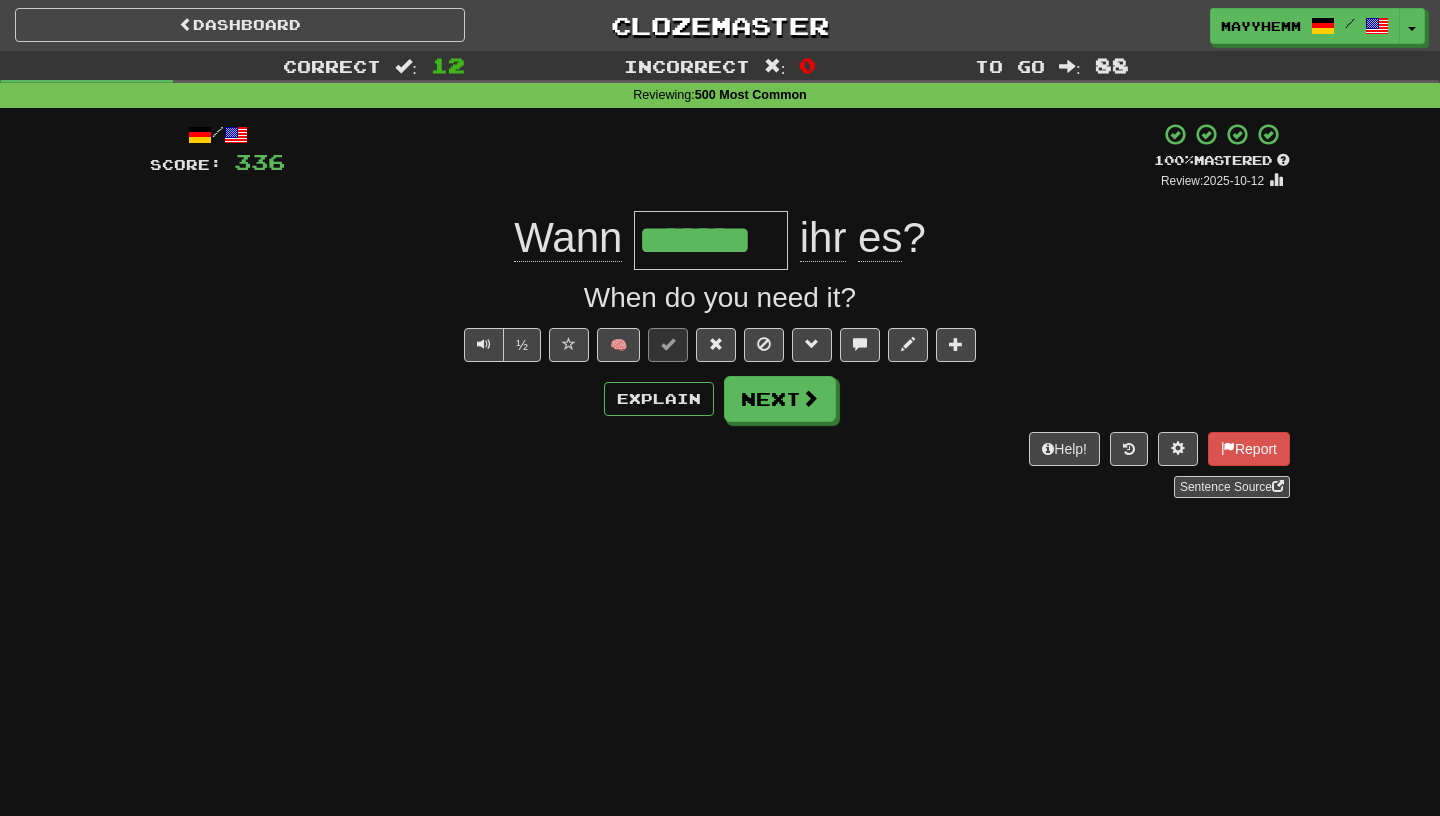 scroll, scrollTop: 0, scrollLeft: 0, axis: both 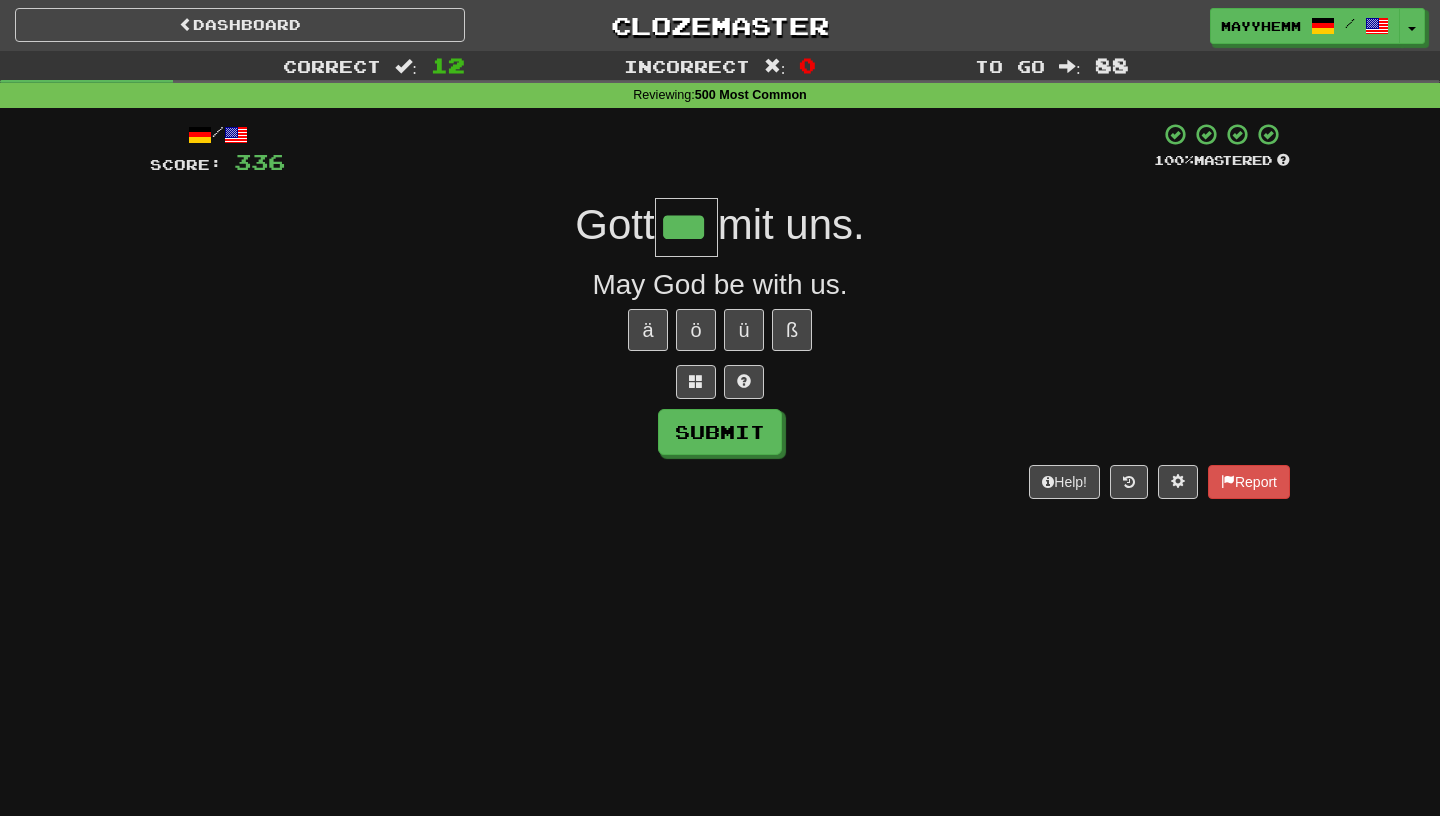 type on "***" 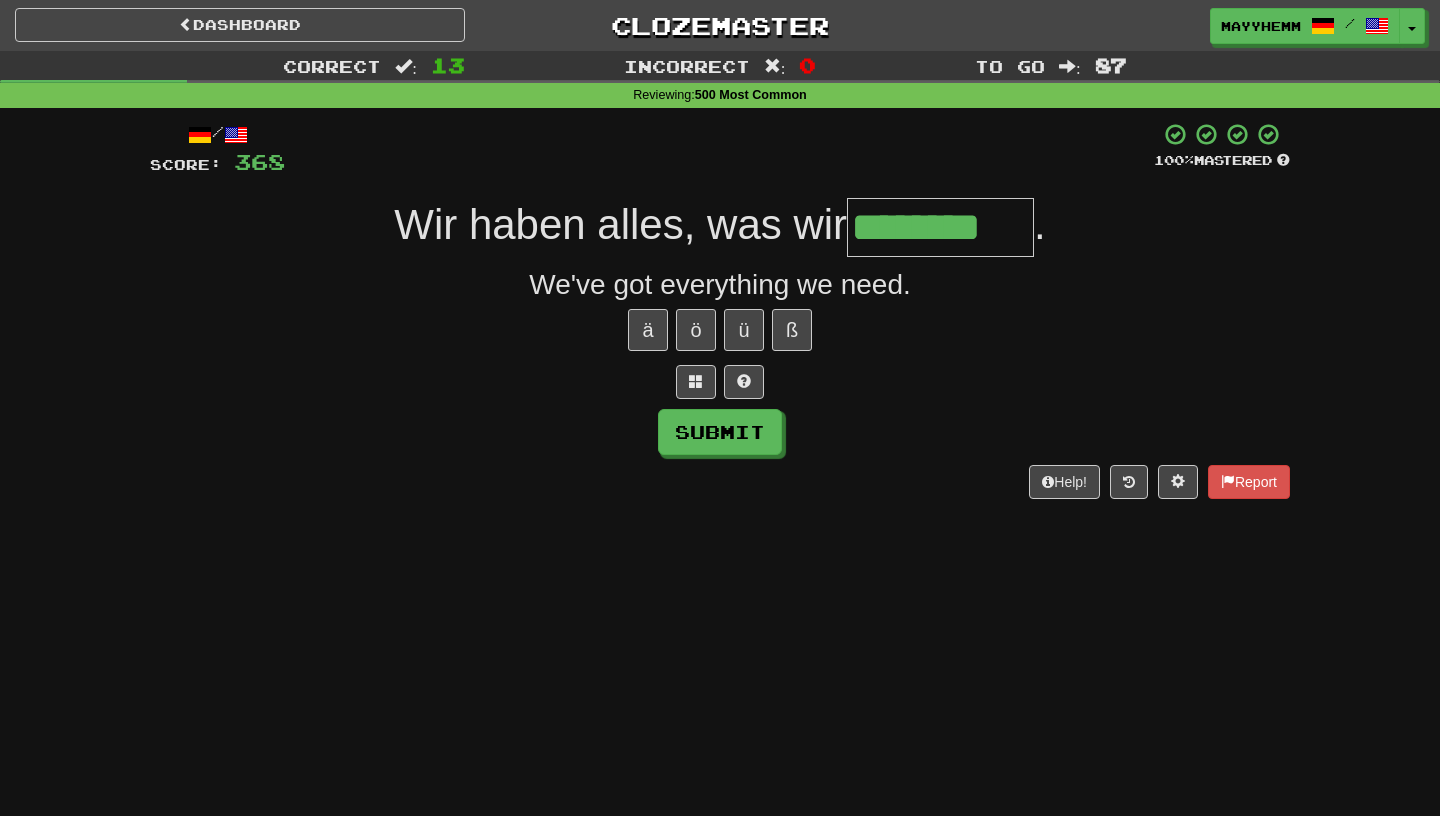 type on "********" 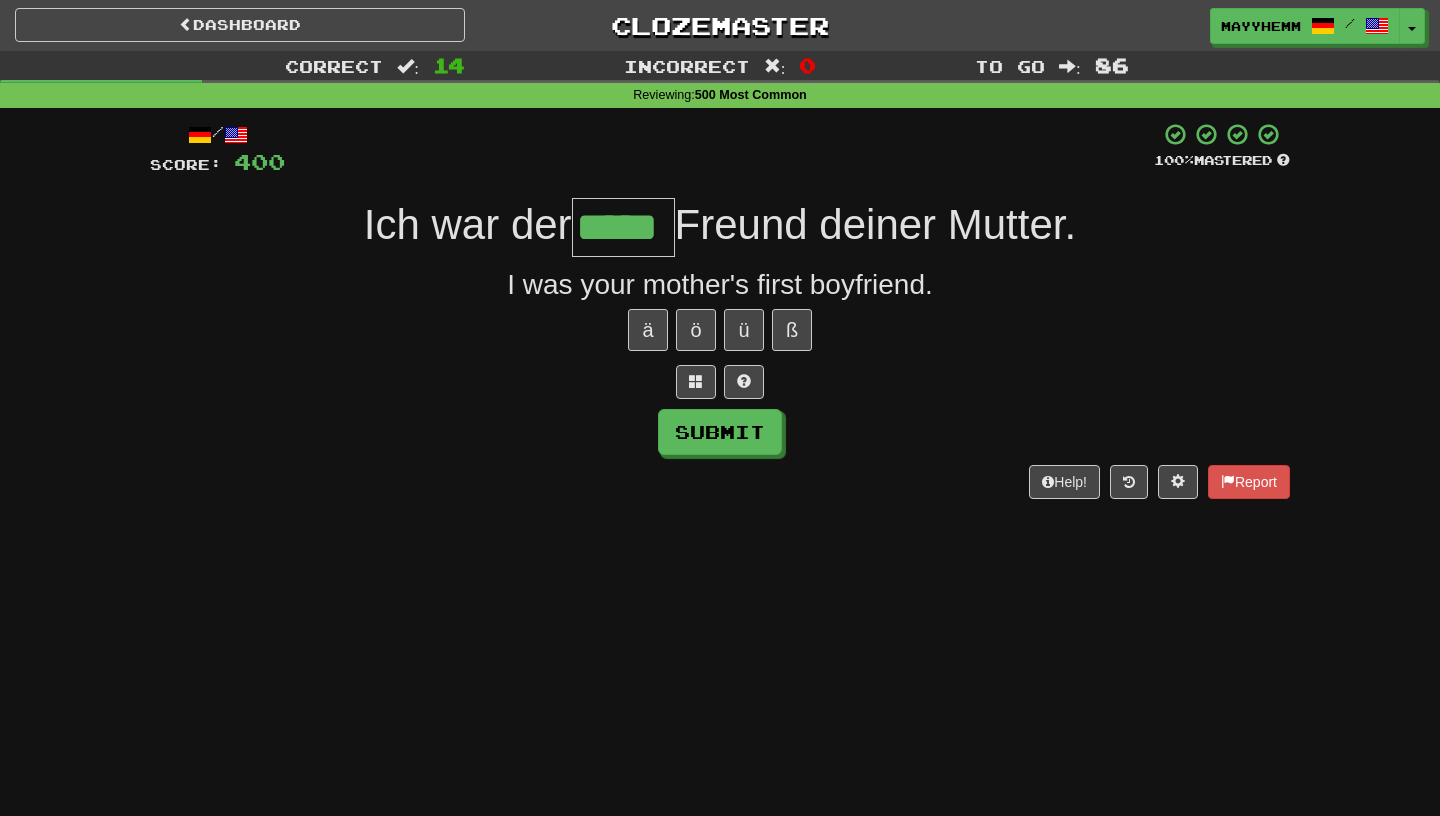 type on "*****" 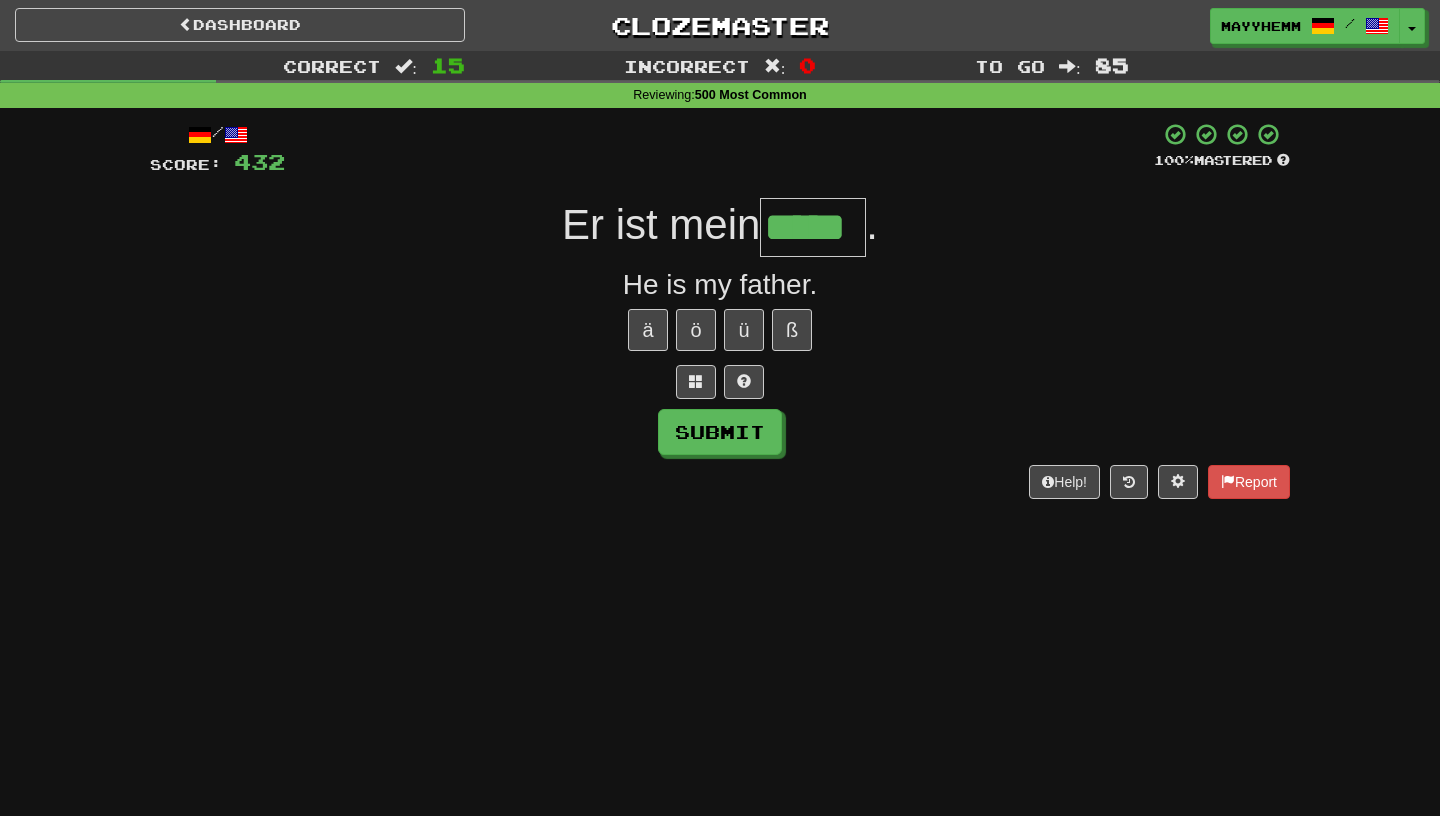 type on "*****" 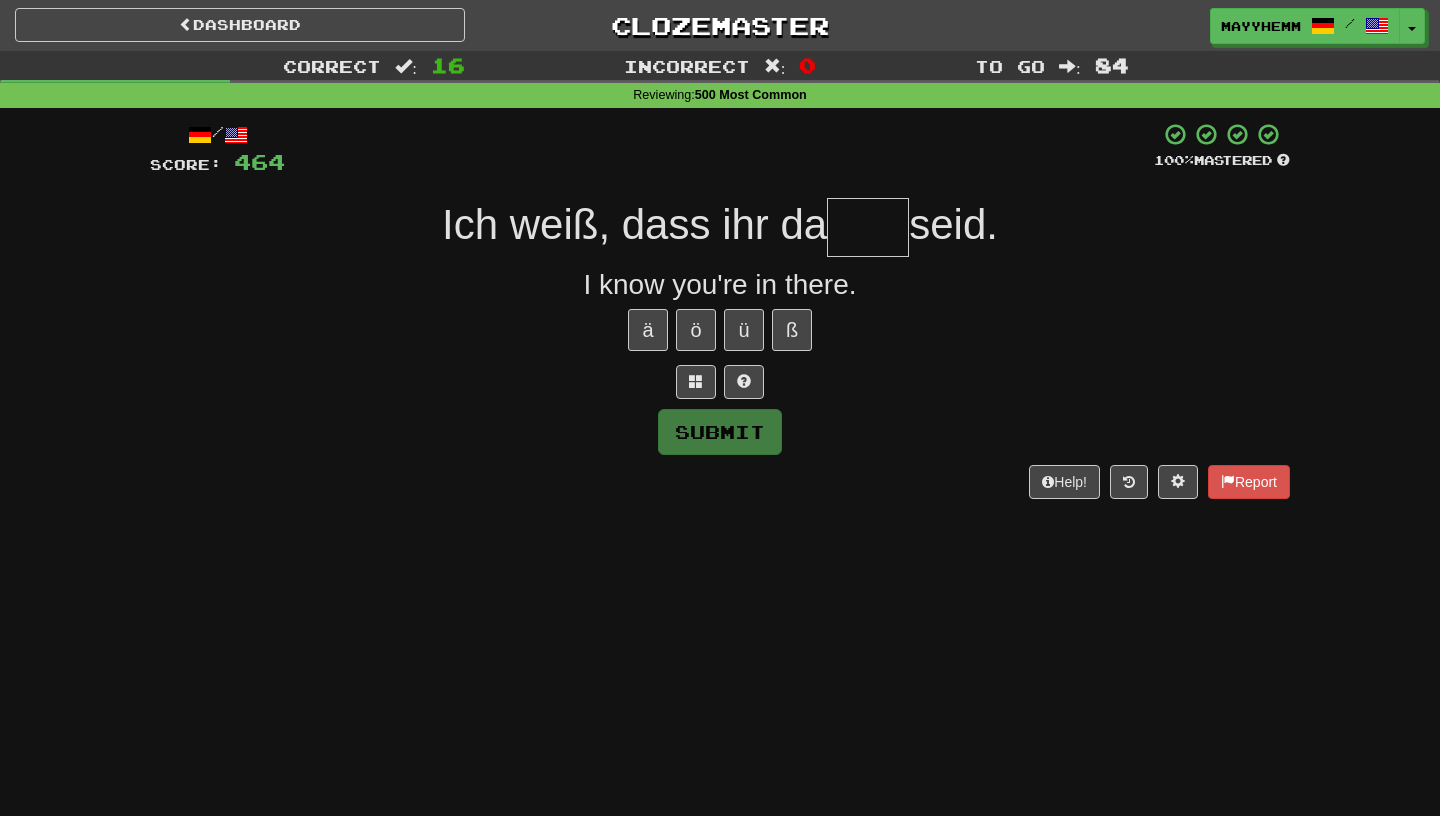 type on "*" 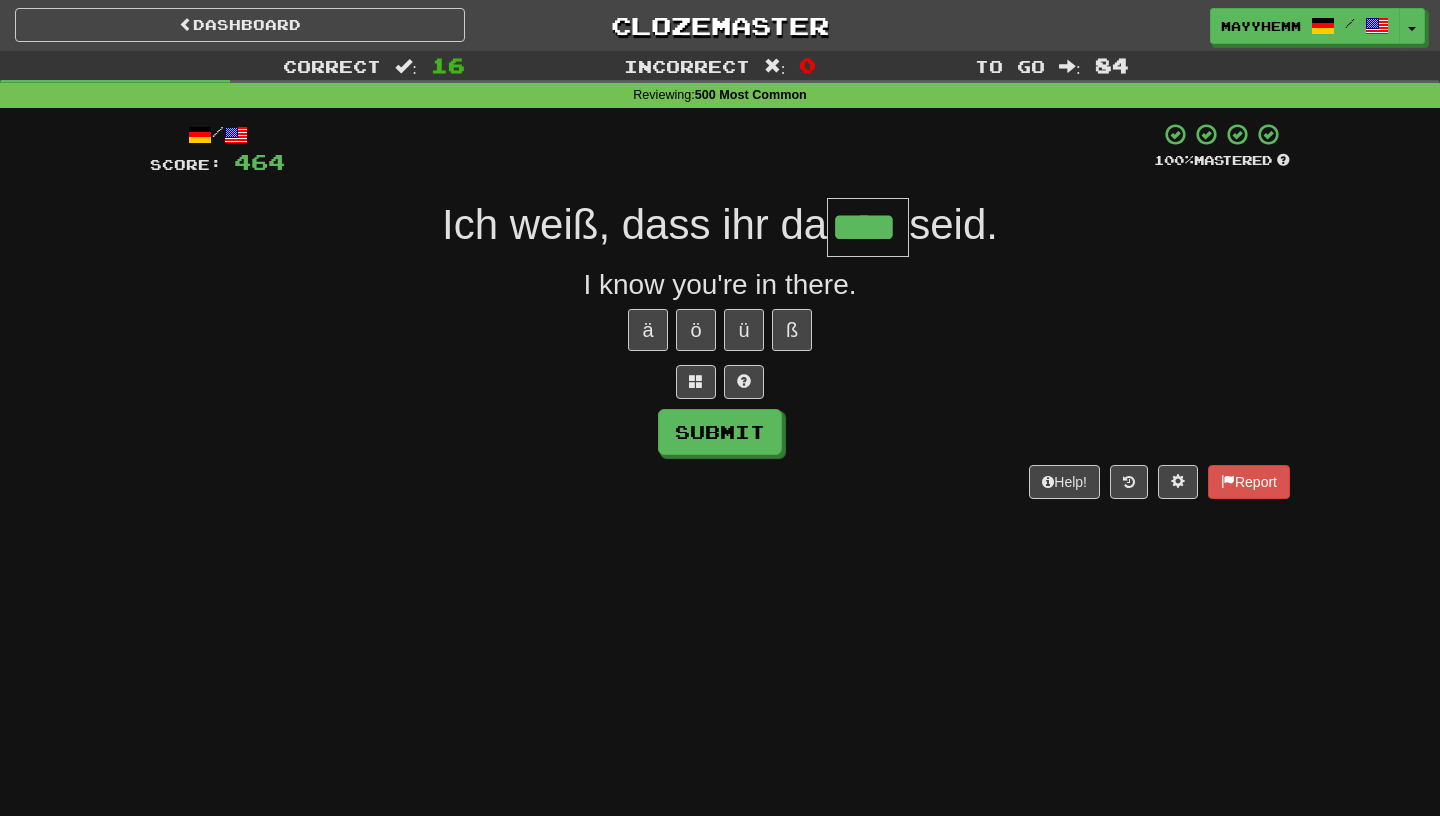 type on "****" 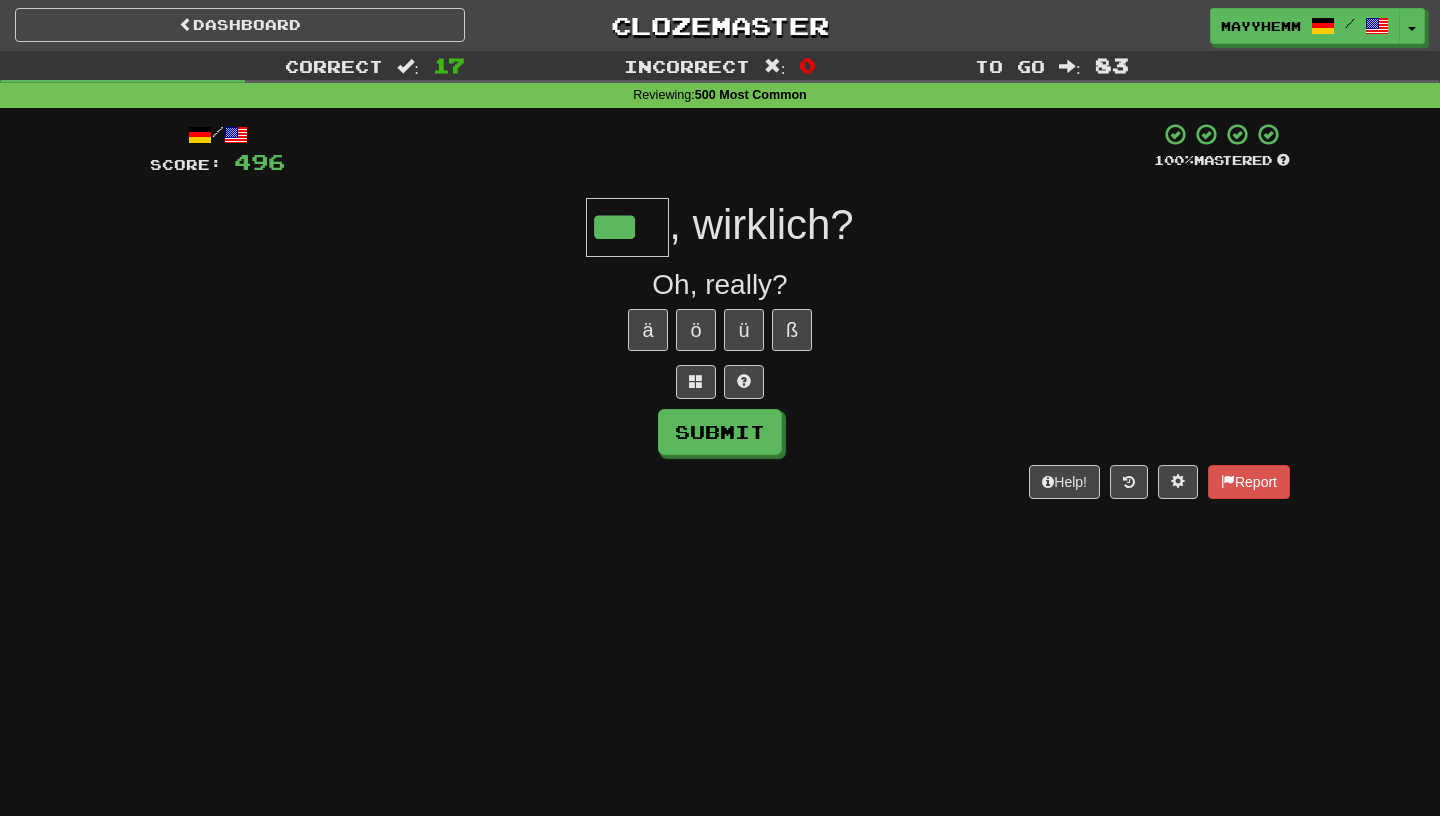 type on "***" 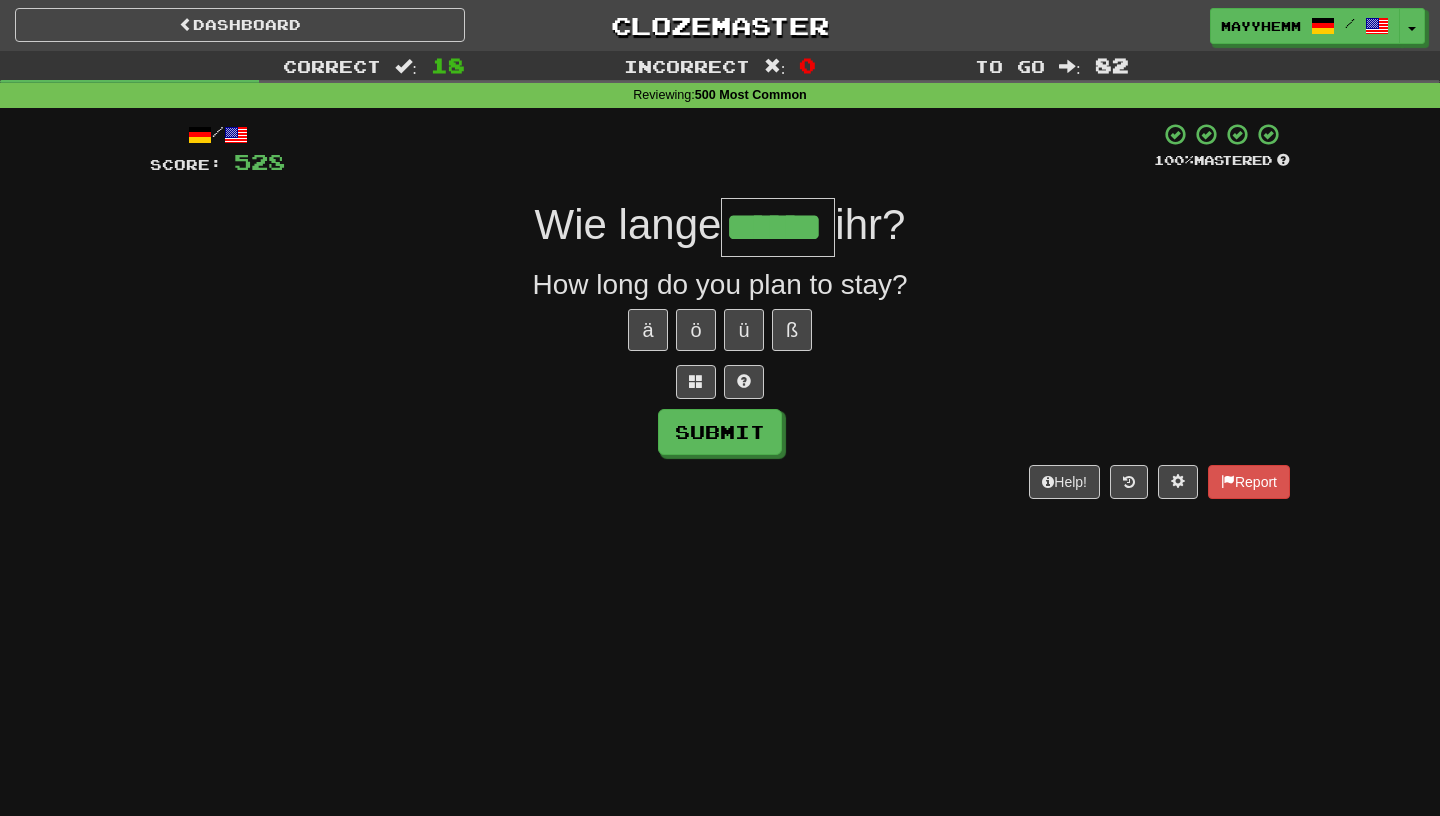 type on "******" 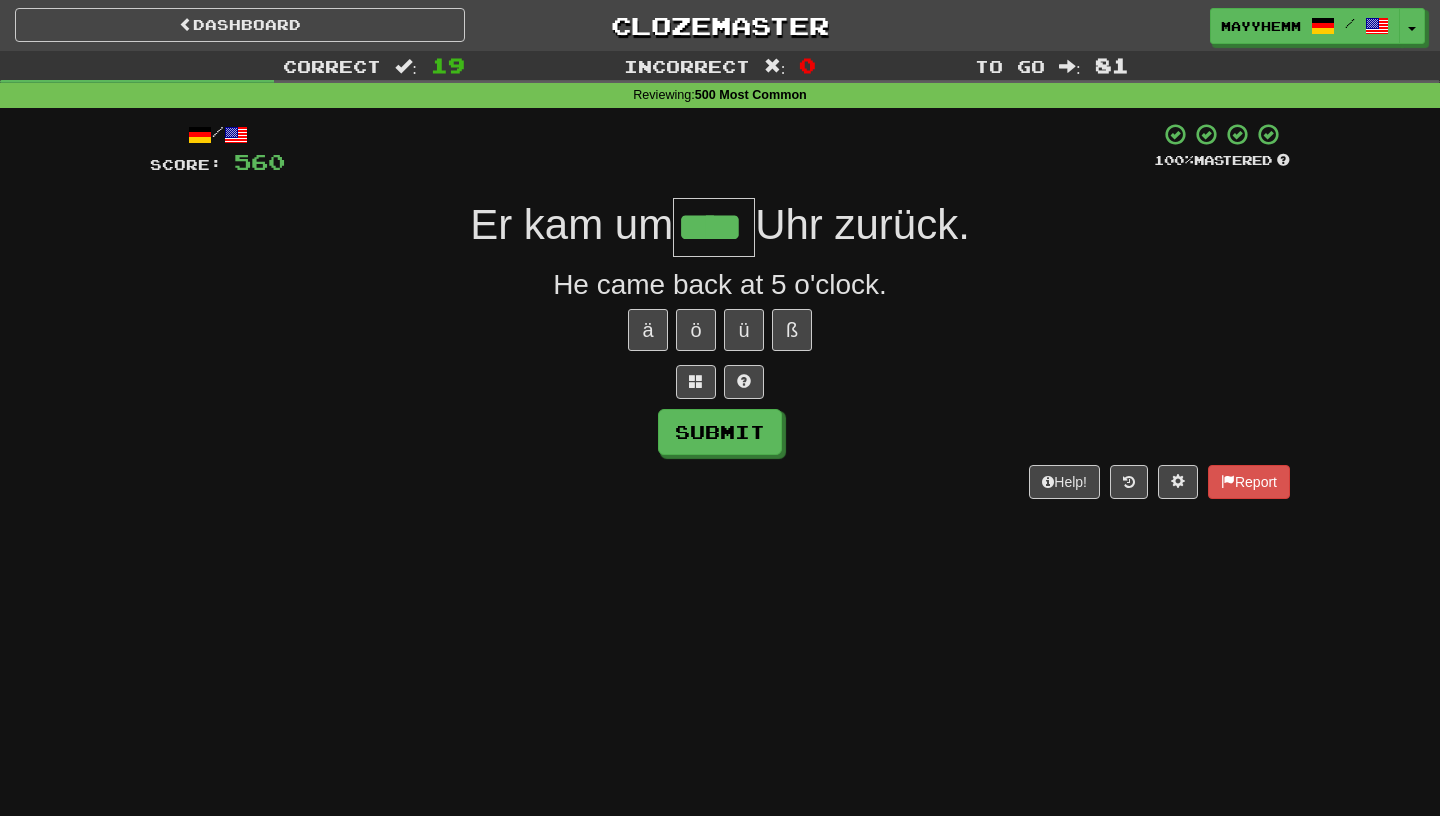 type on "****" 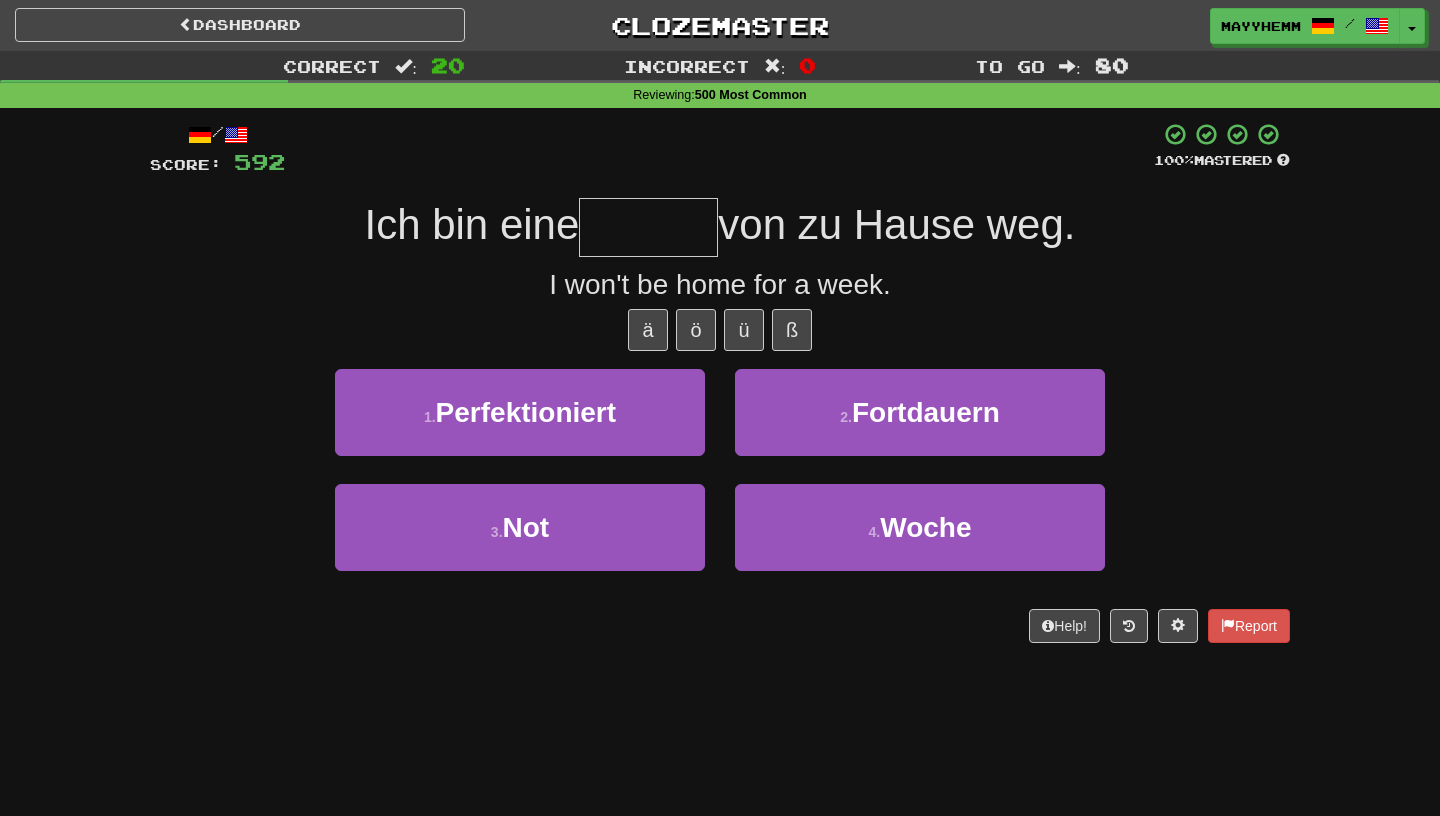 type on "*" 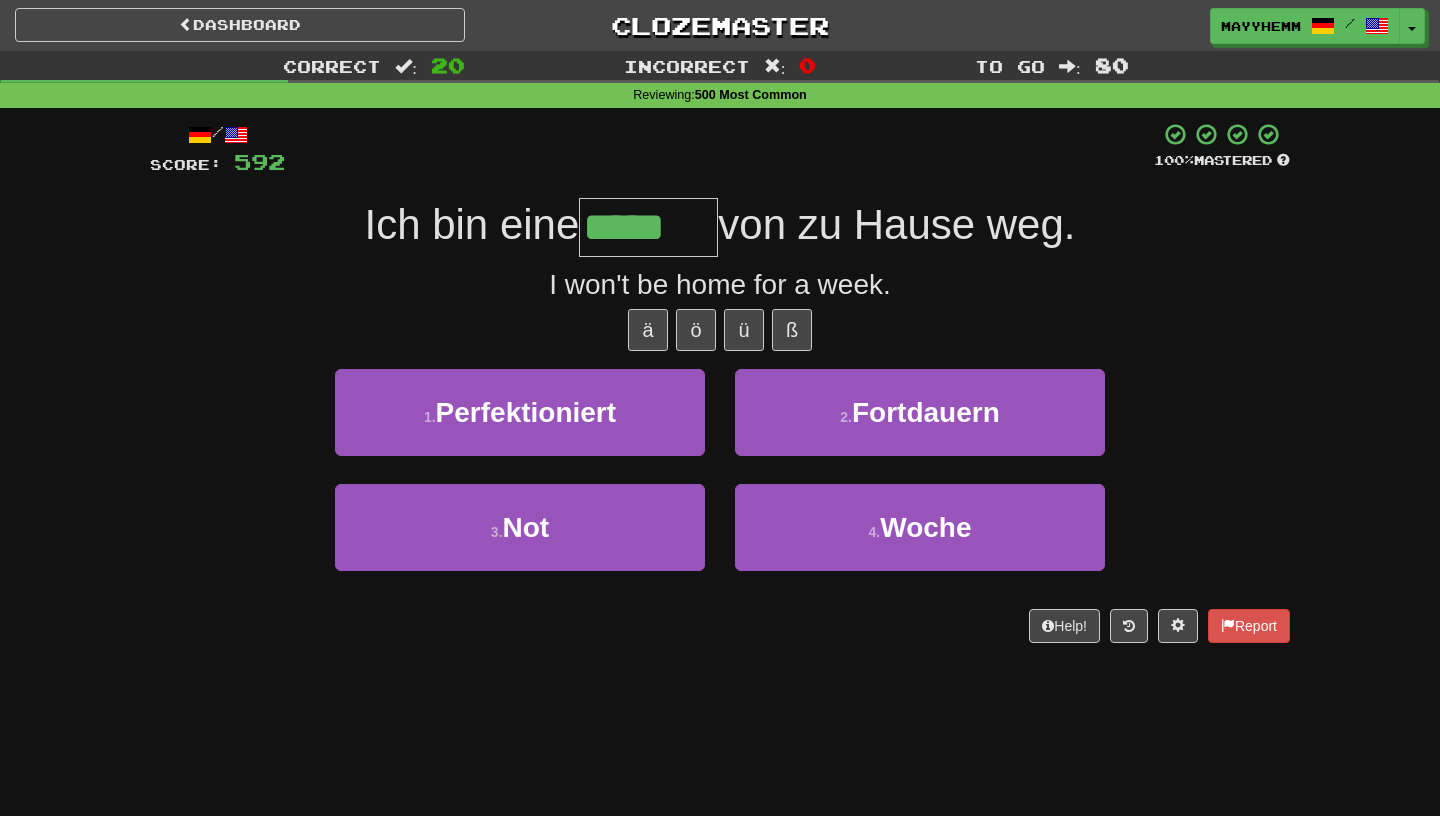 type on "*****" 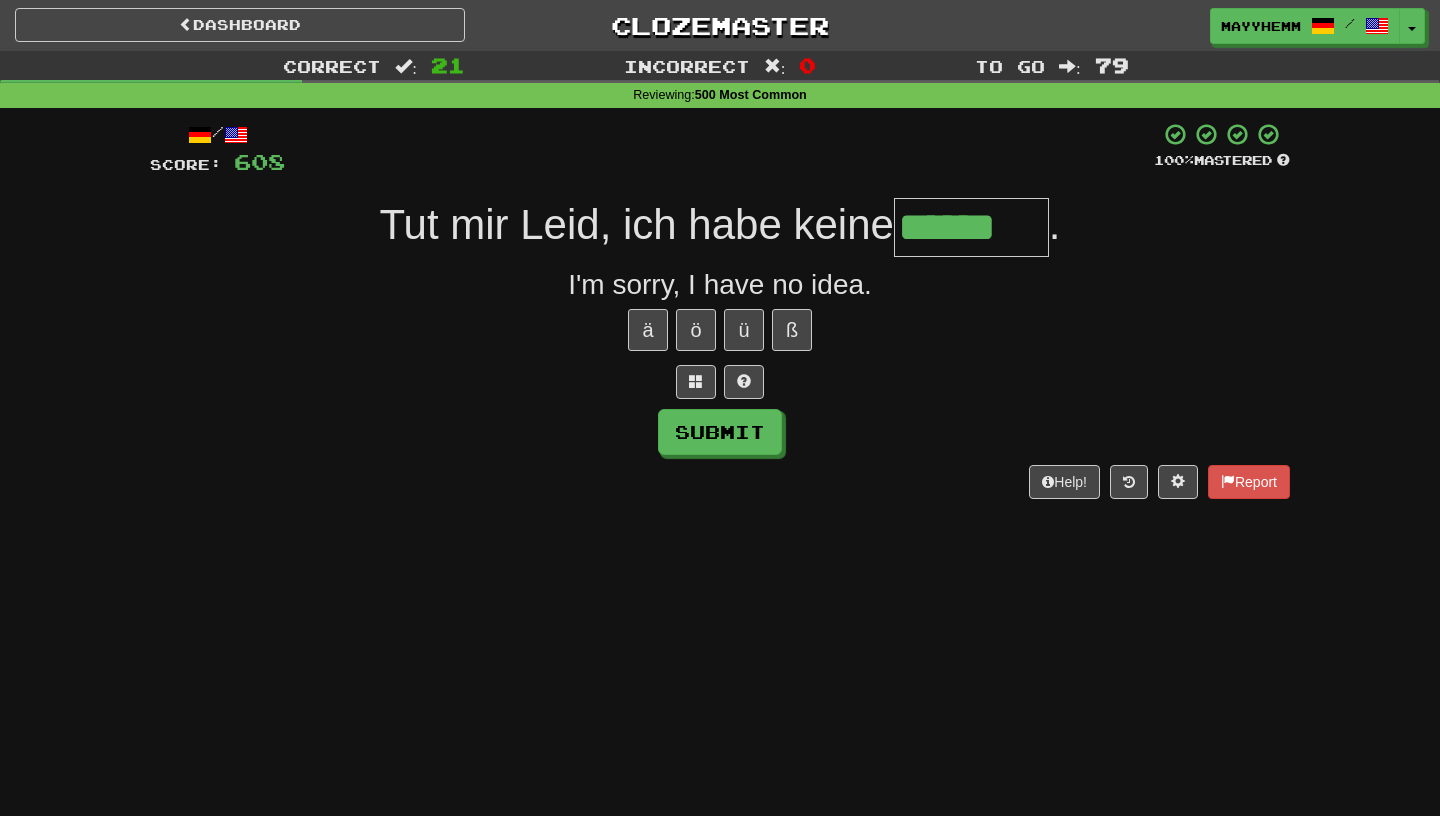 type on "******" 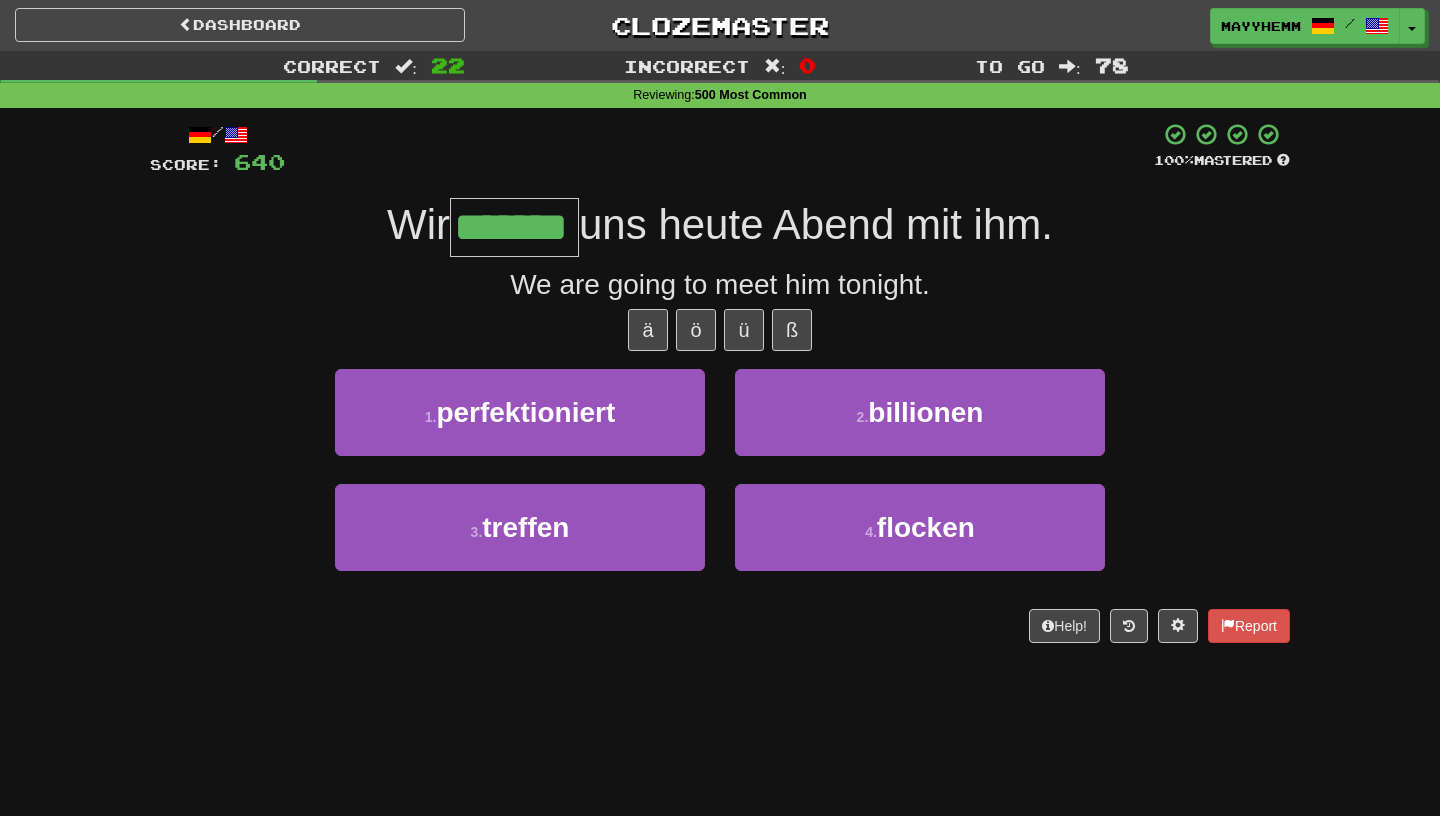 type on "*******" 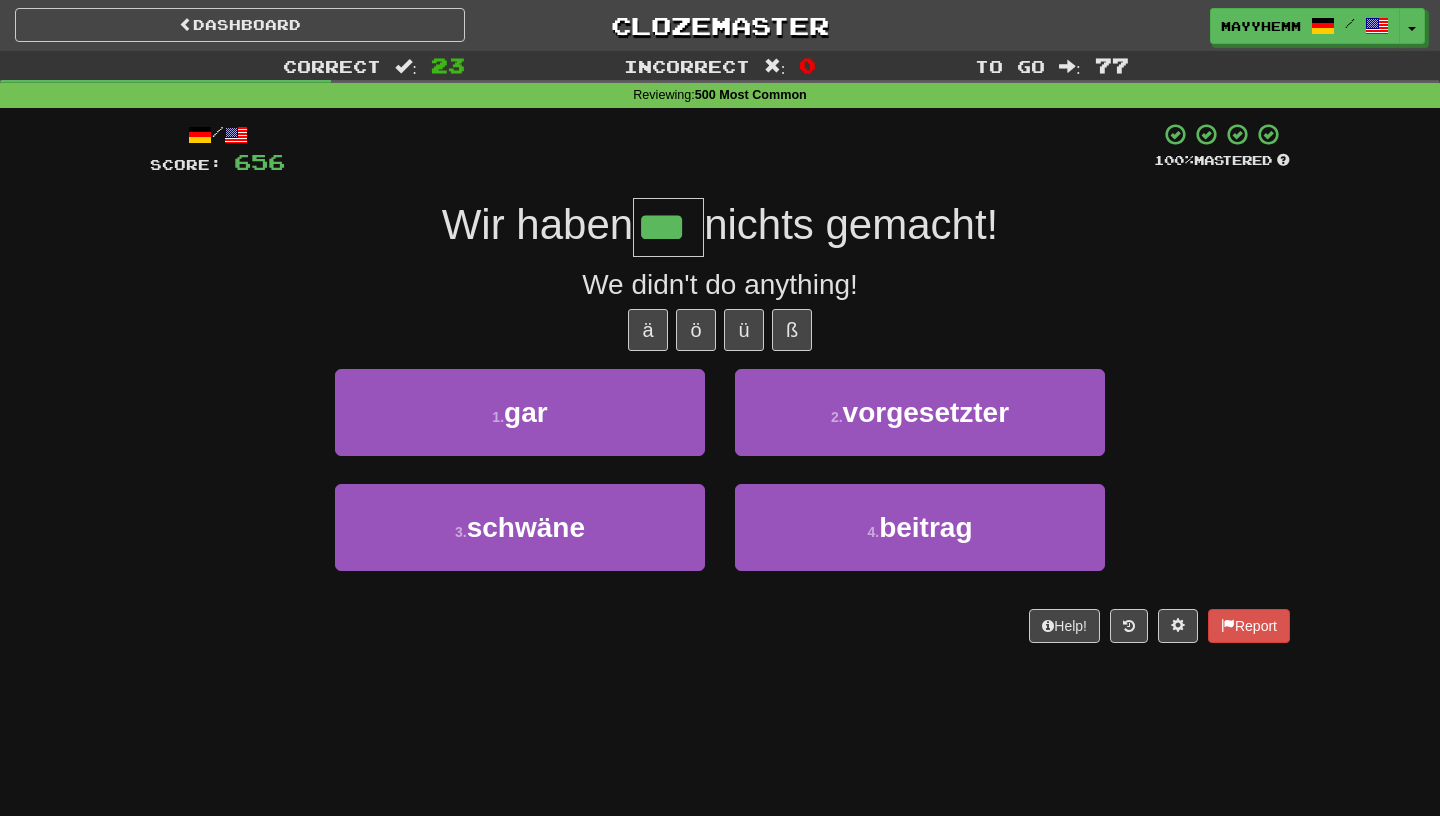 type on "***" 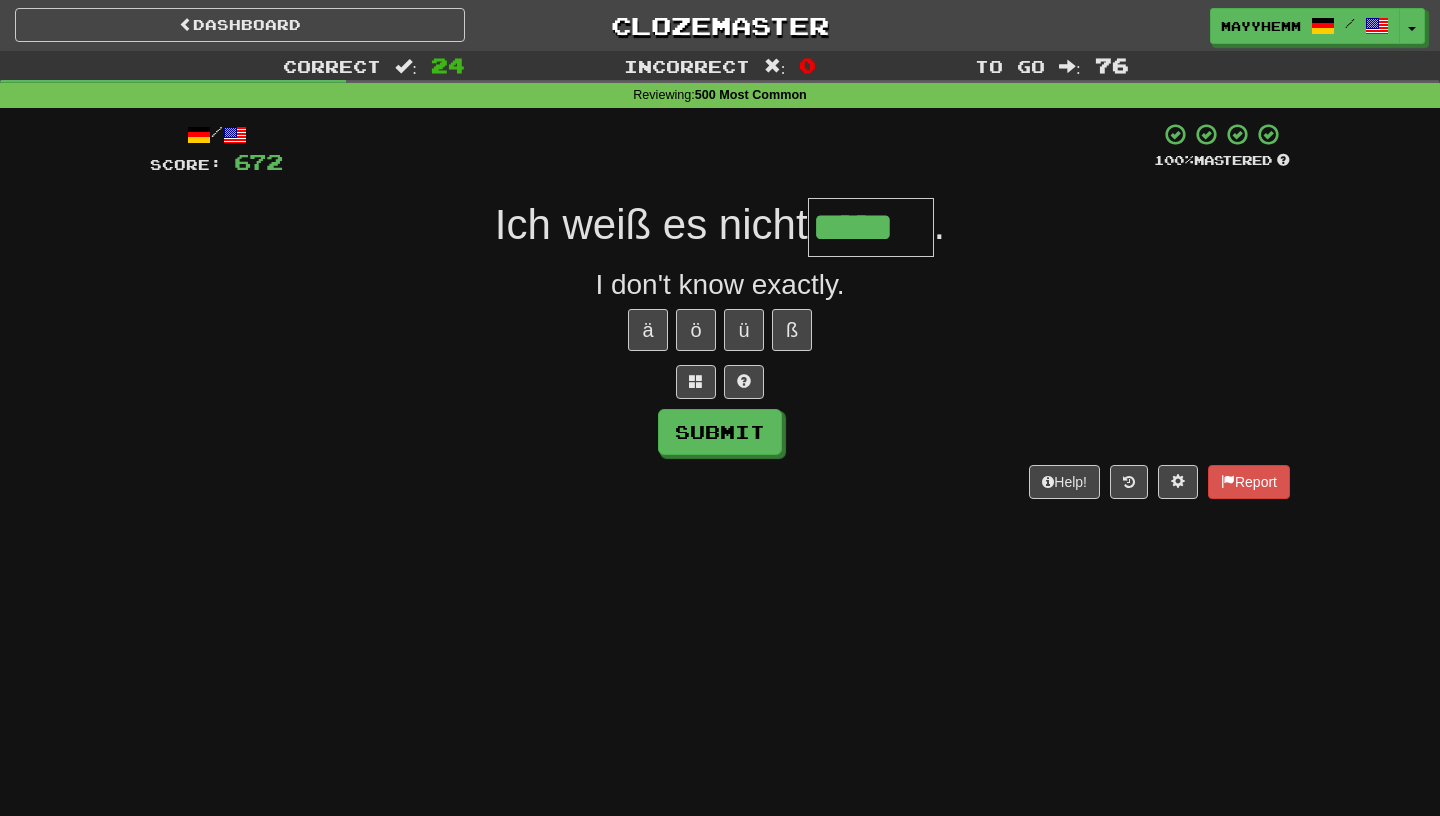 type on "*****" 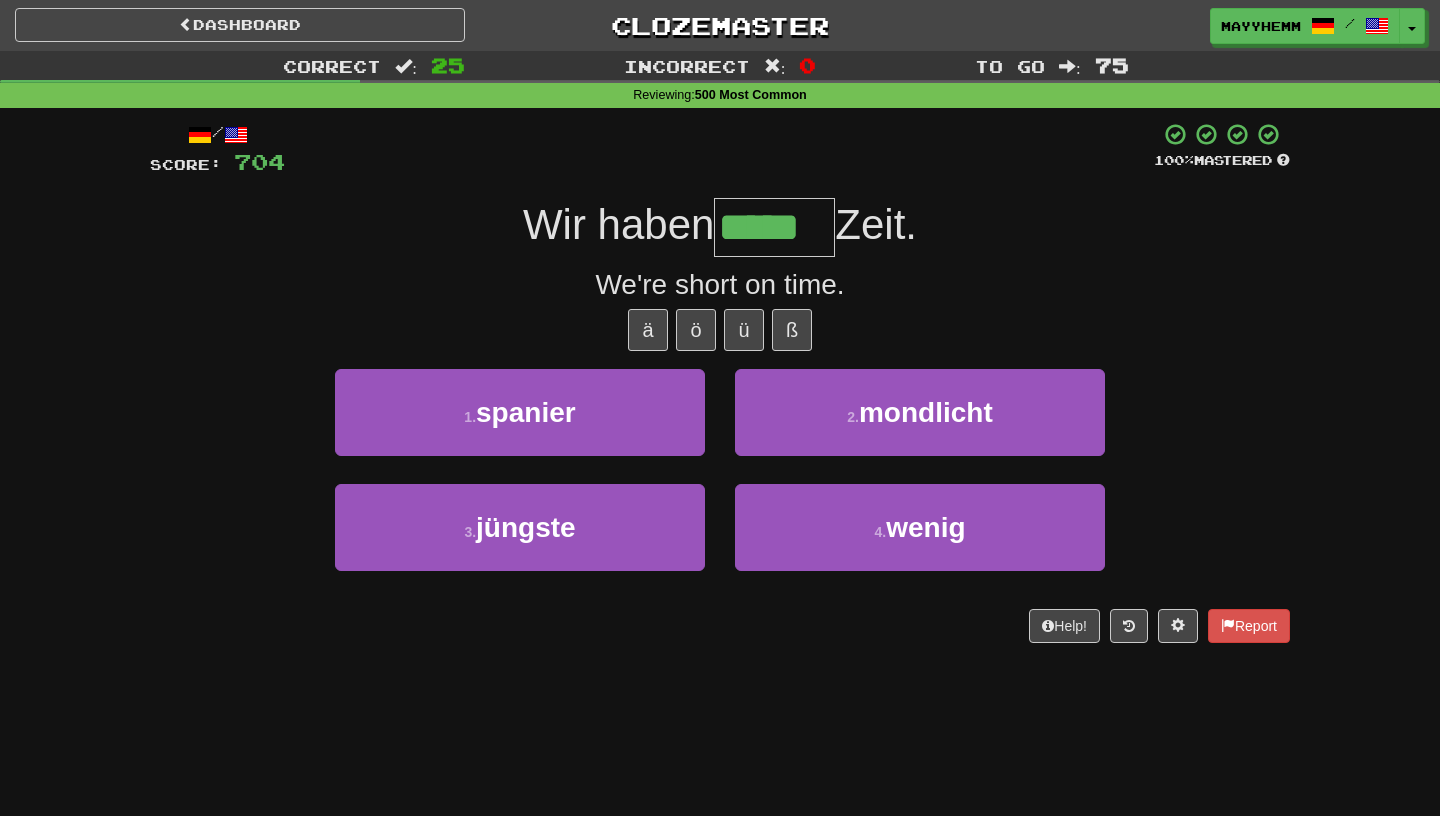 type on "*****" 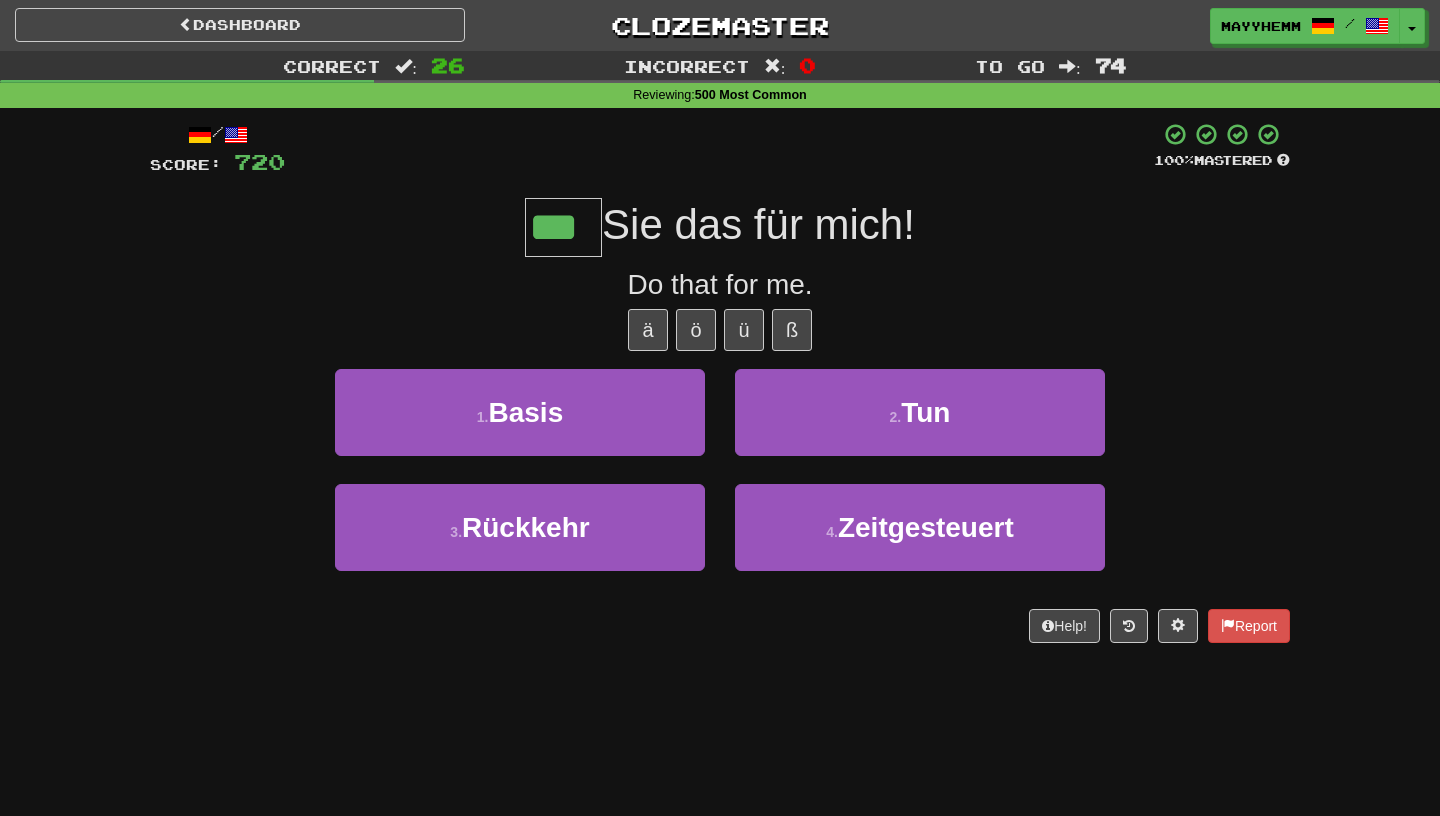type on "***" 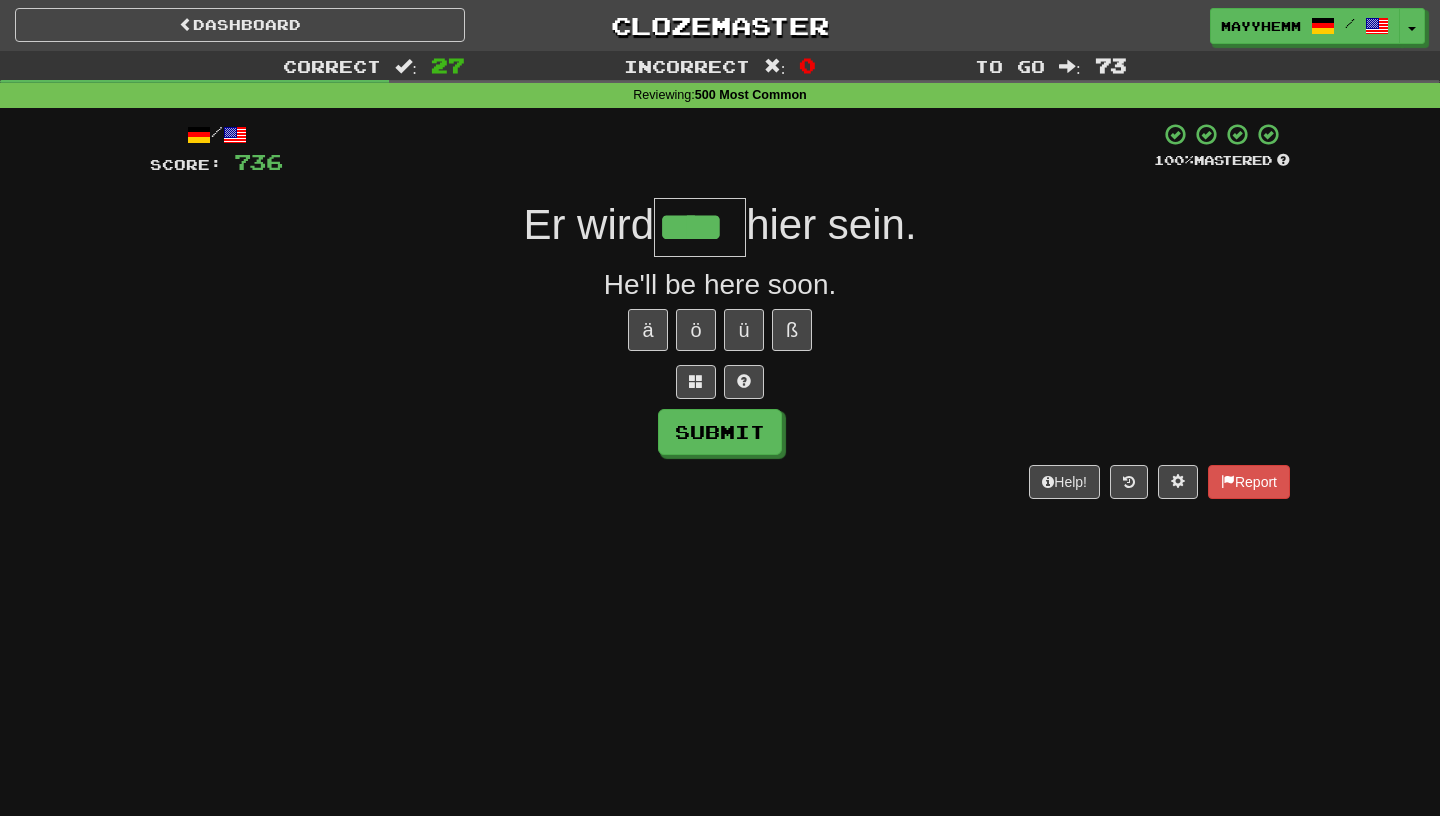 type on "****" 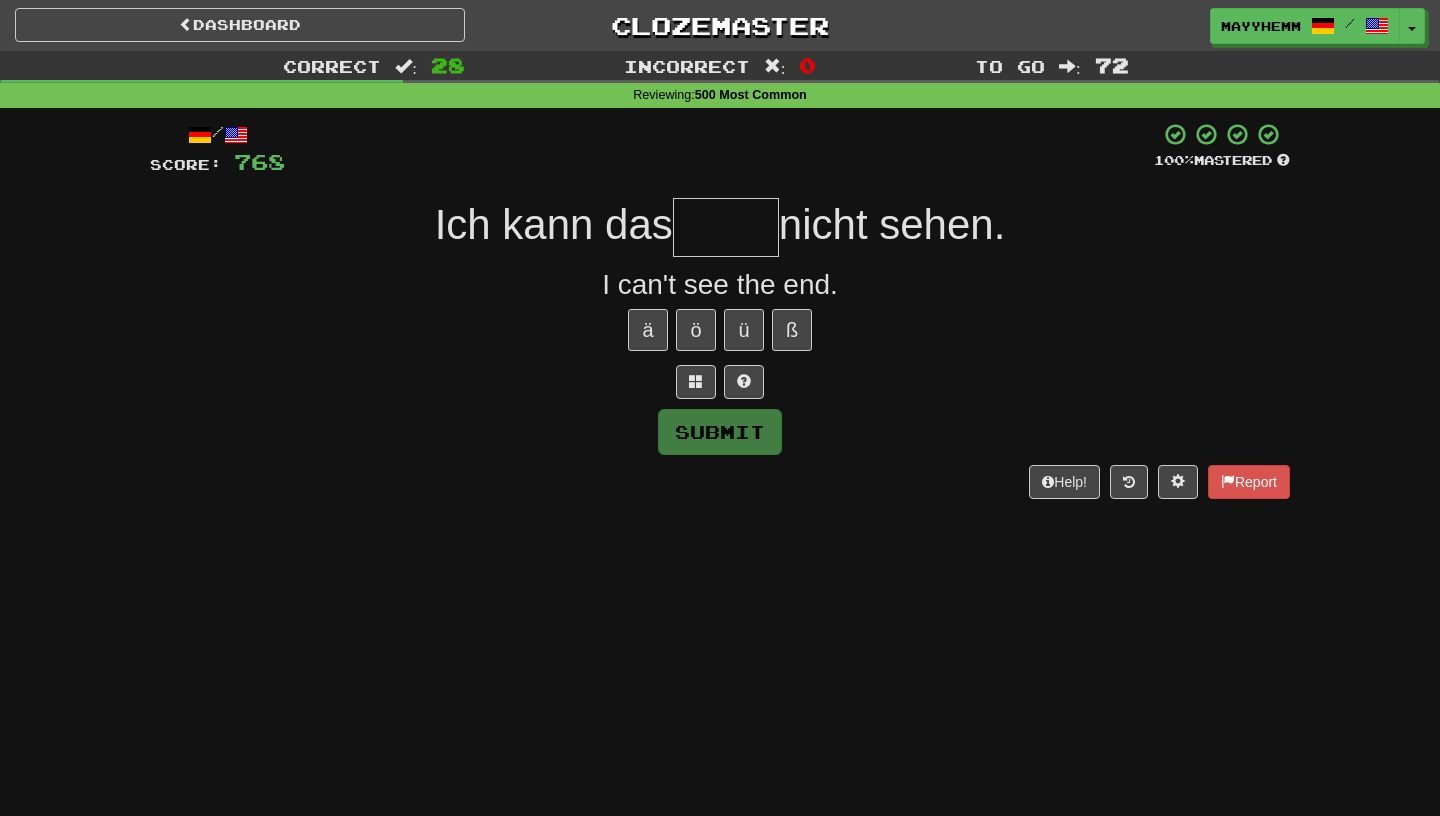 type on "*" 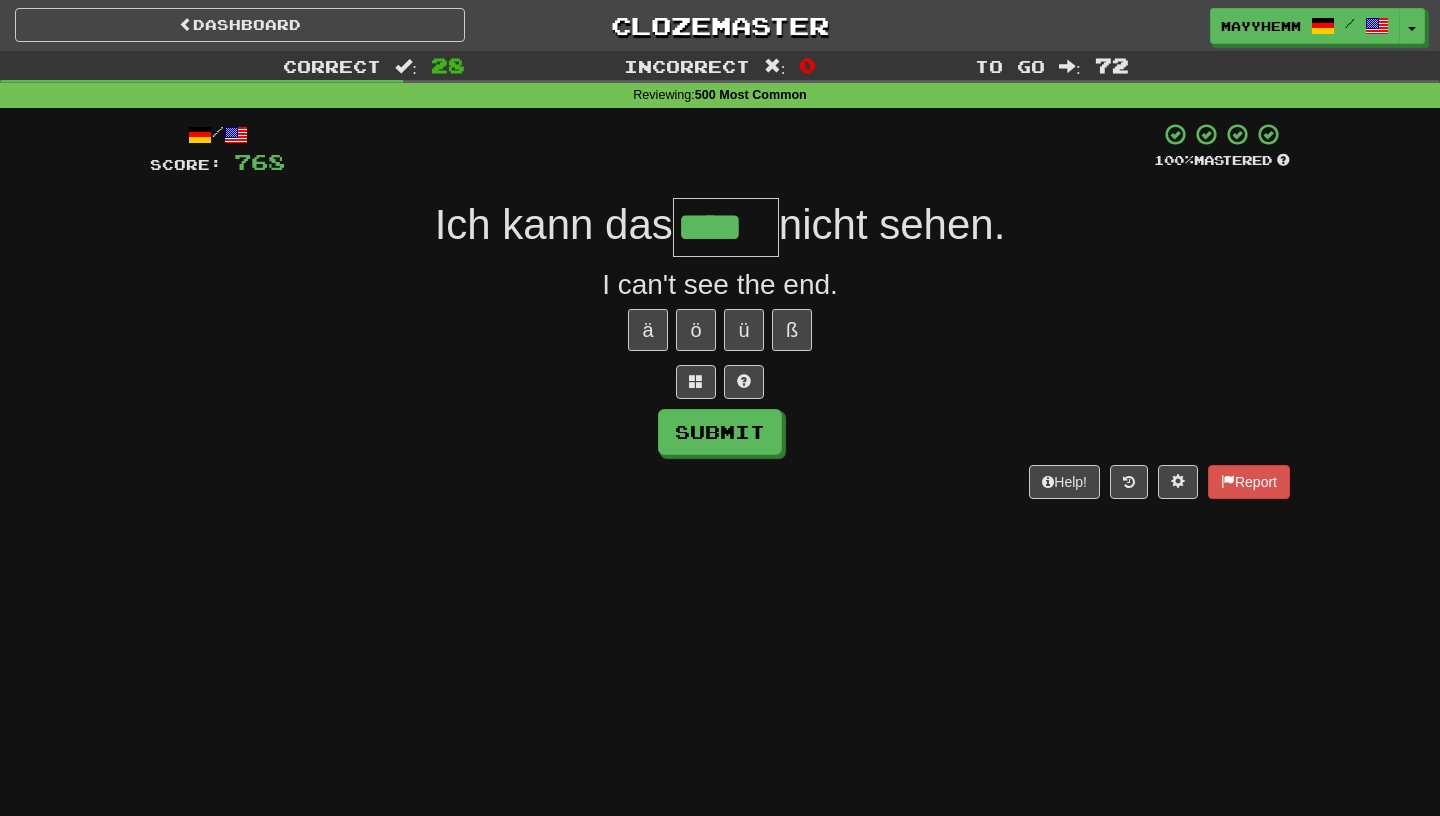 type on "****" 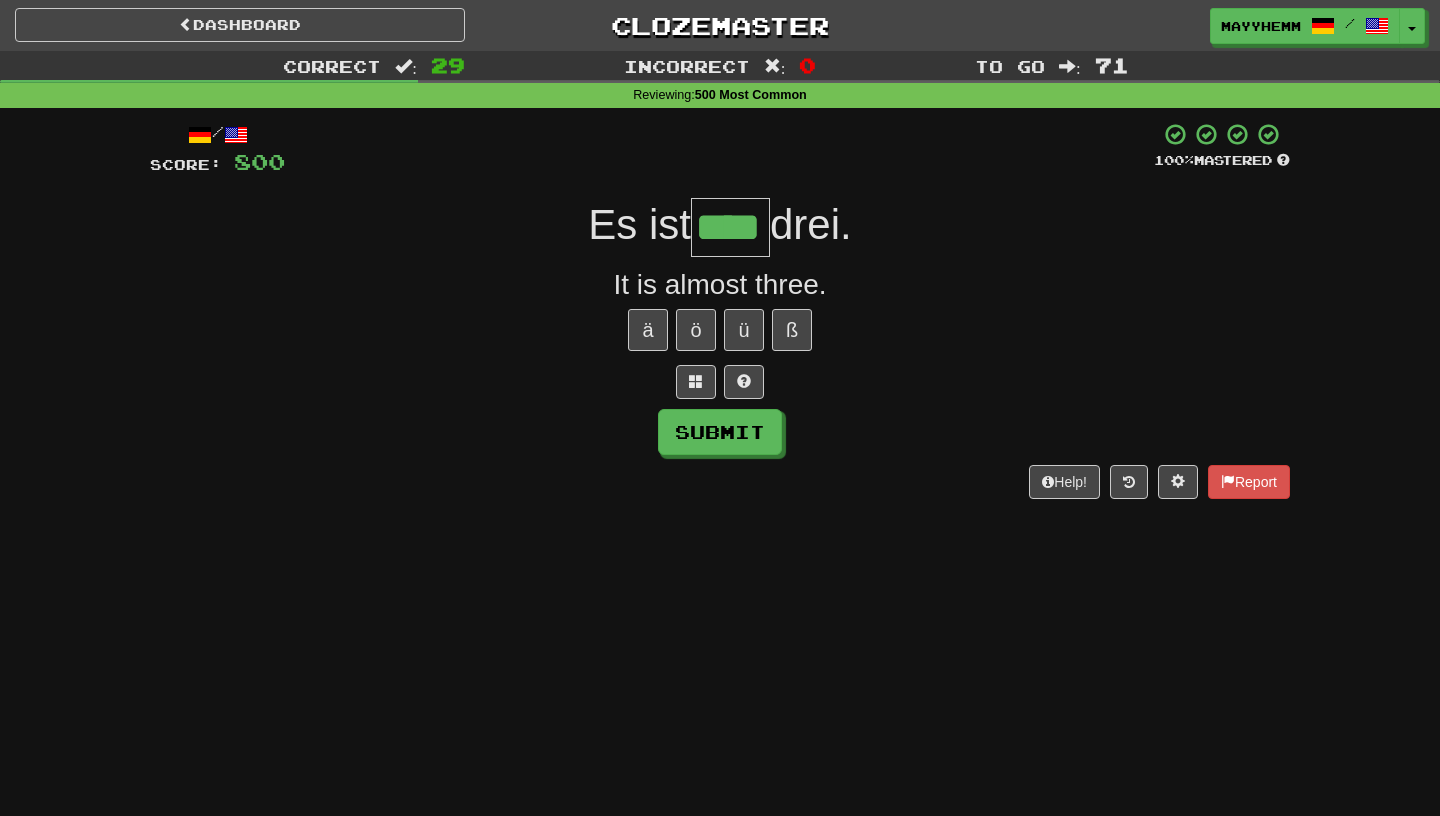 type on "****" 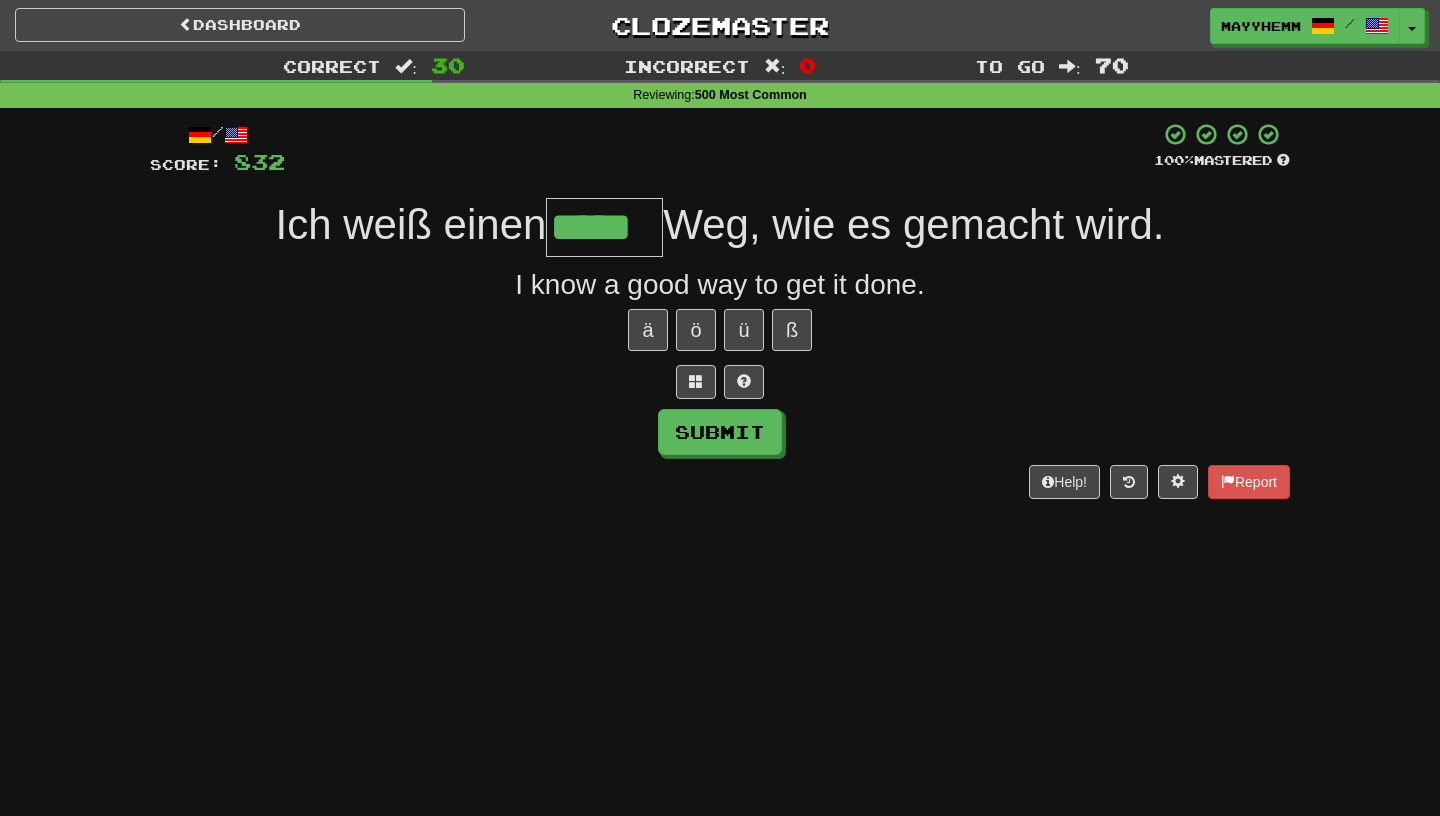 type on "*****" 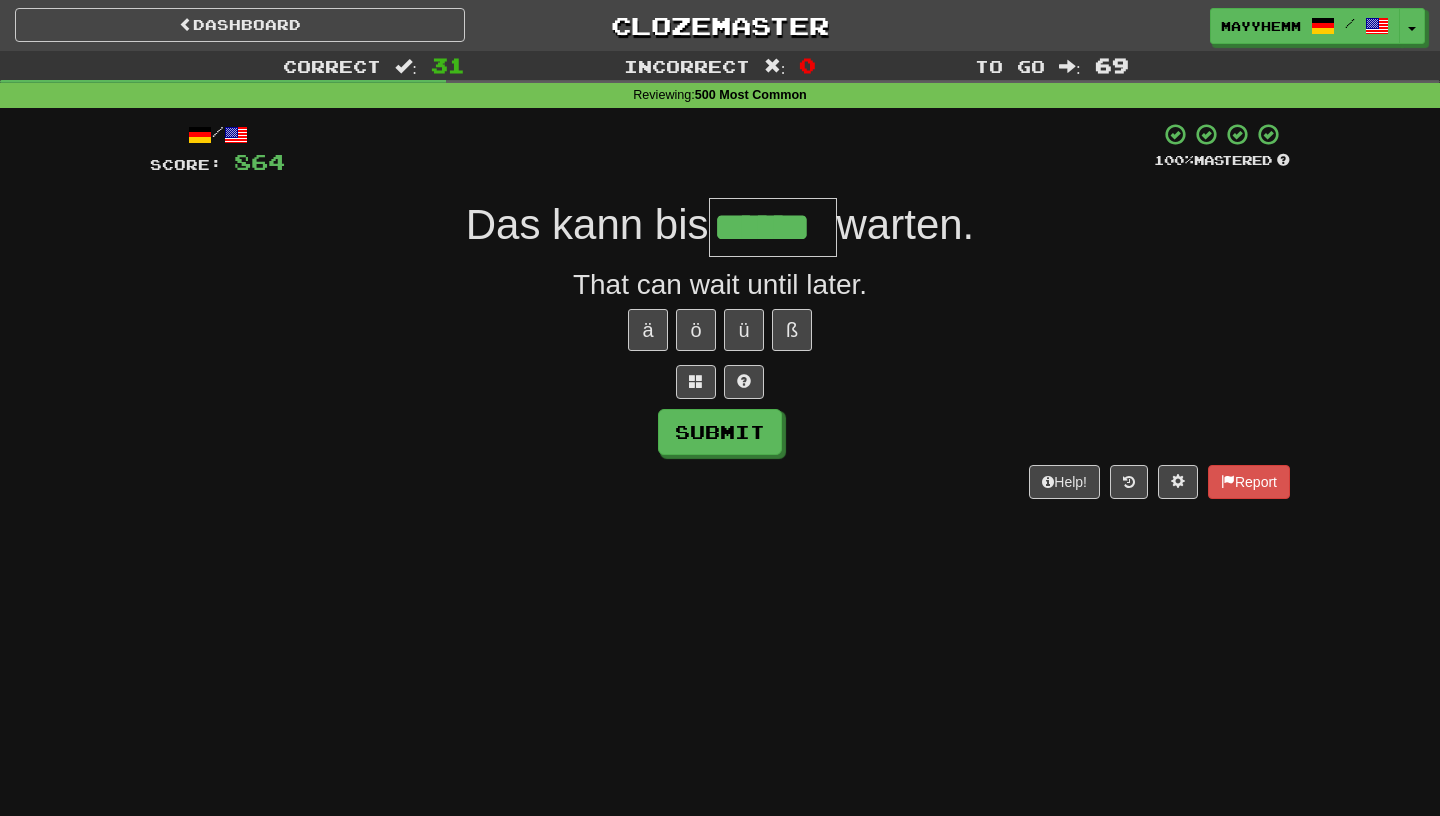 type on "******" 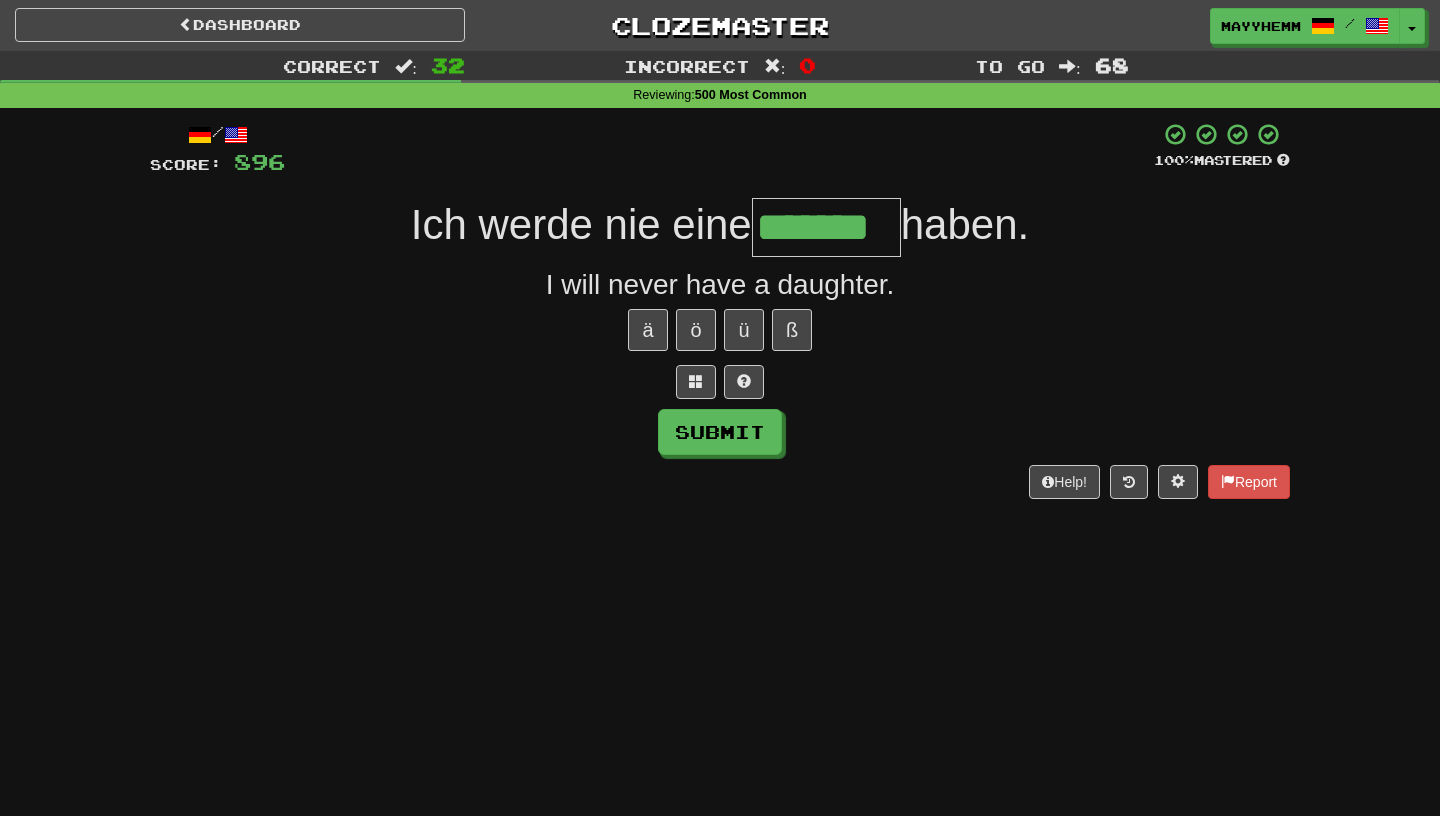 type on "*******" 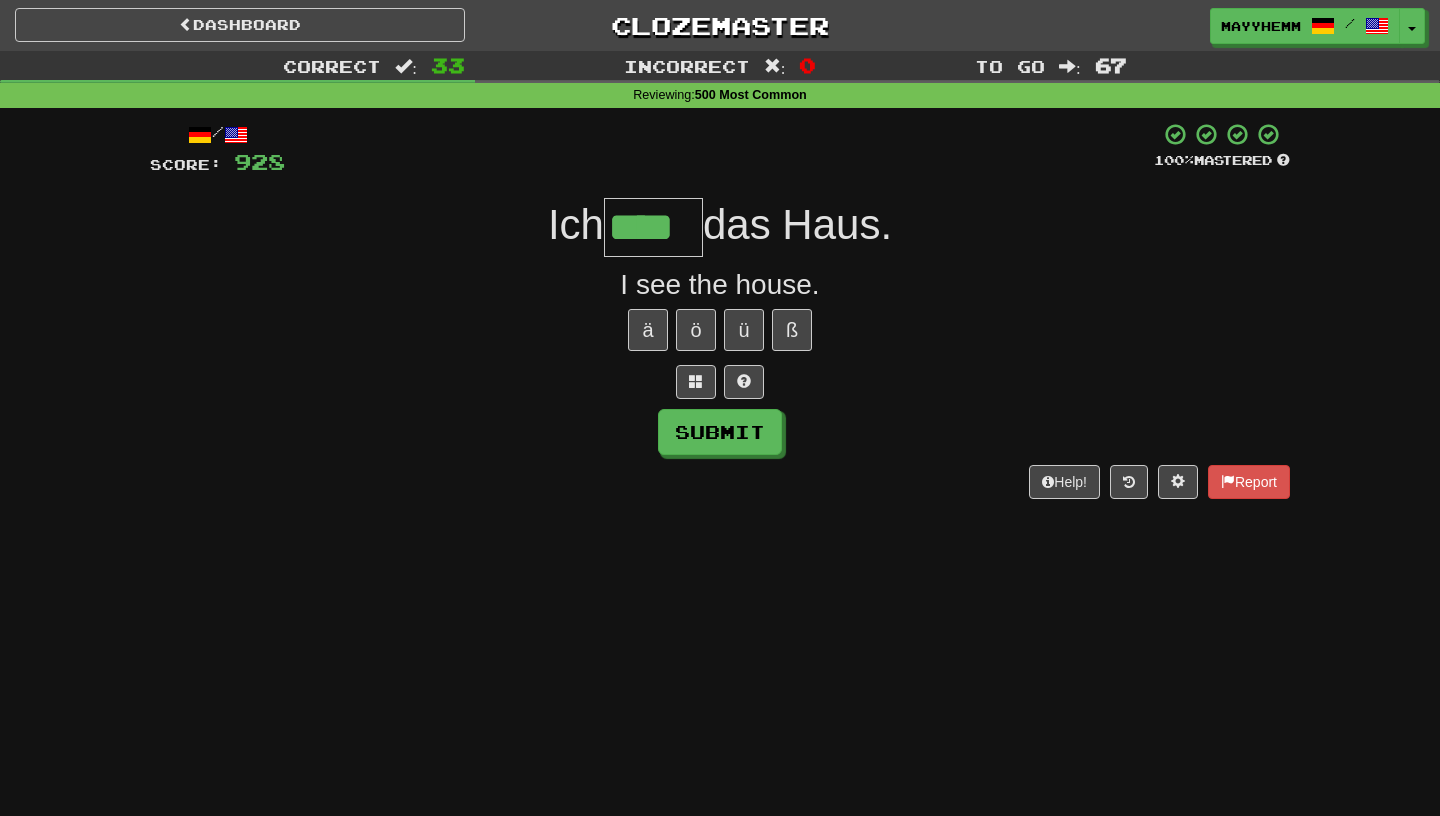 type on "****" 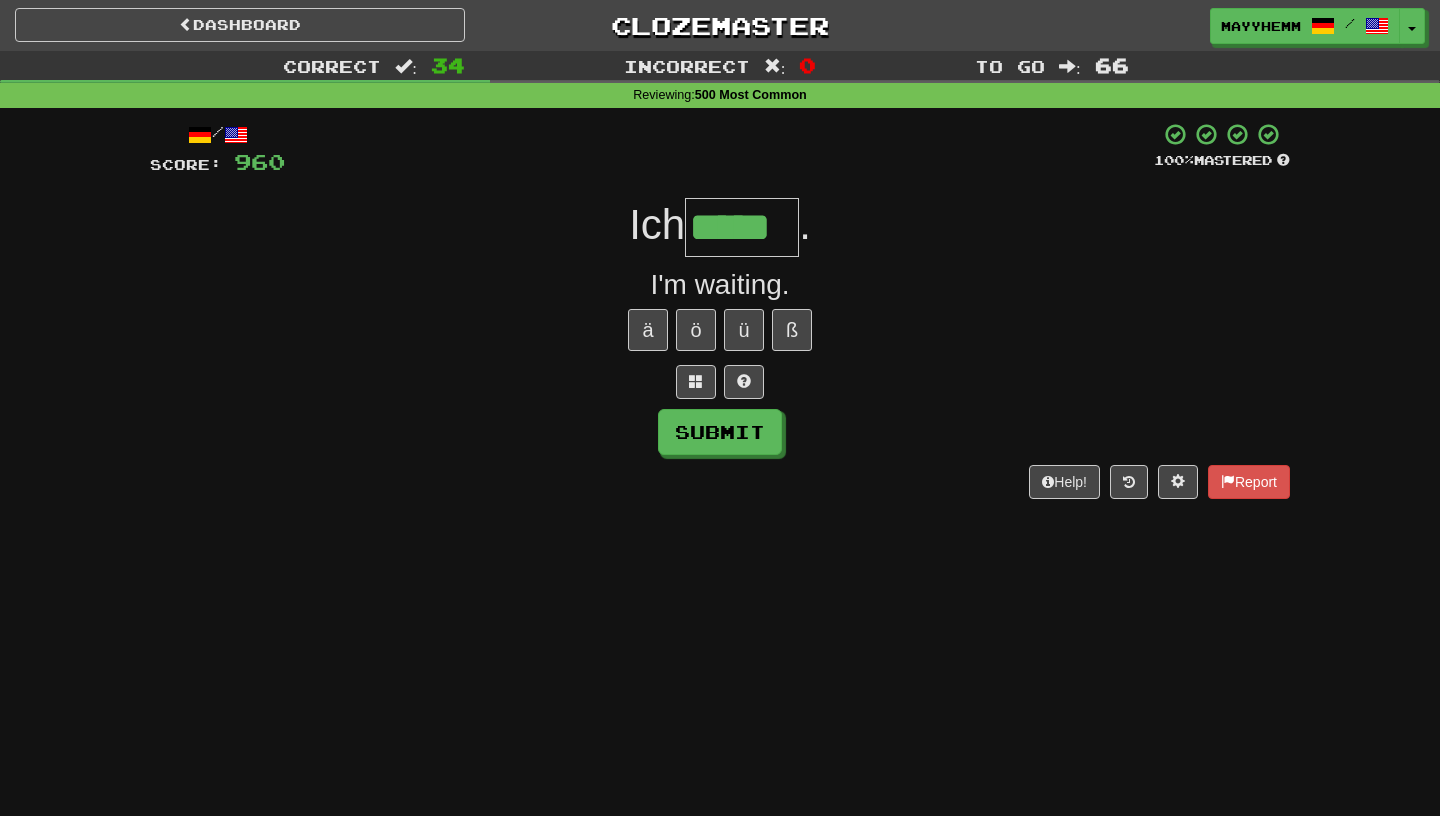 type on "*****" 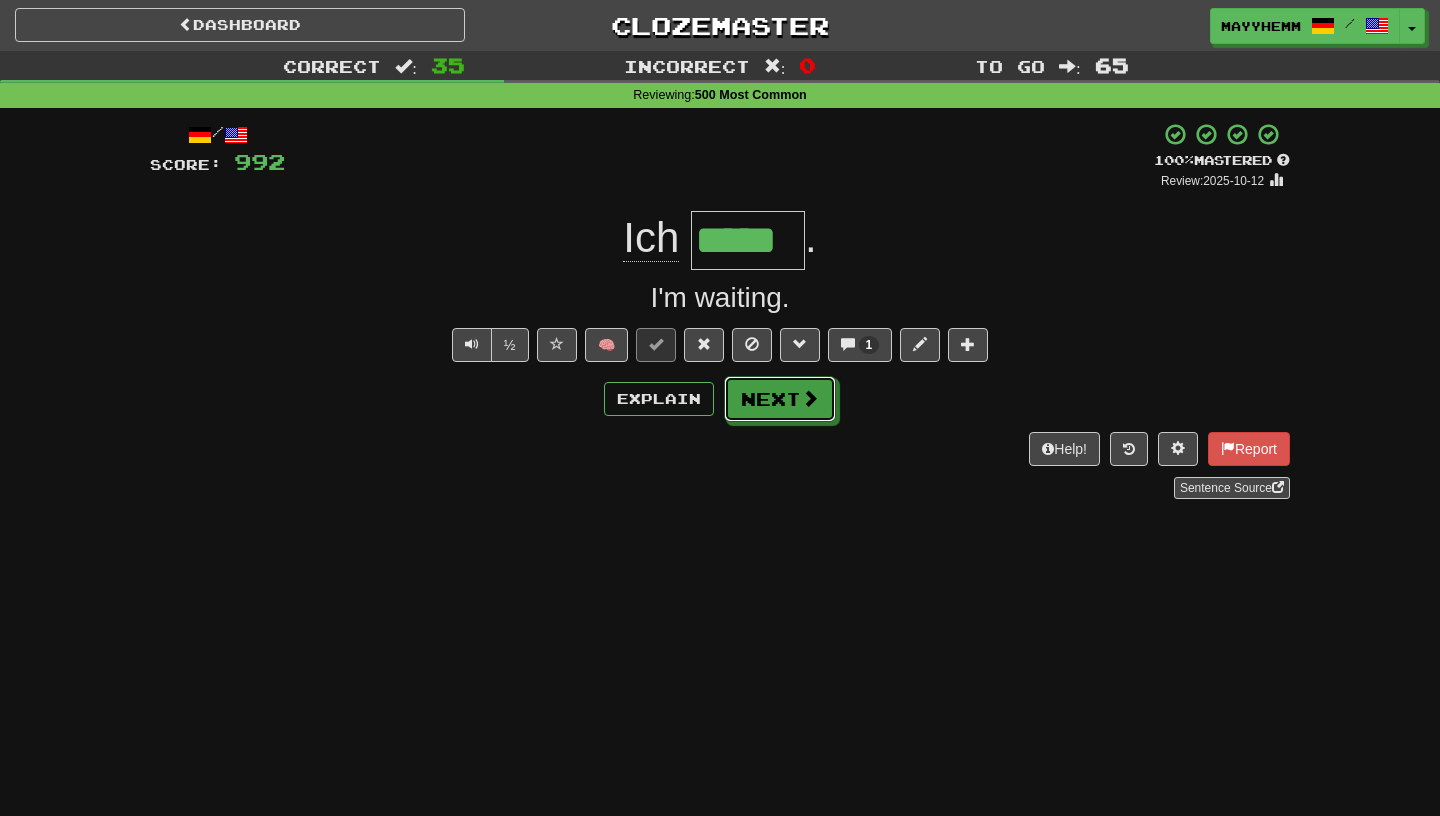 click at bounding box center (810, 398) 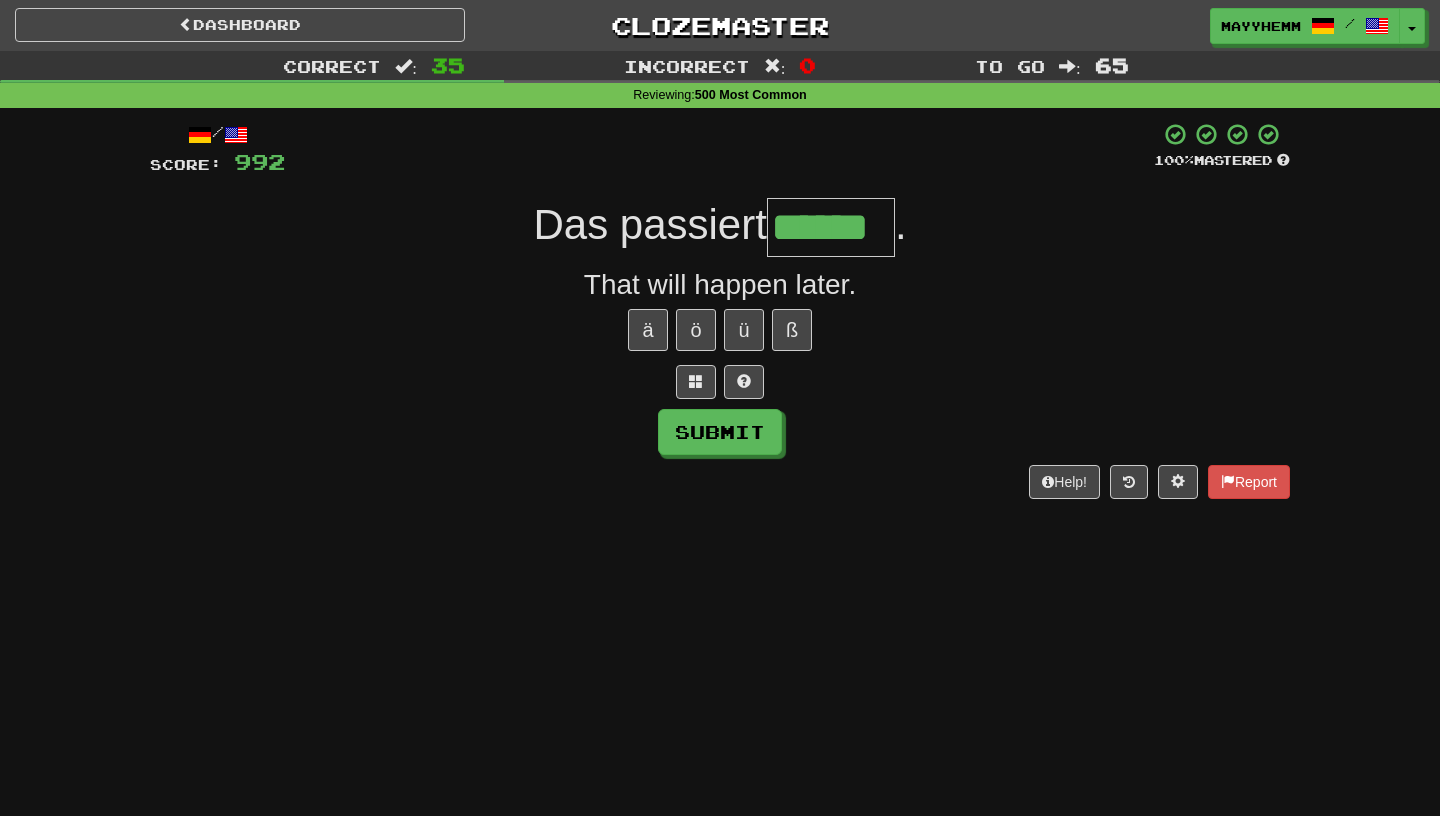 type on "******" 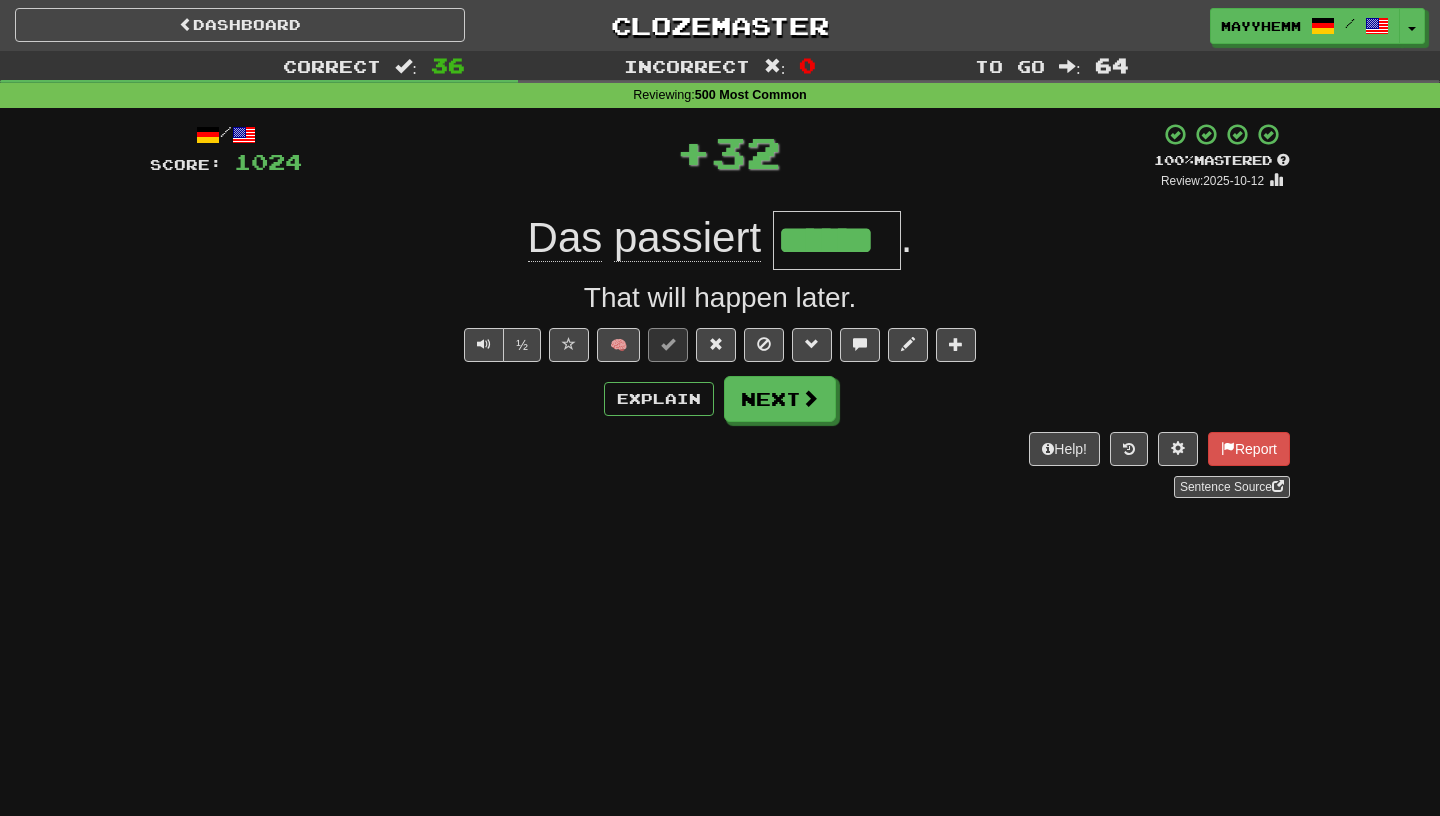 type 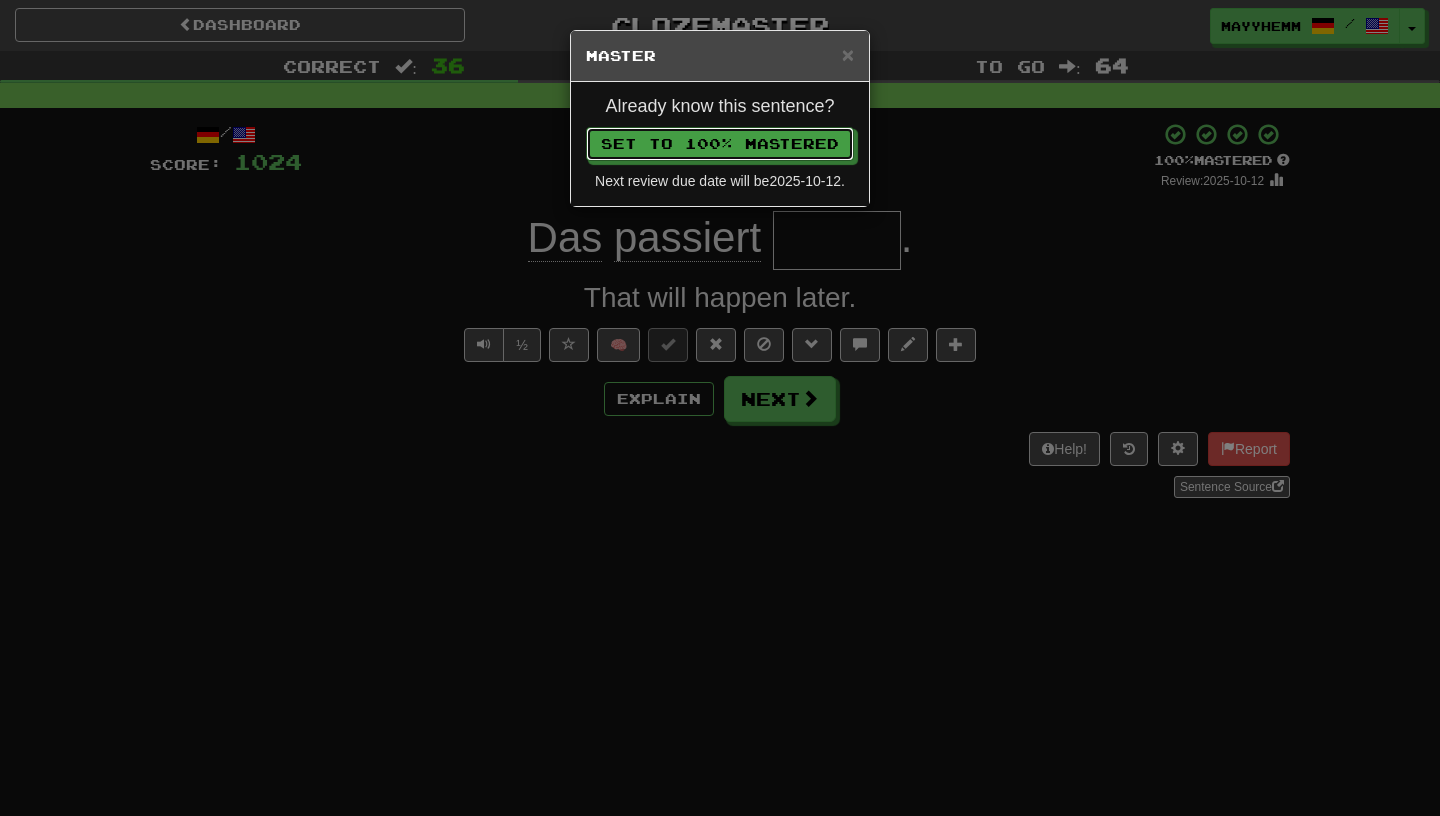 type 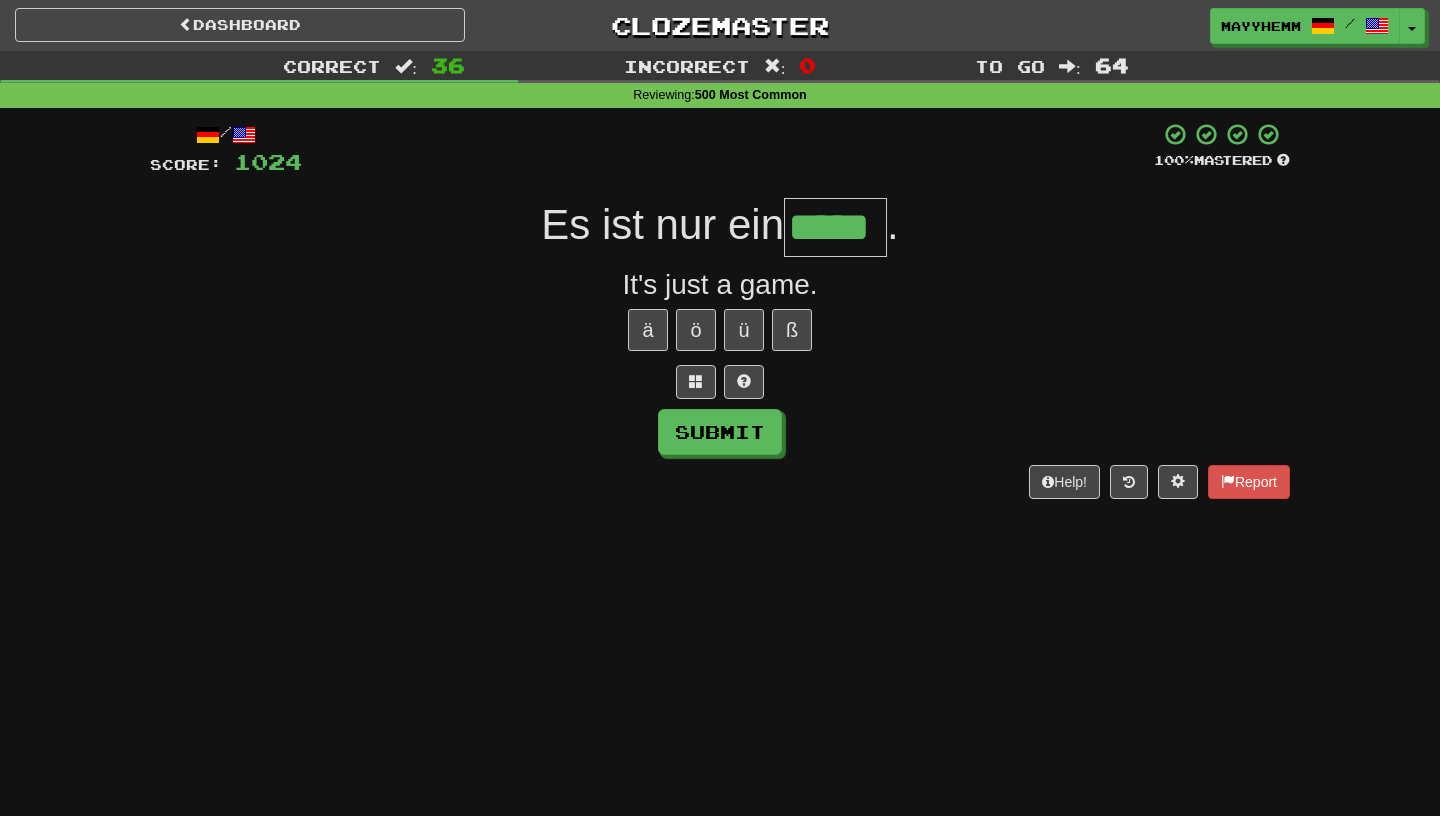 type on "*****" 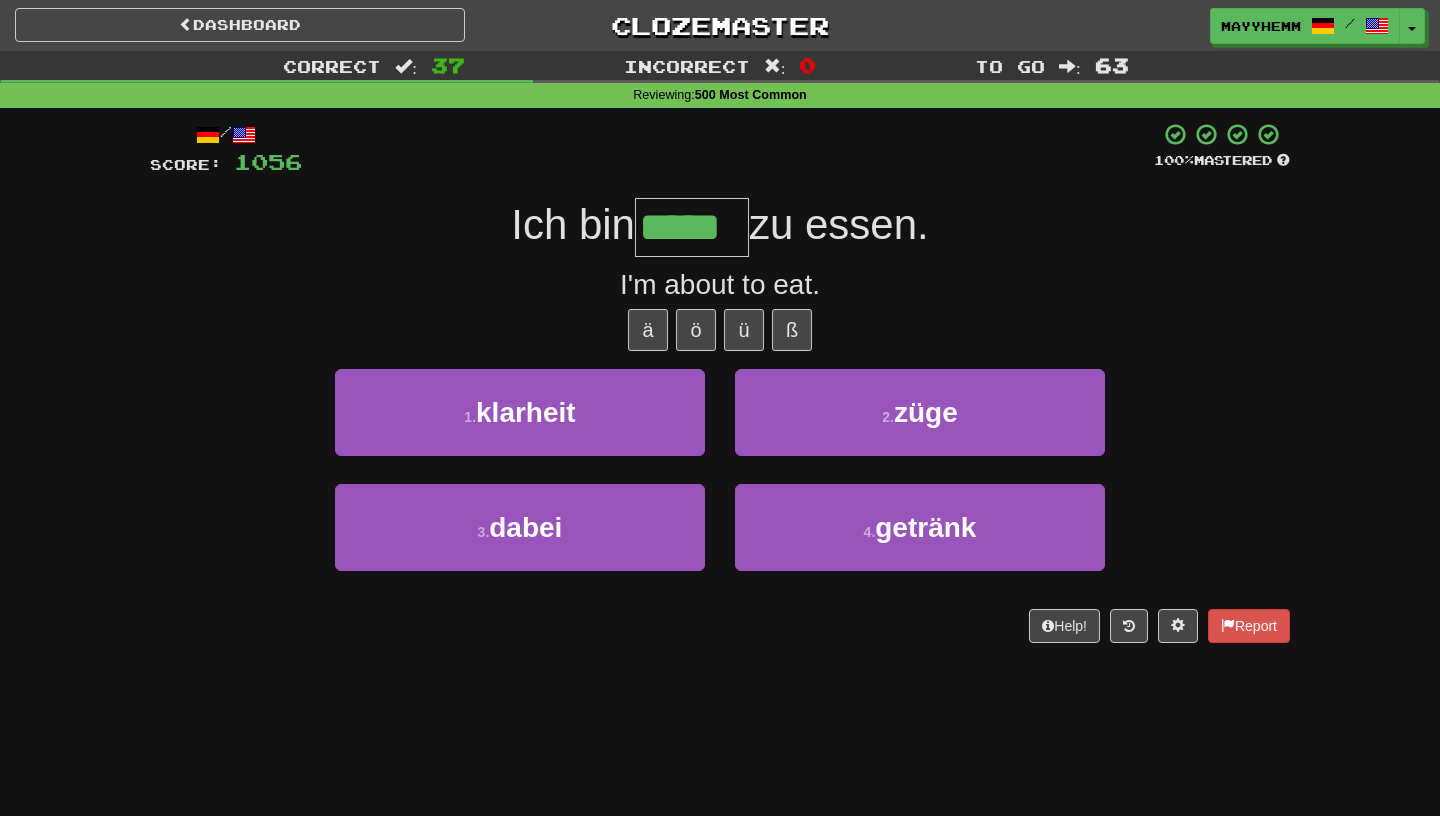 type on "*****" 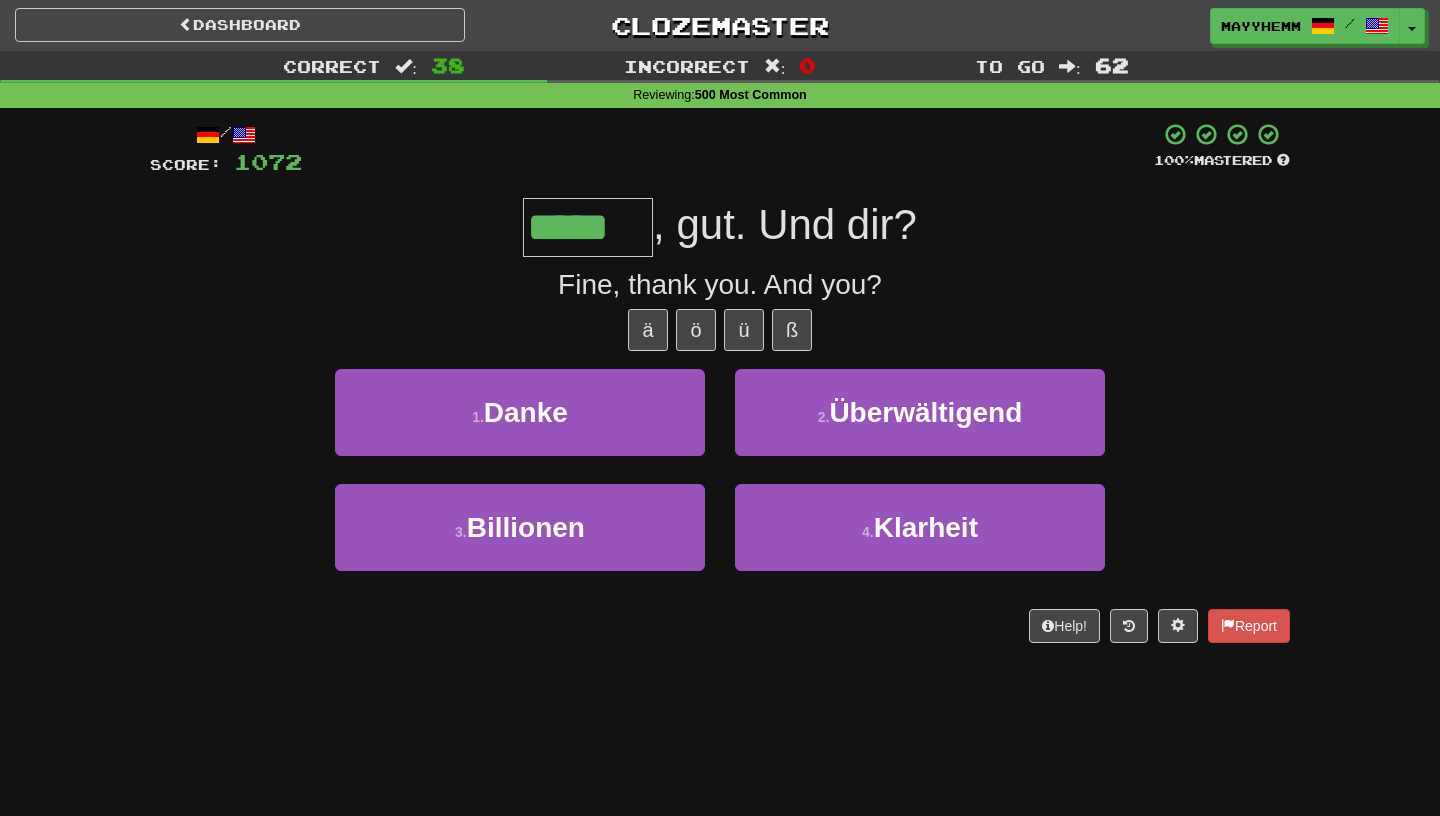 type on "*****" 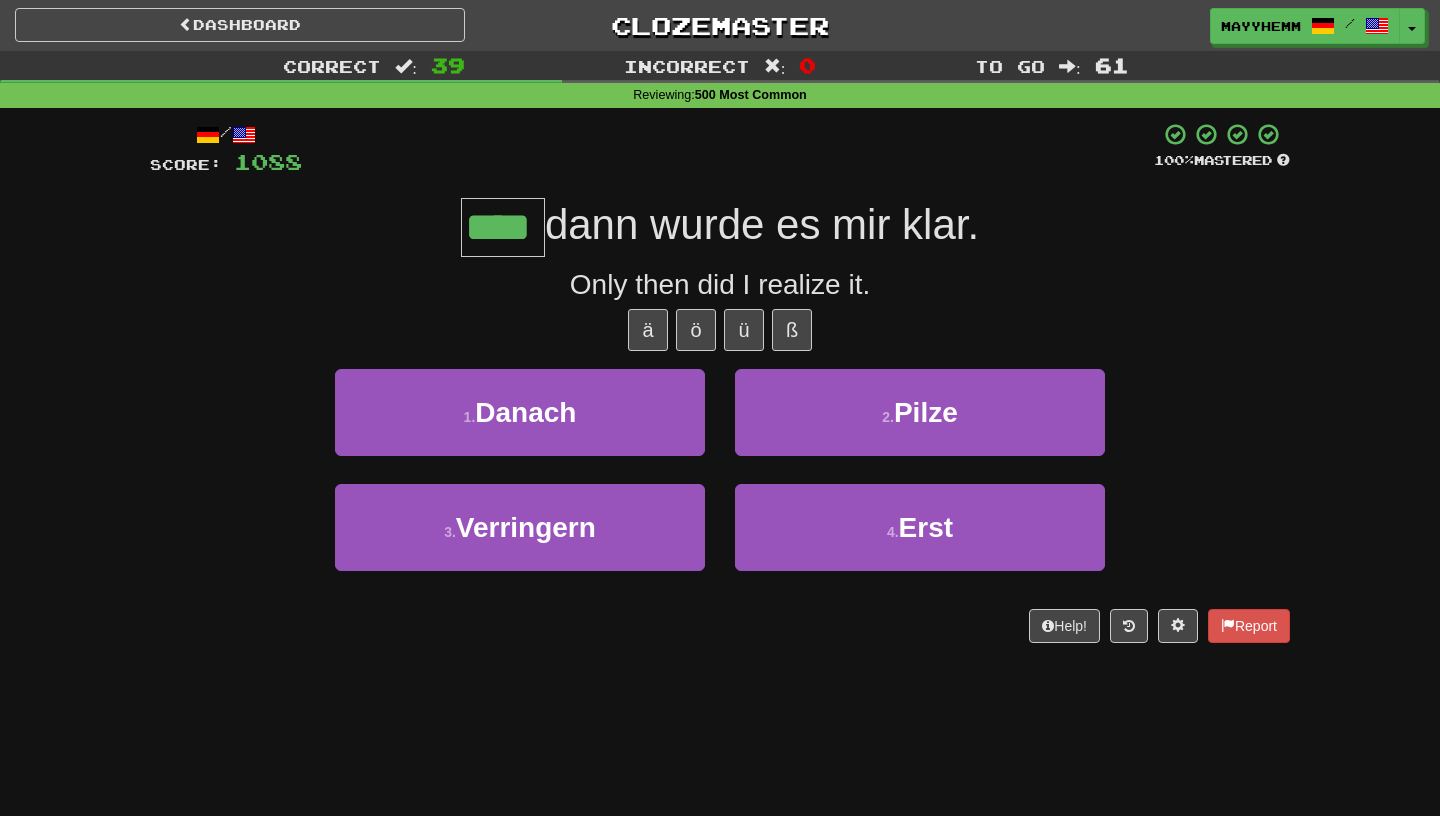 type on "****" 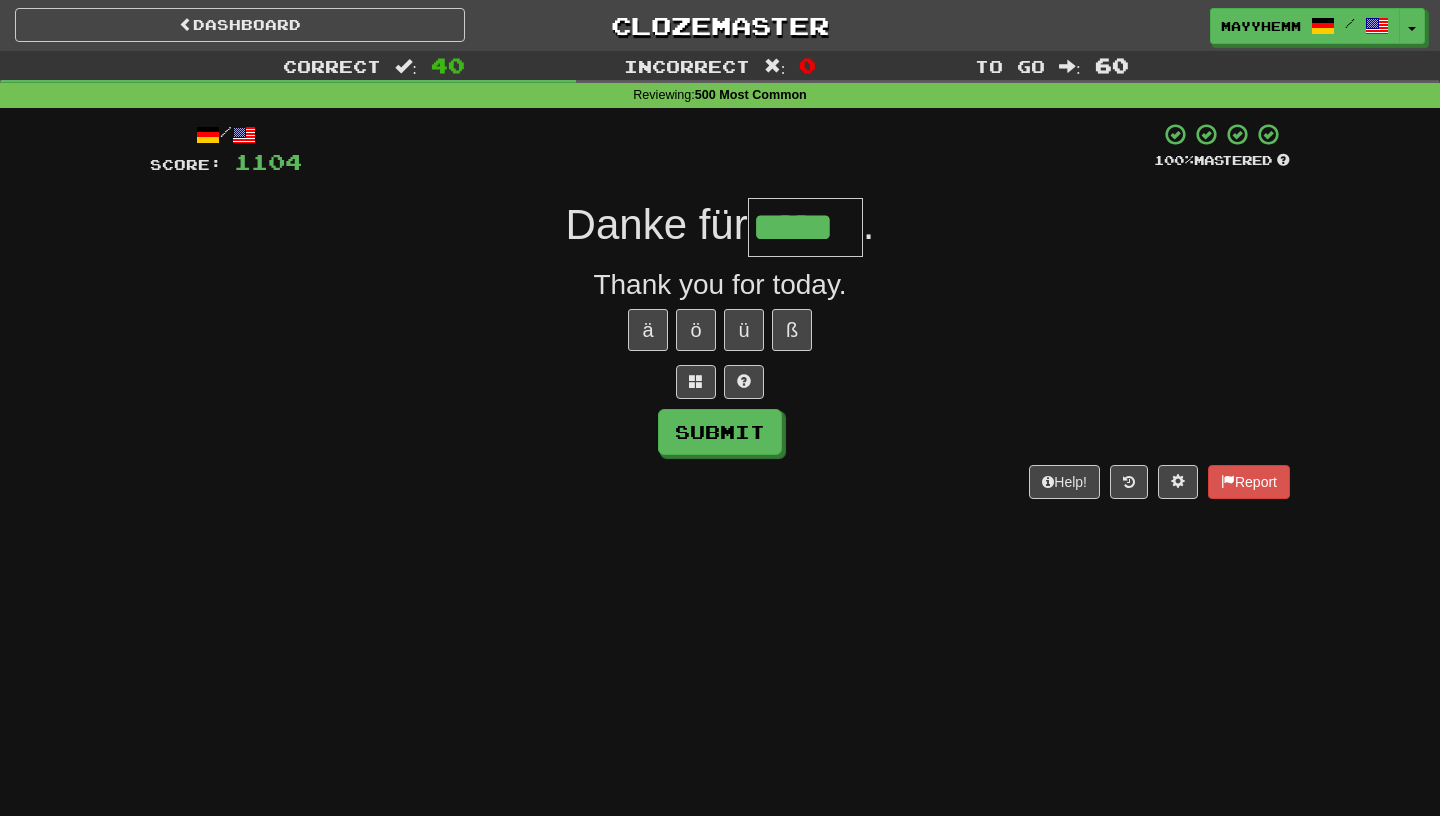 type on "*****" 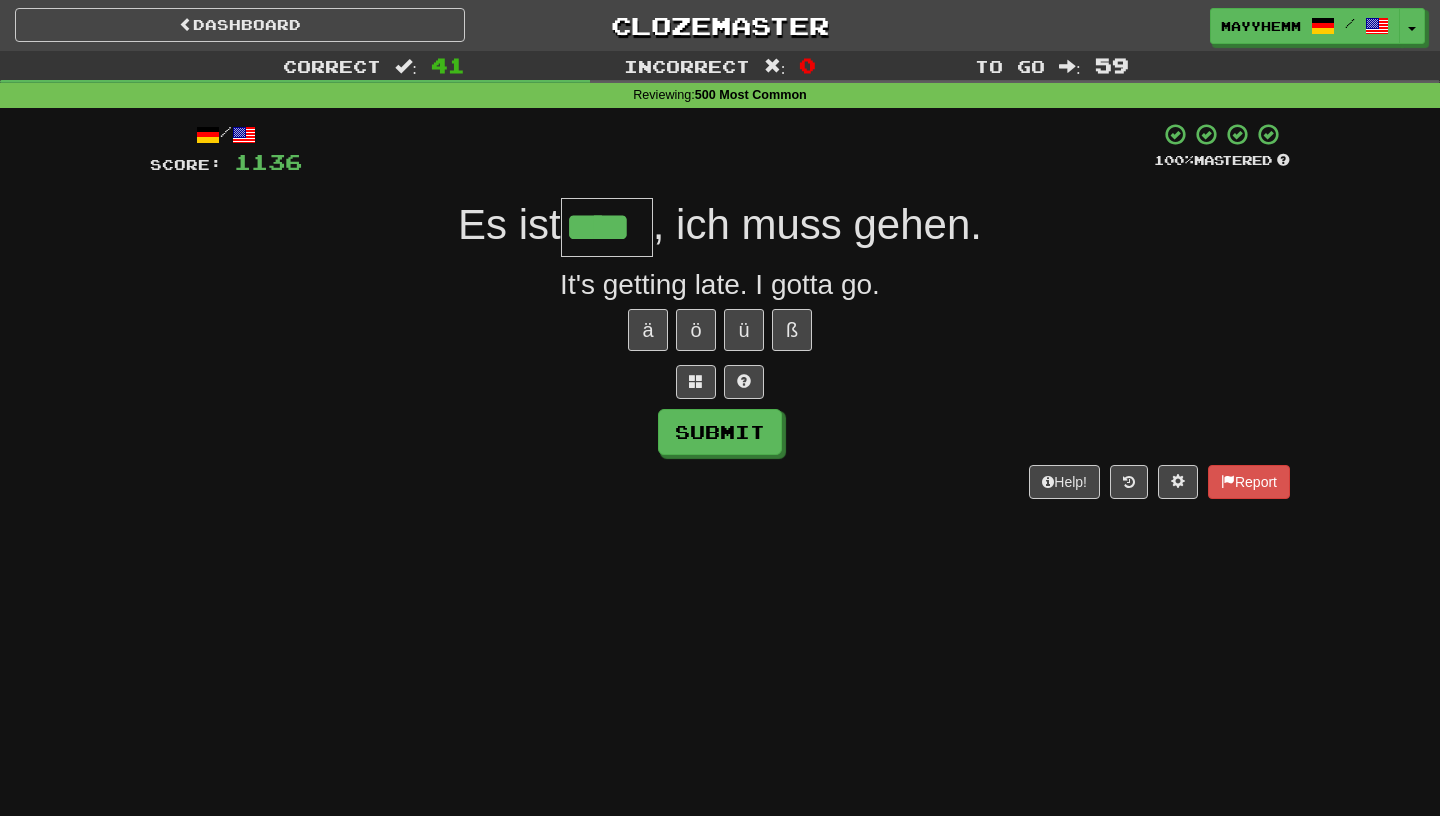type on "****" 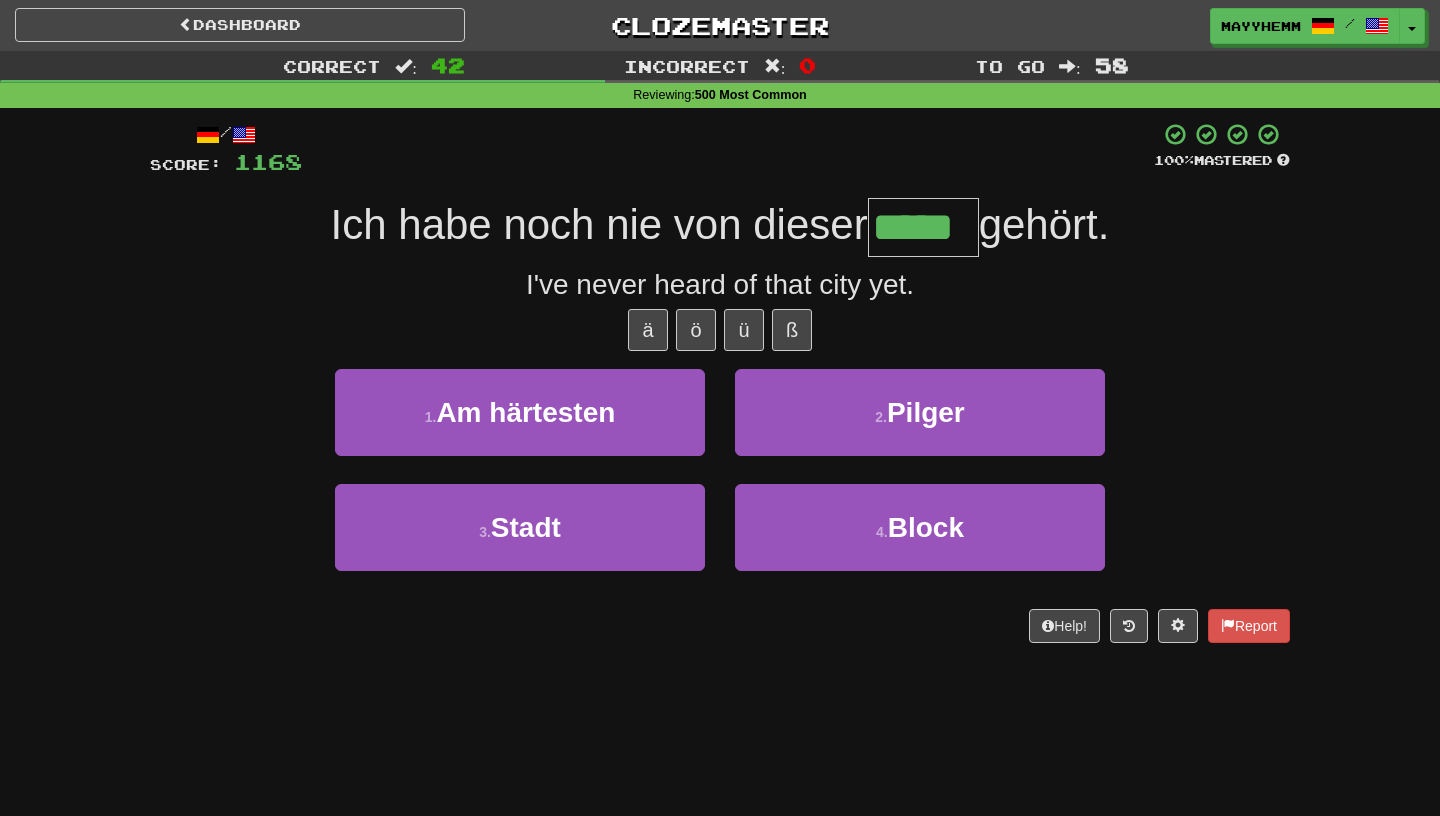 type on "*****" 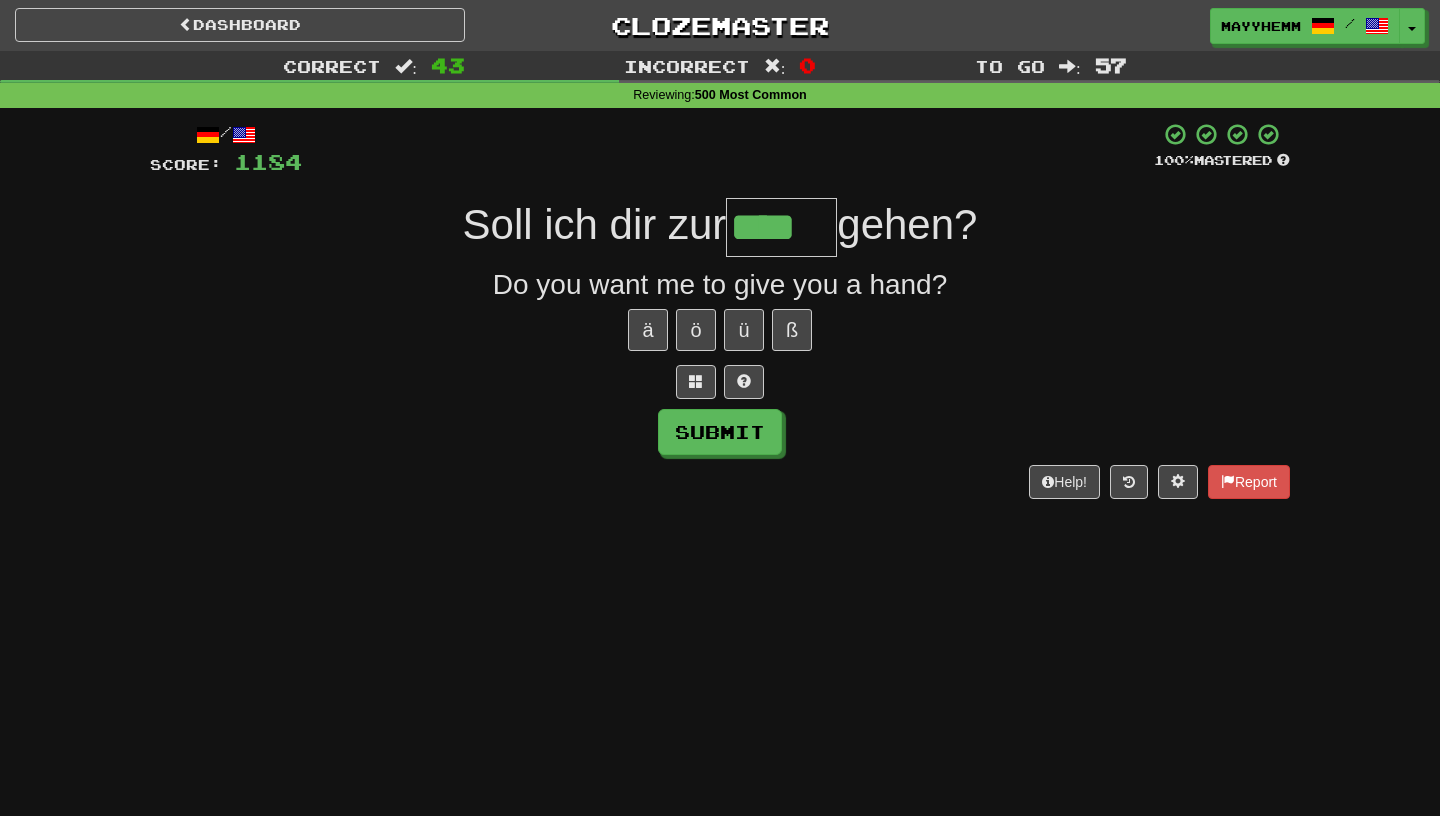 type on "****" 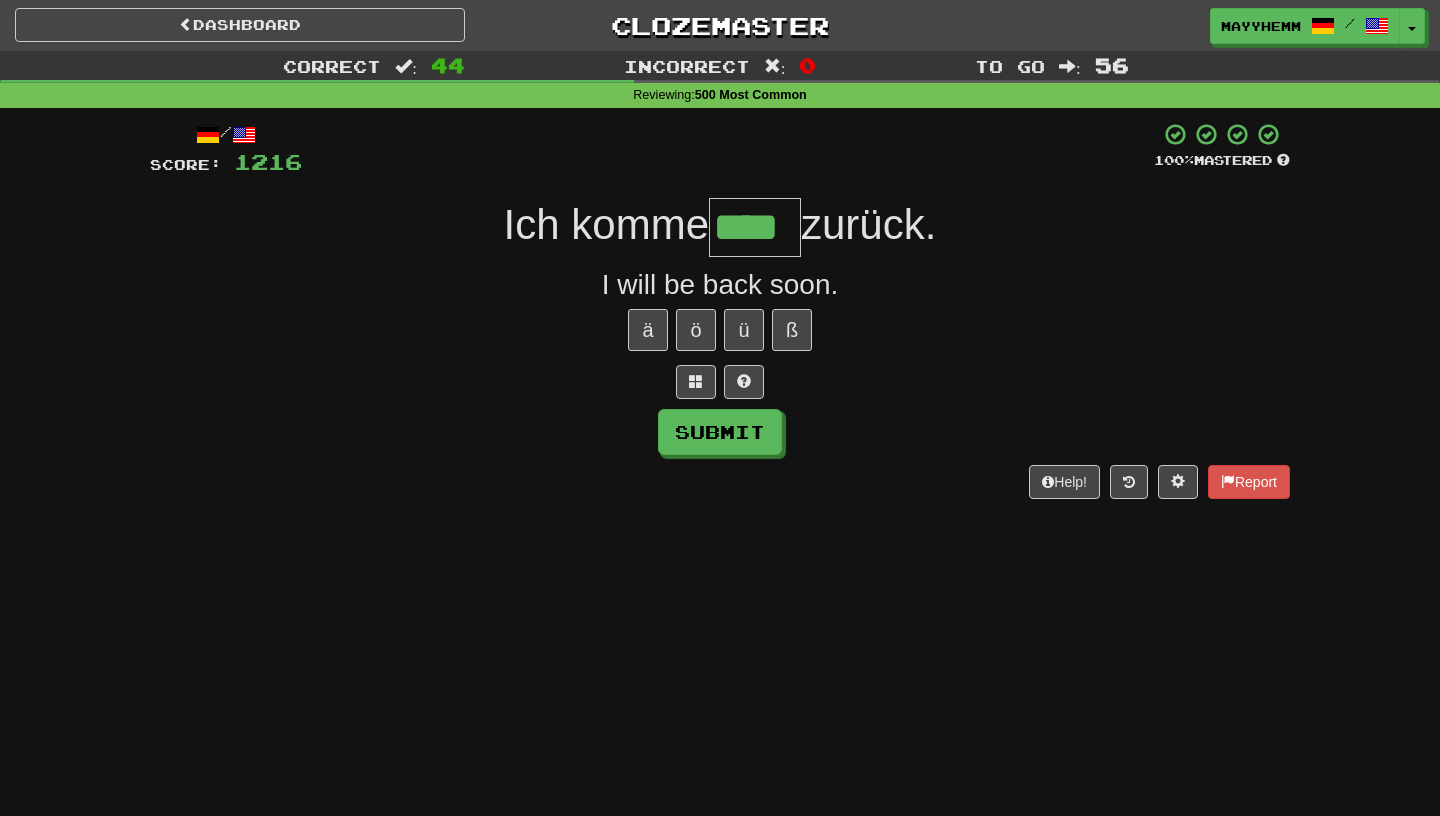 type on "****" 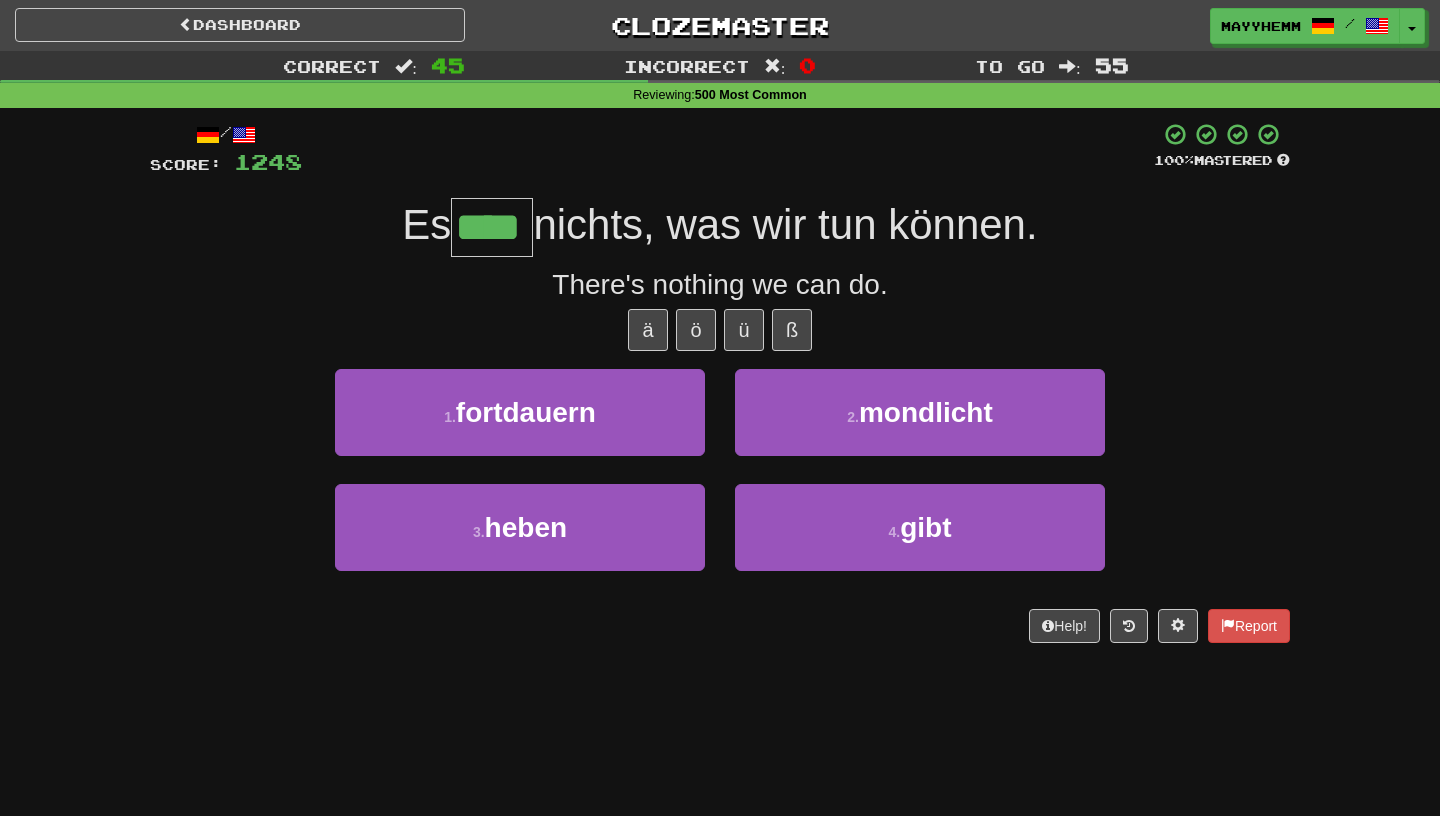 type on "****" 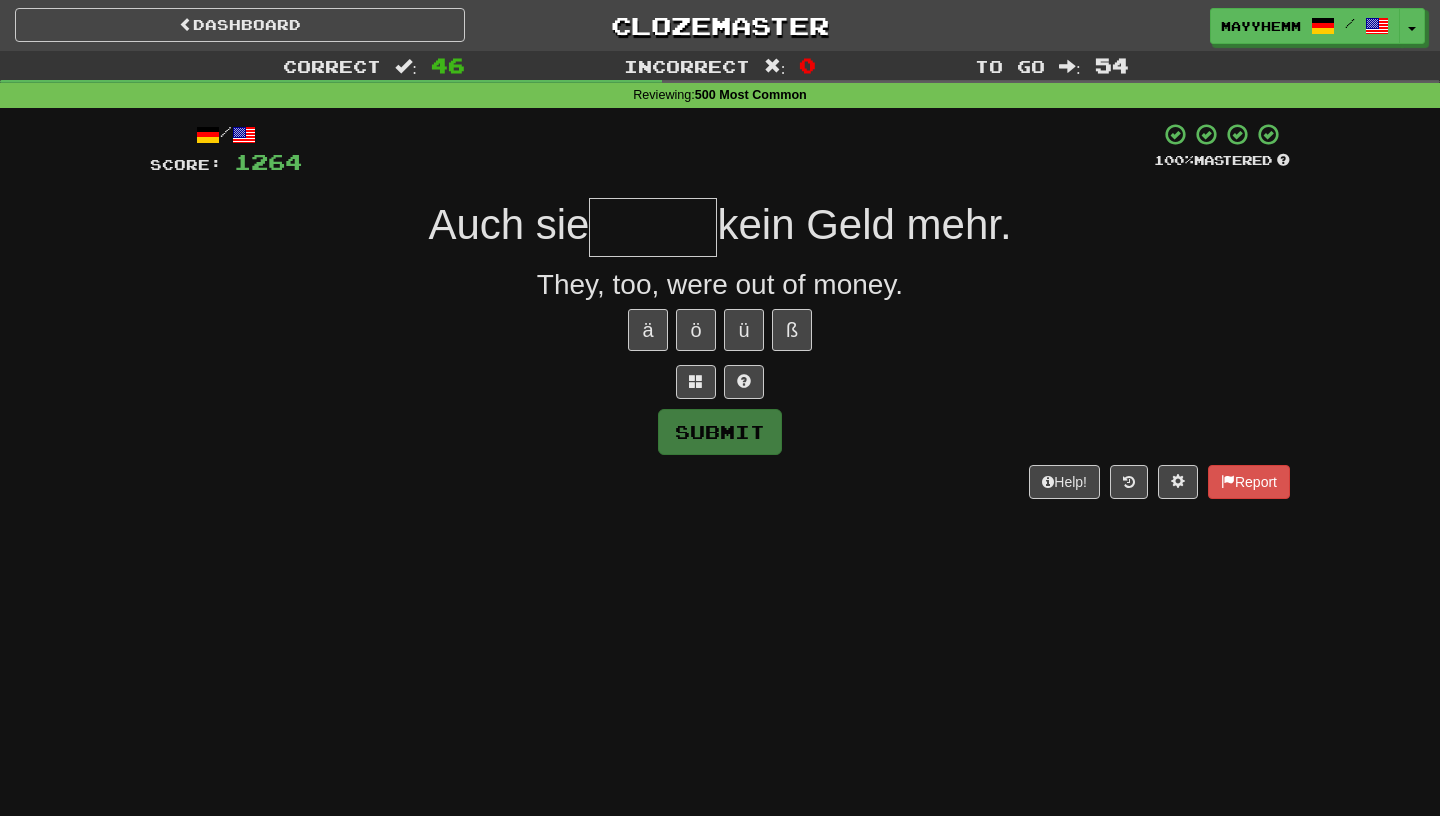 type on "*" 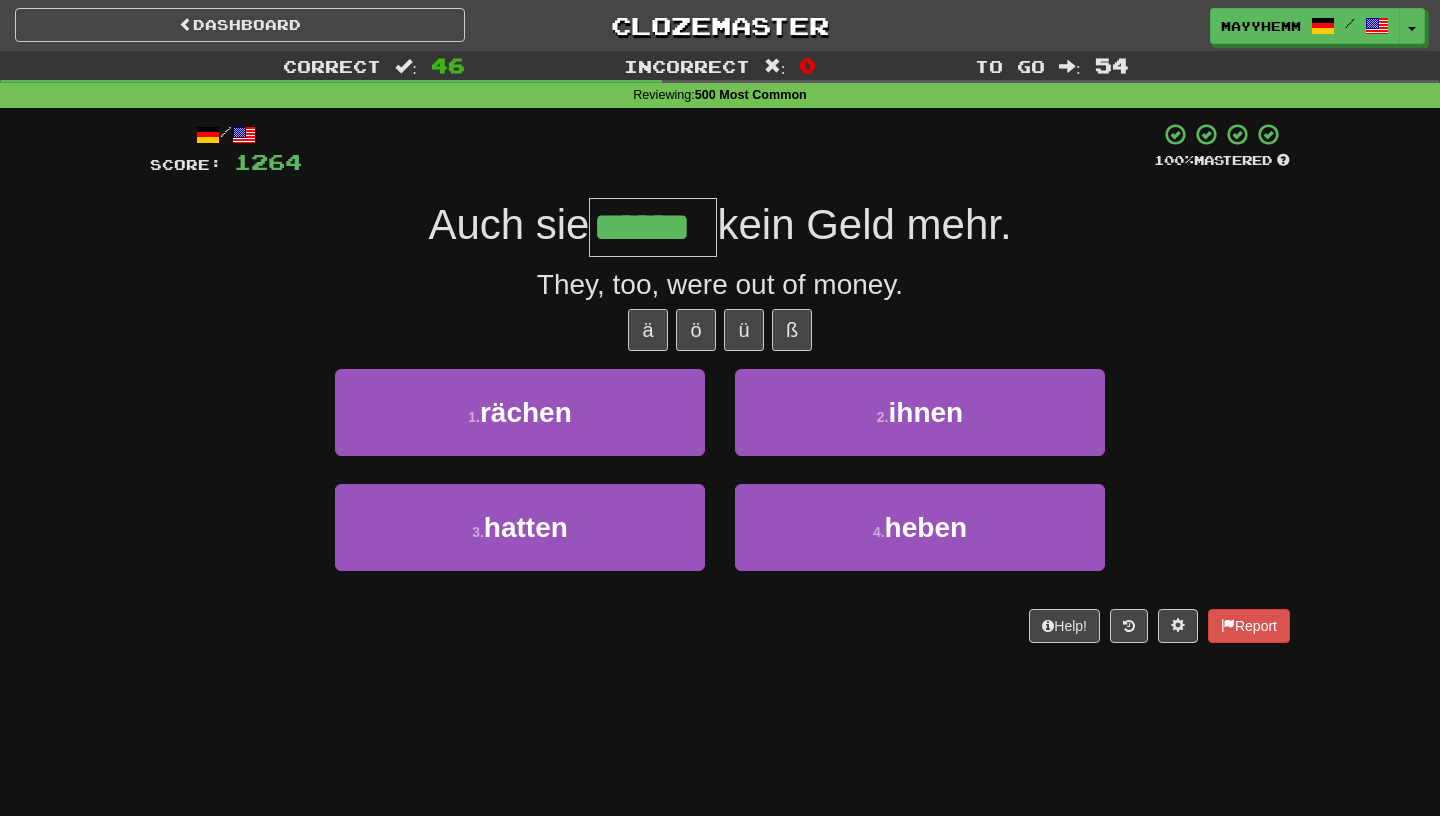 type on "******" 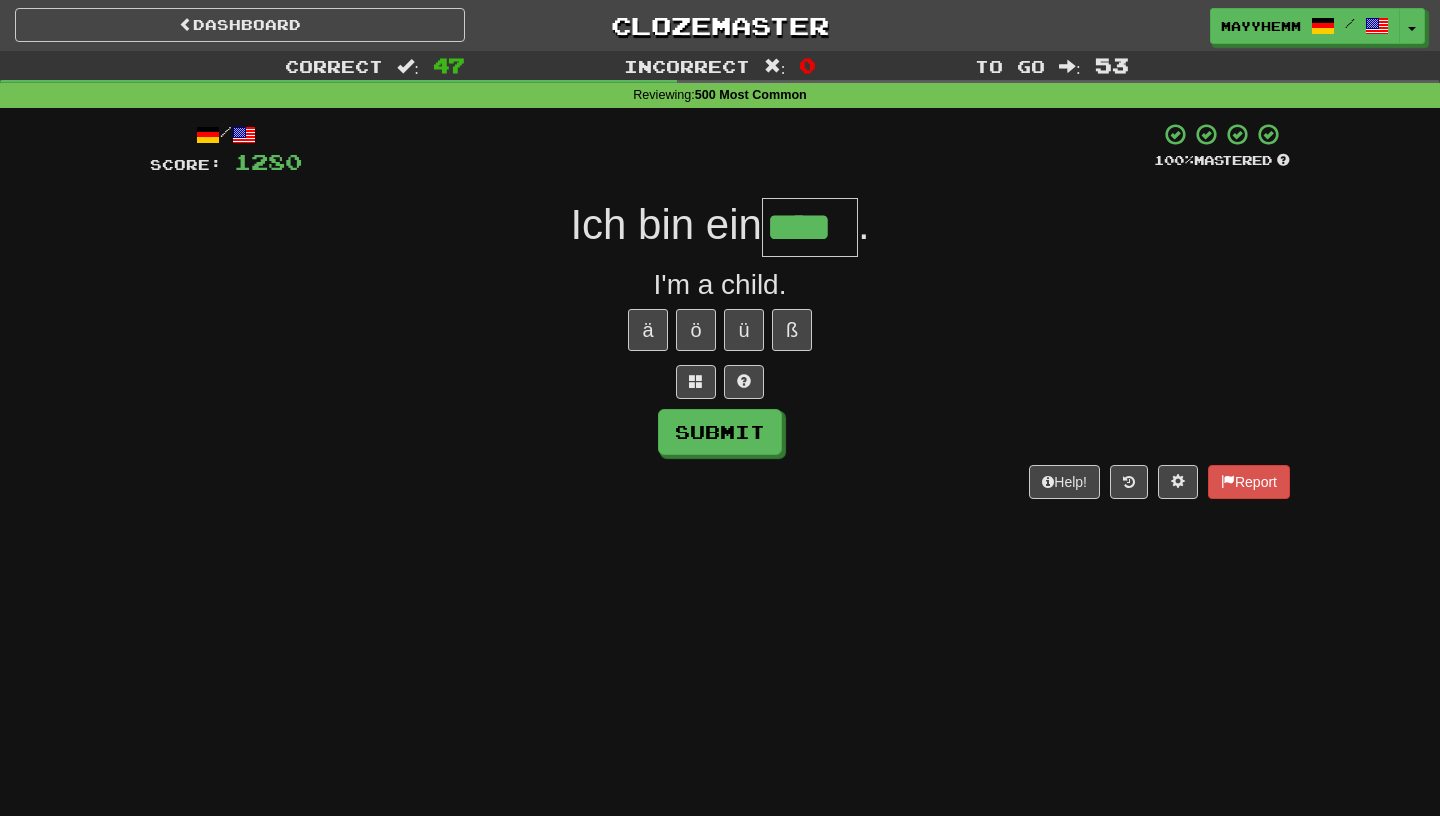 type on "****" 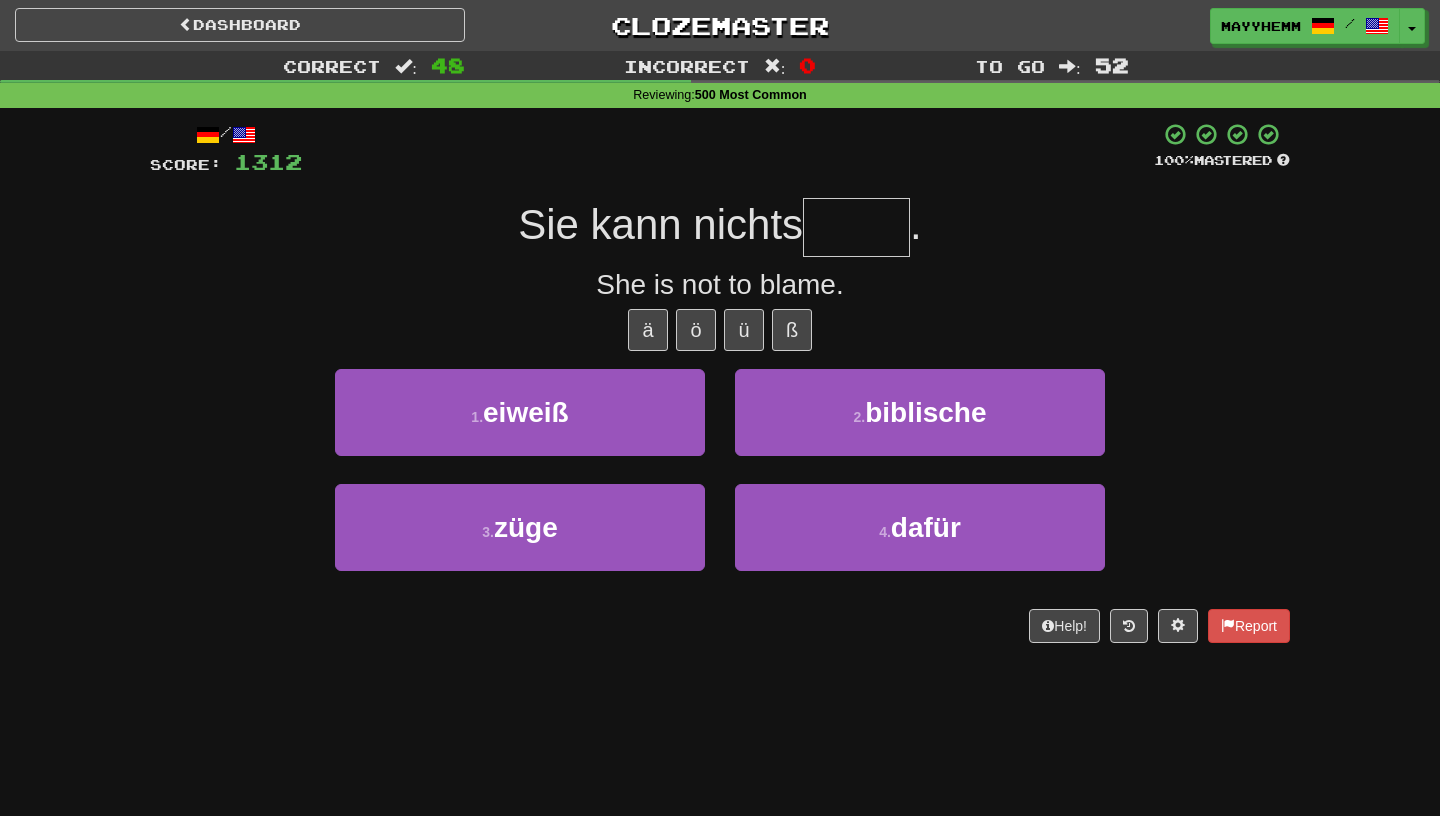 type on "*" 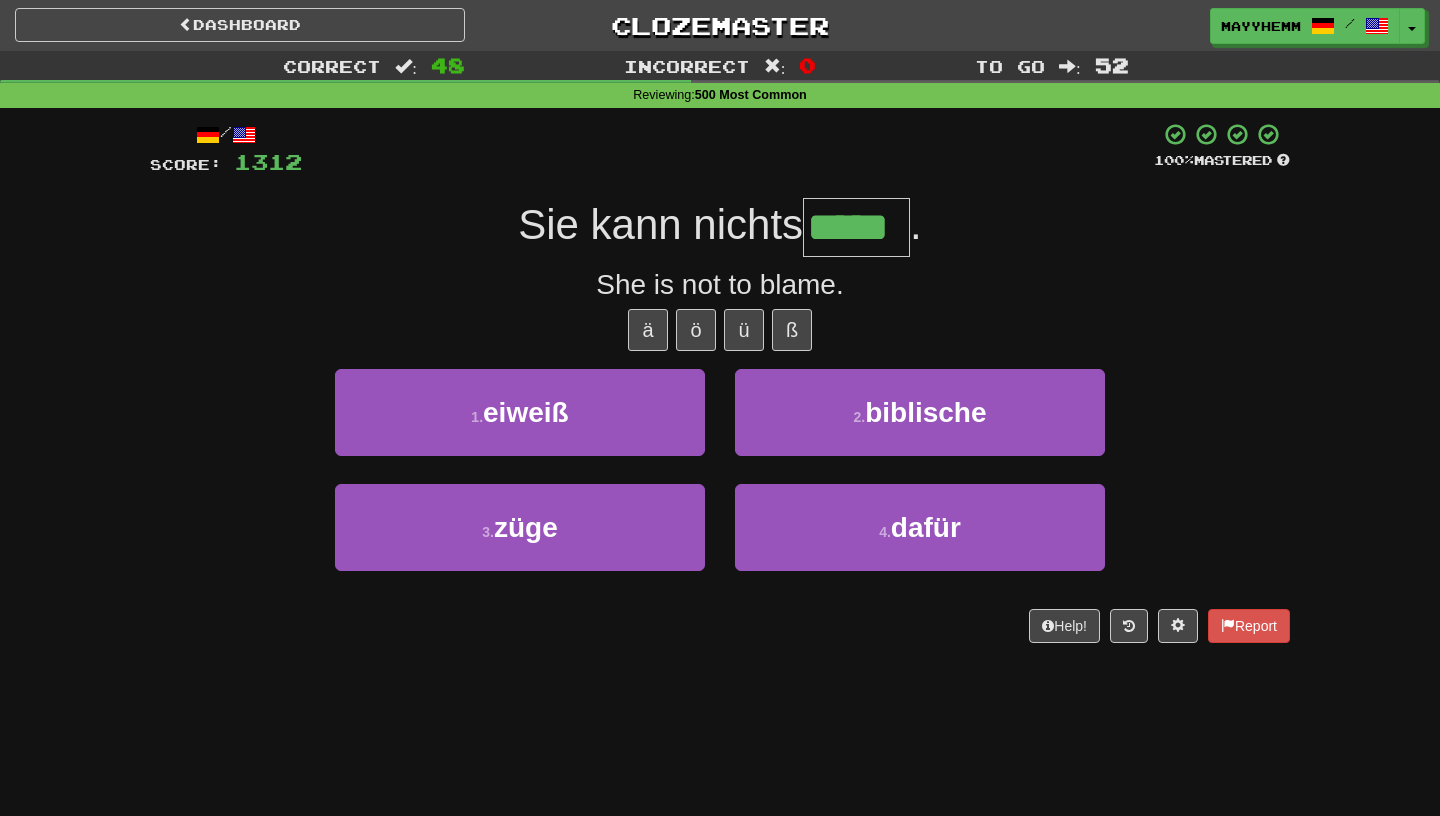 type on "*****" 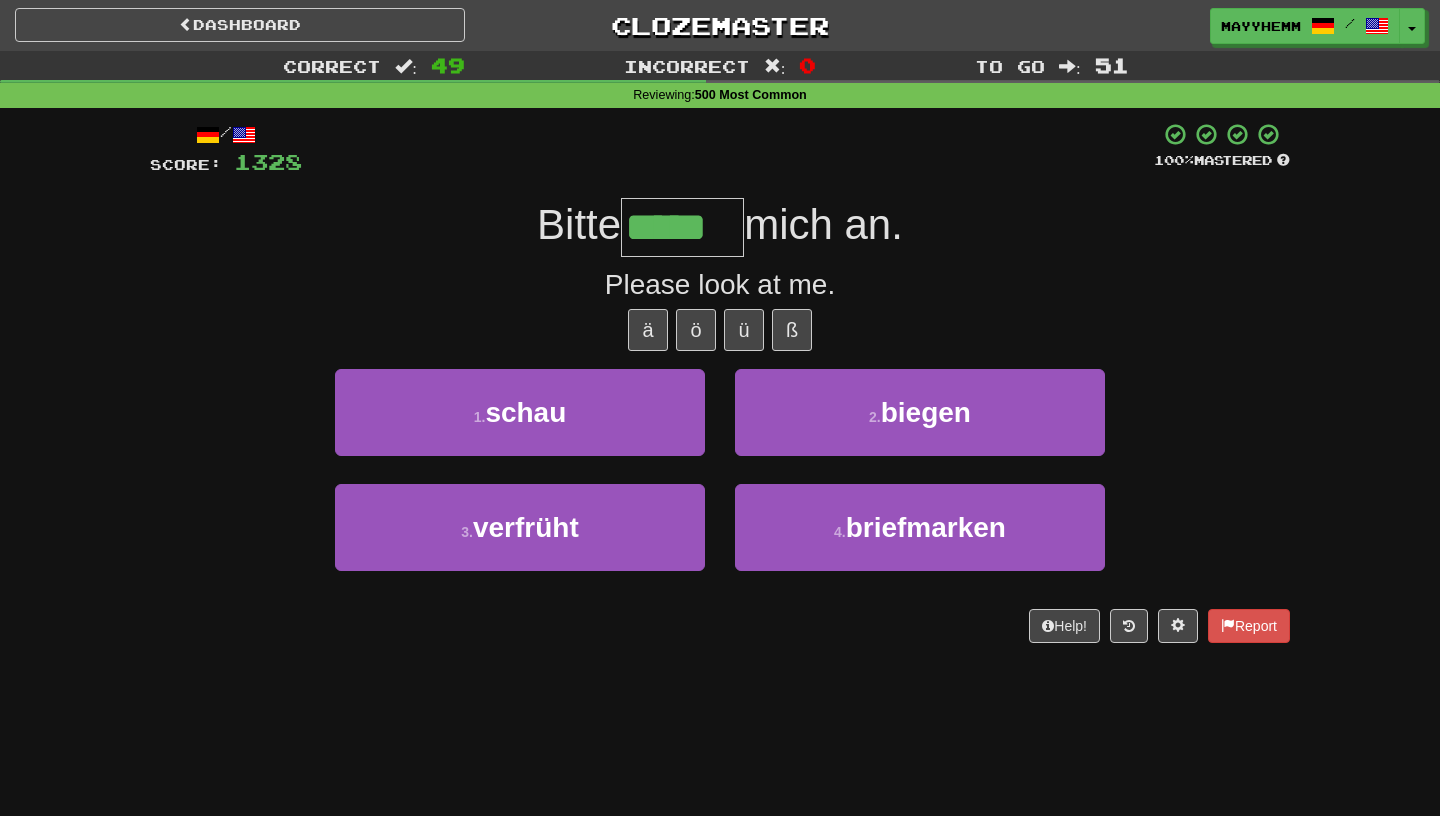 type on "*****" 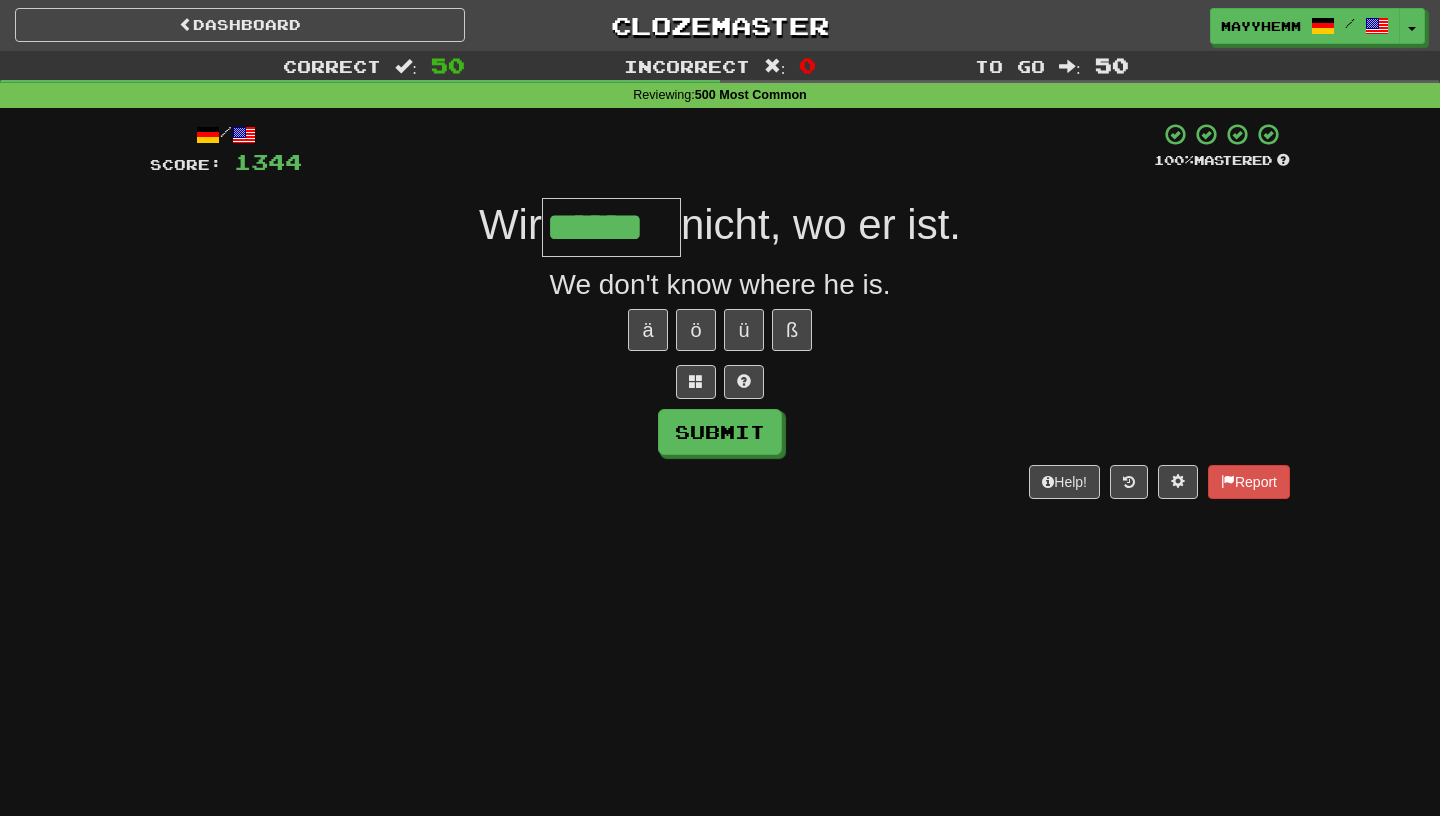 type on "******" 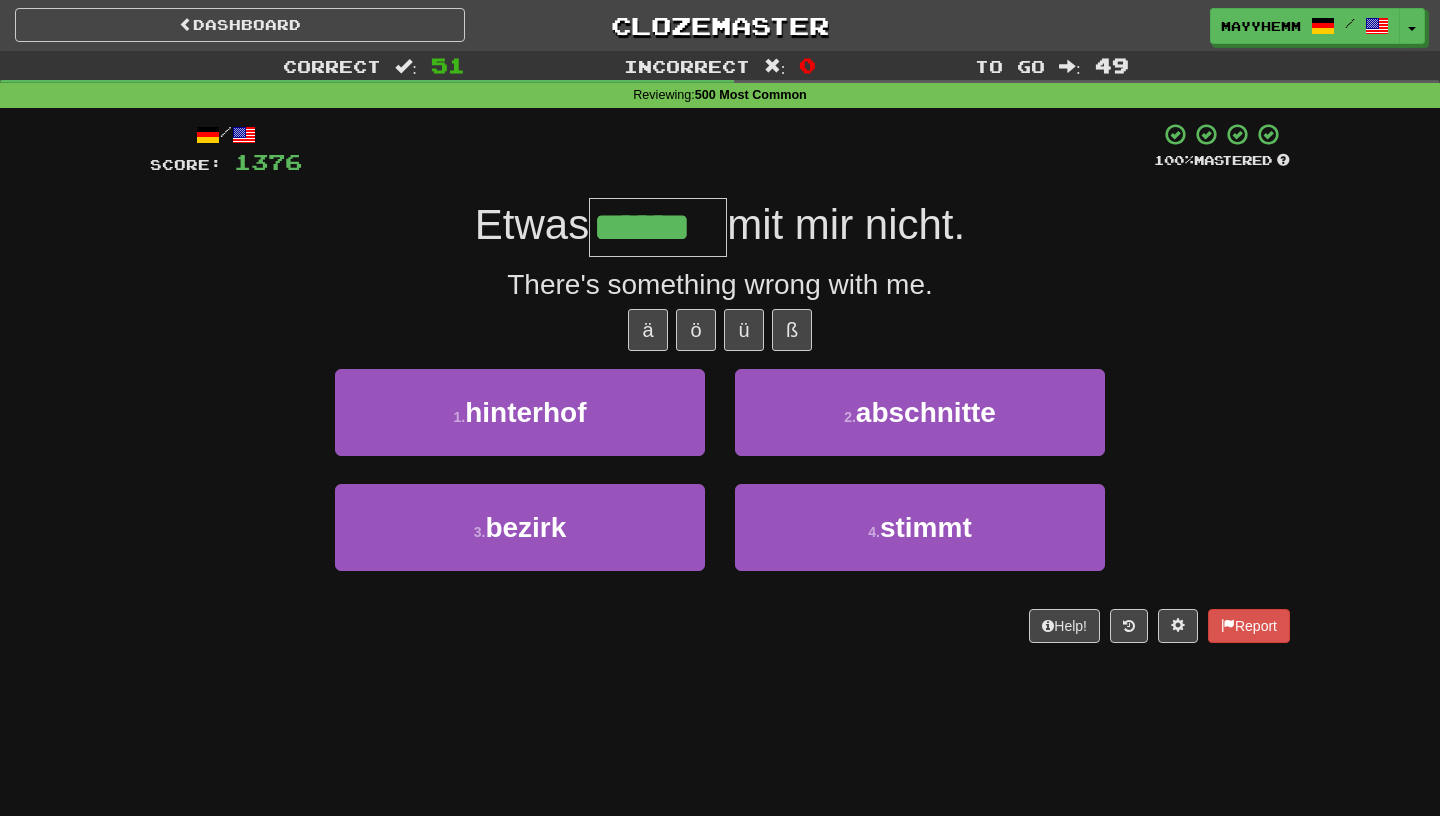type on "******" 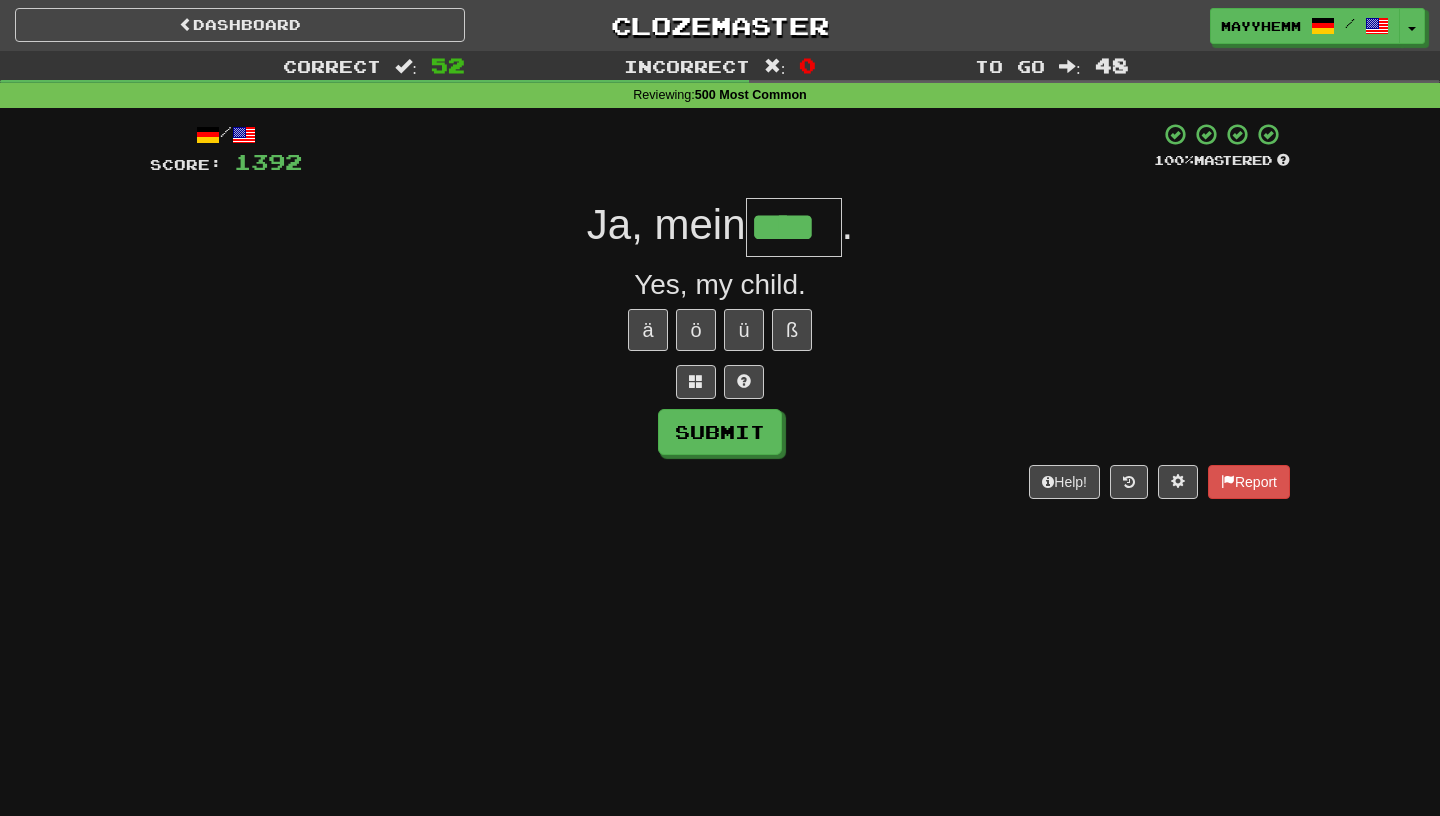 type on "****" 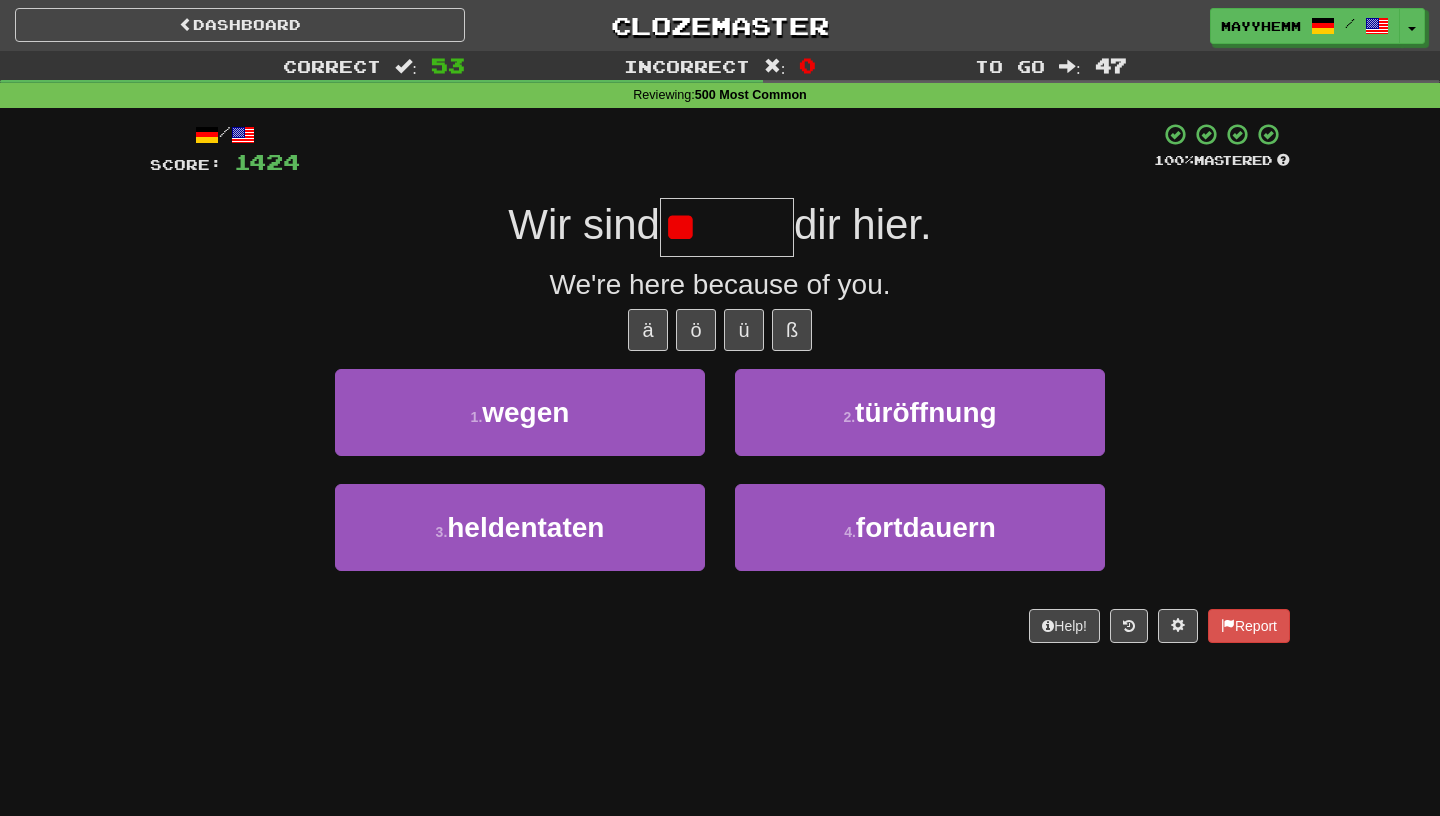 type on "*" 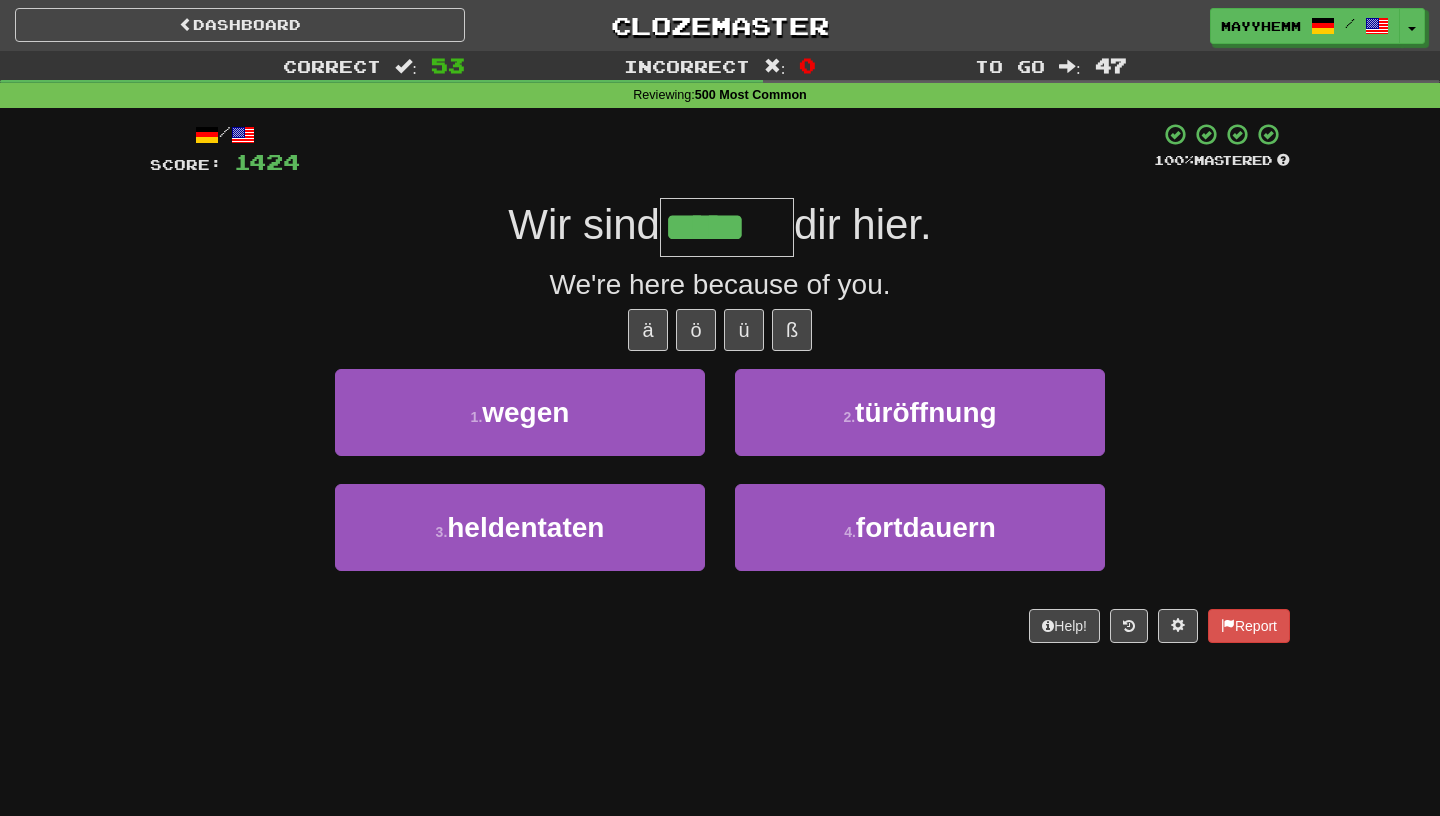 type on "*****" 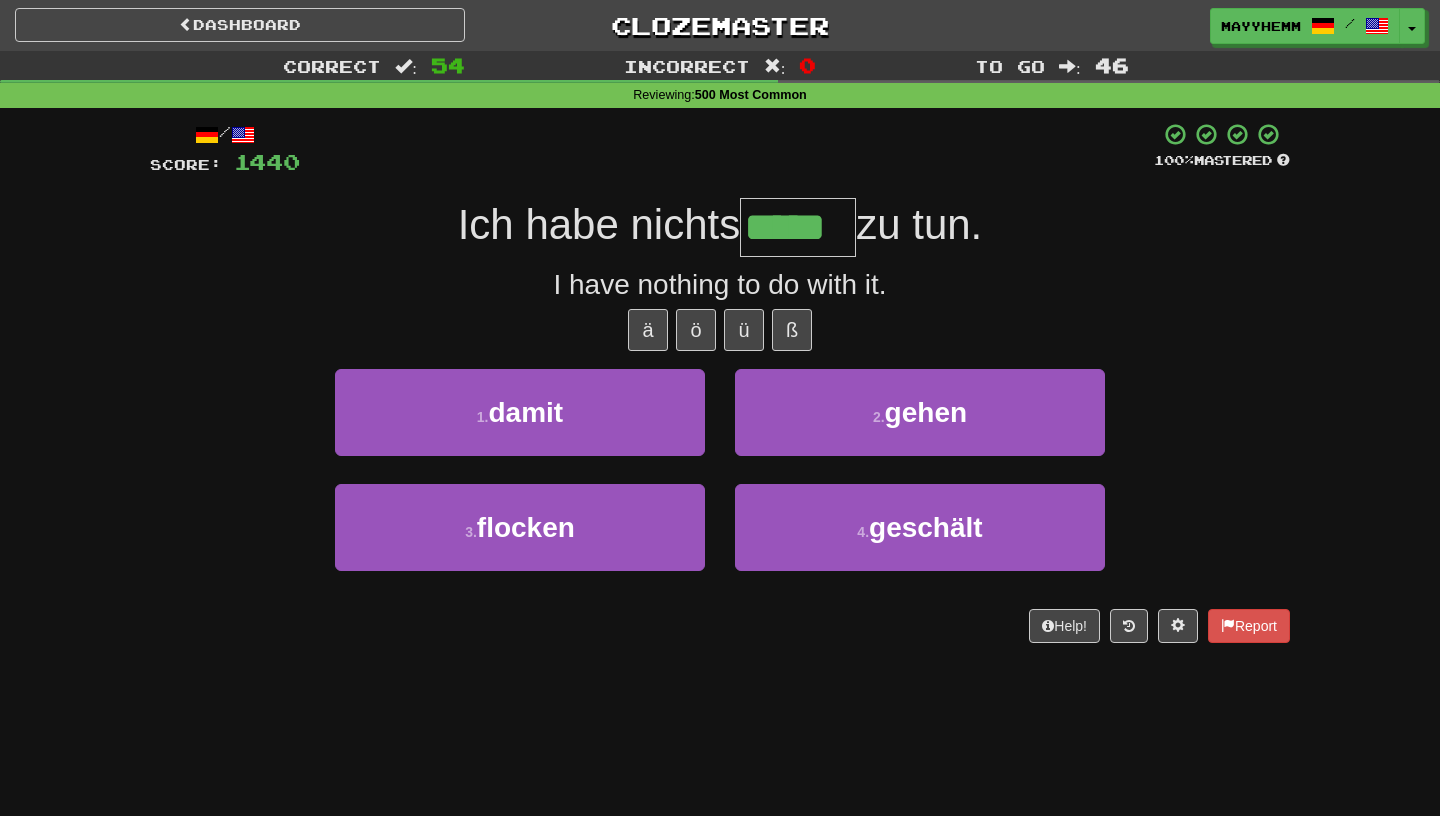 type on "*****" 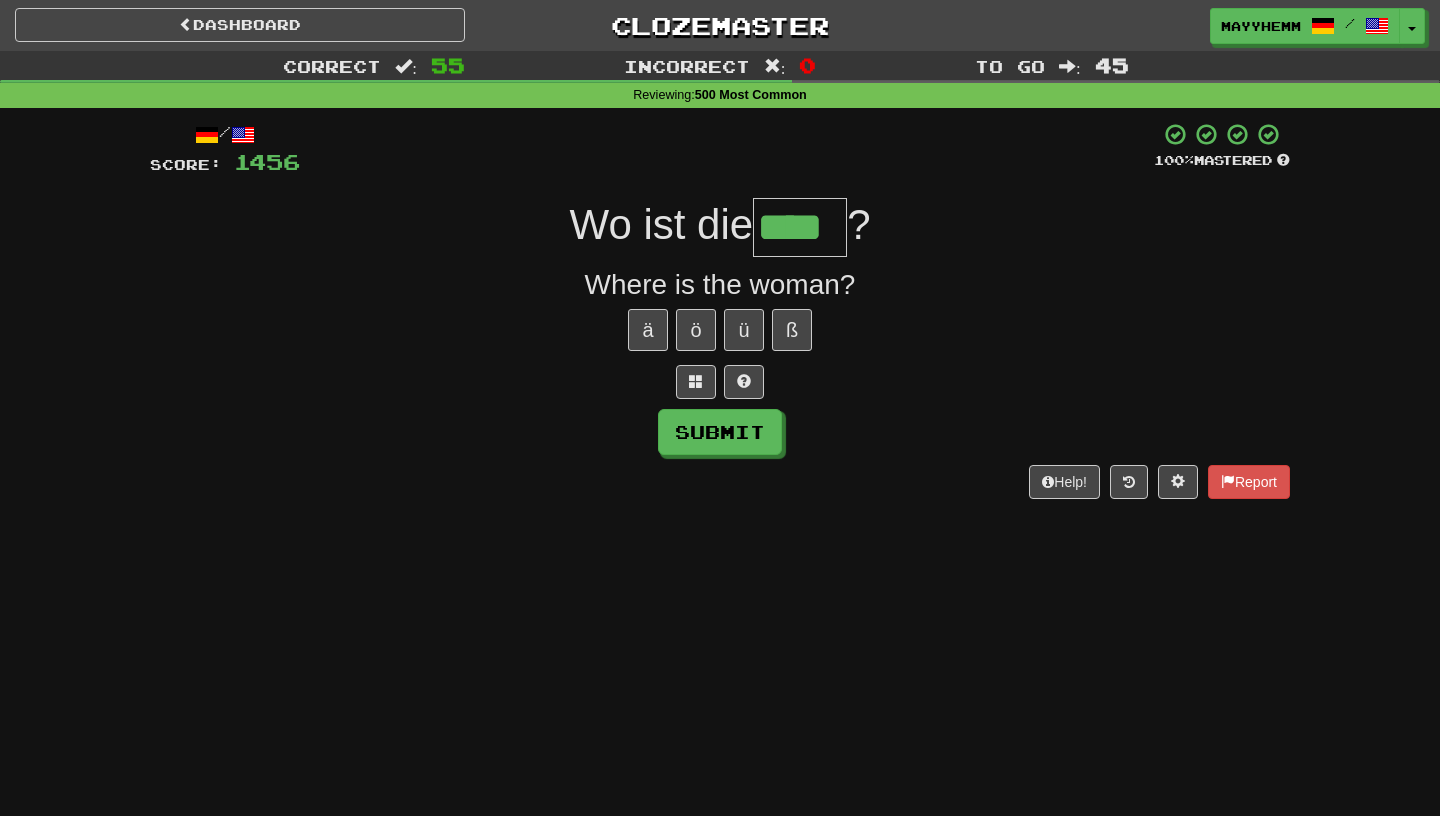 type on "****" 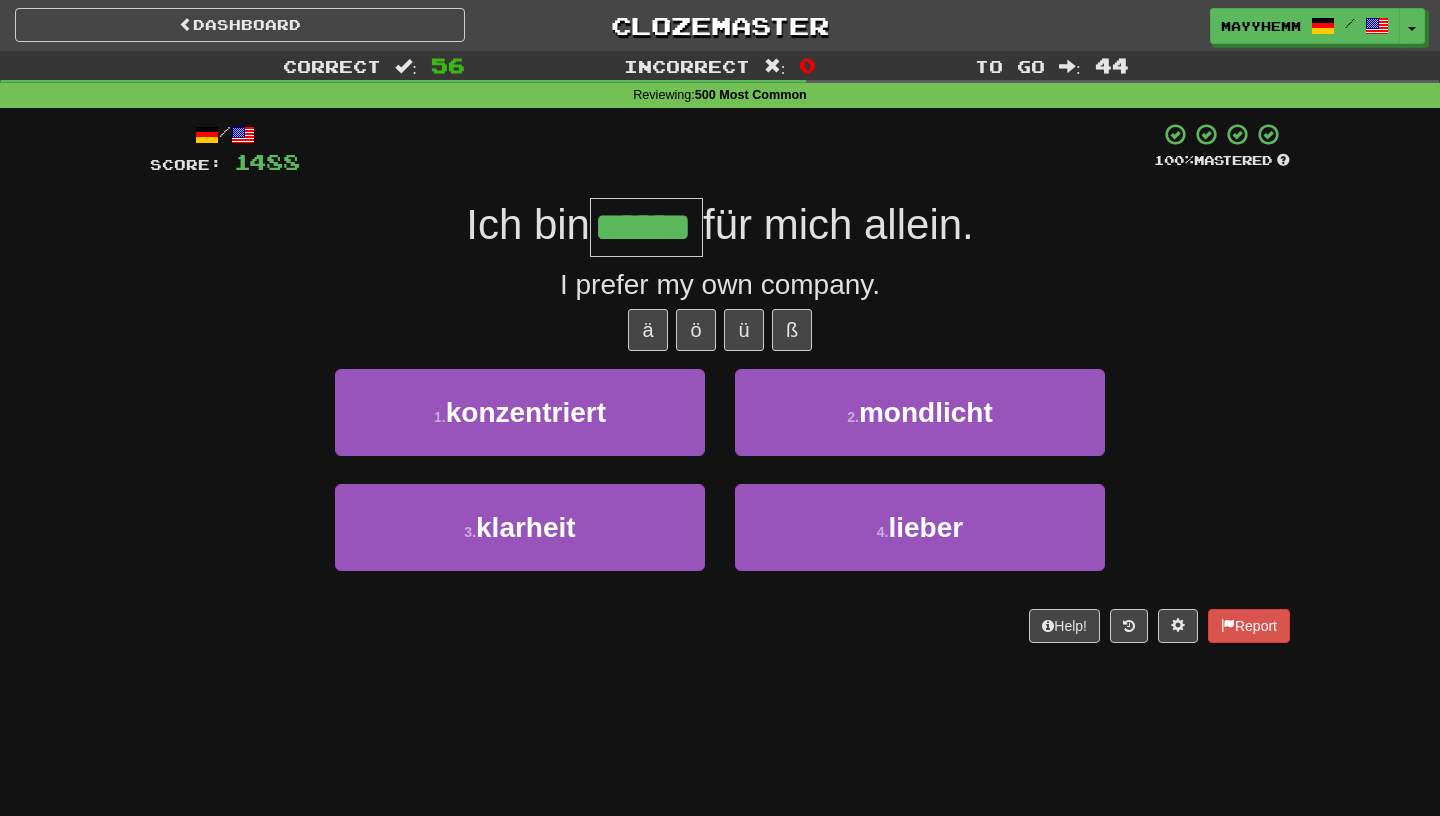 type on "******" 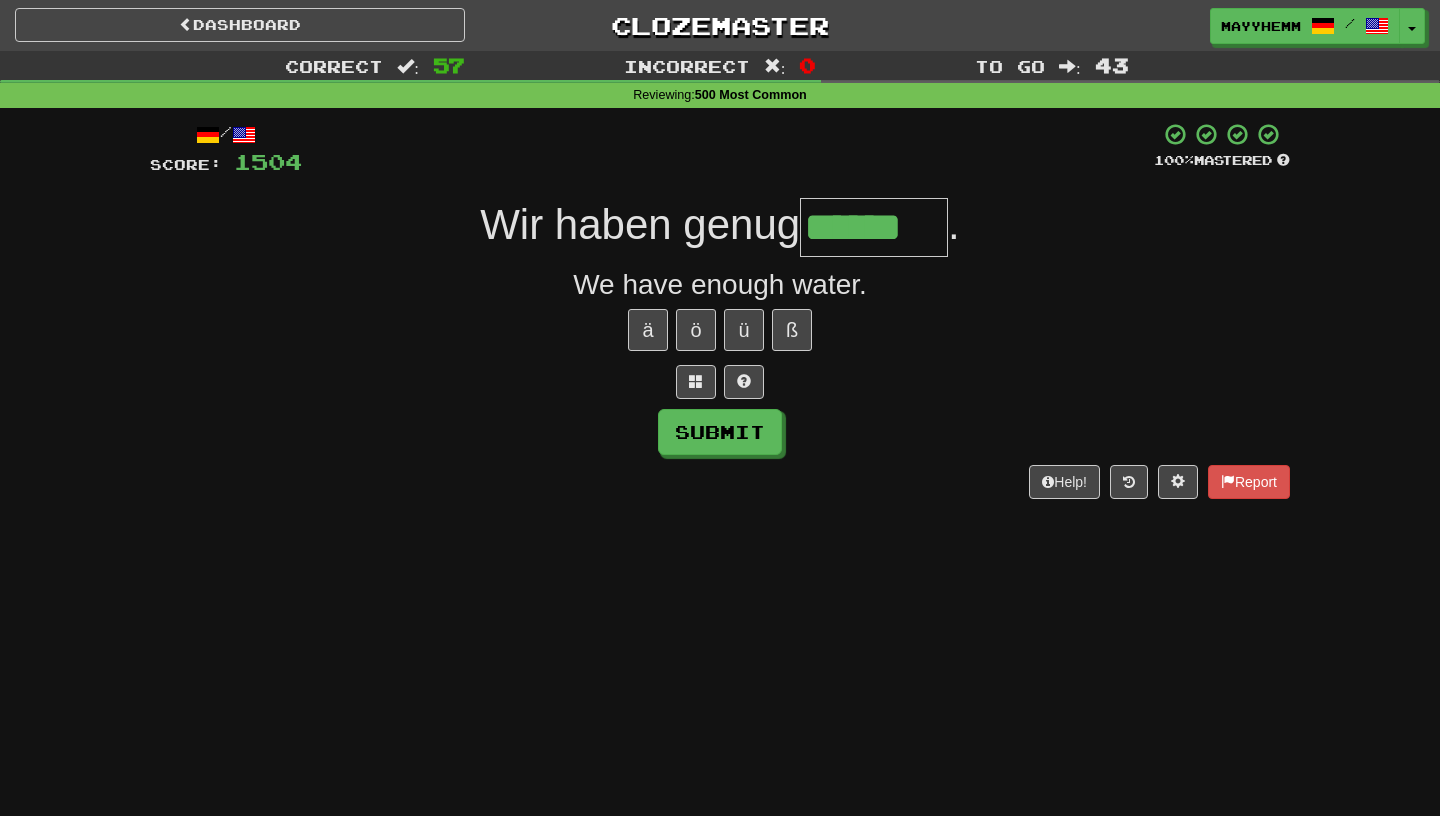 type on "******" 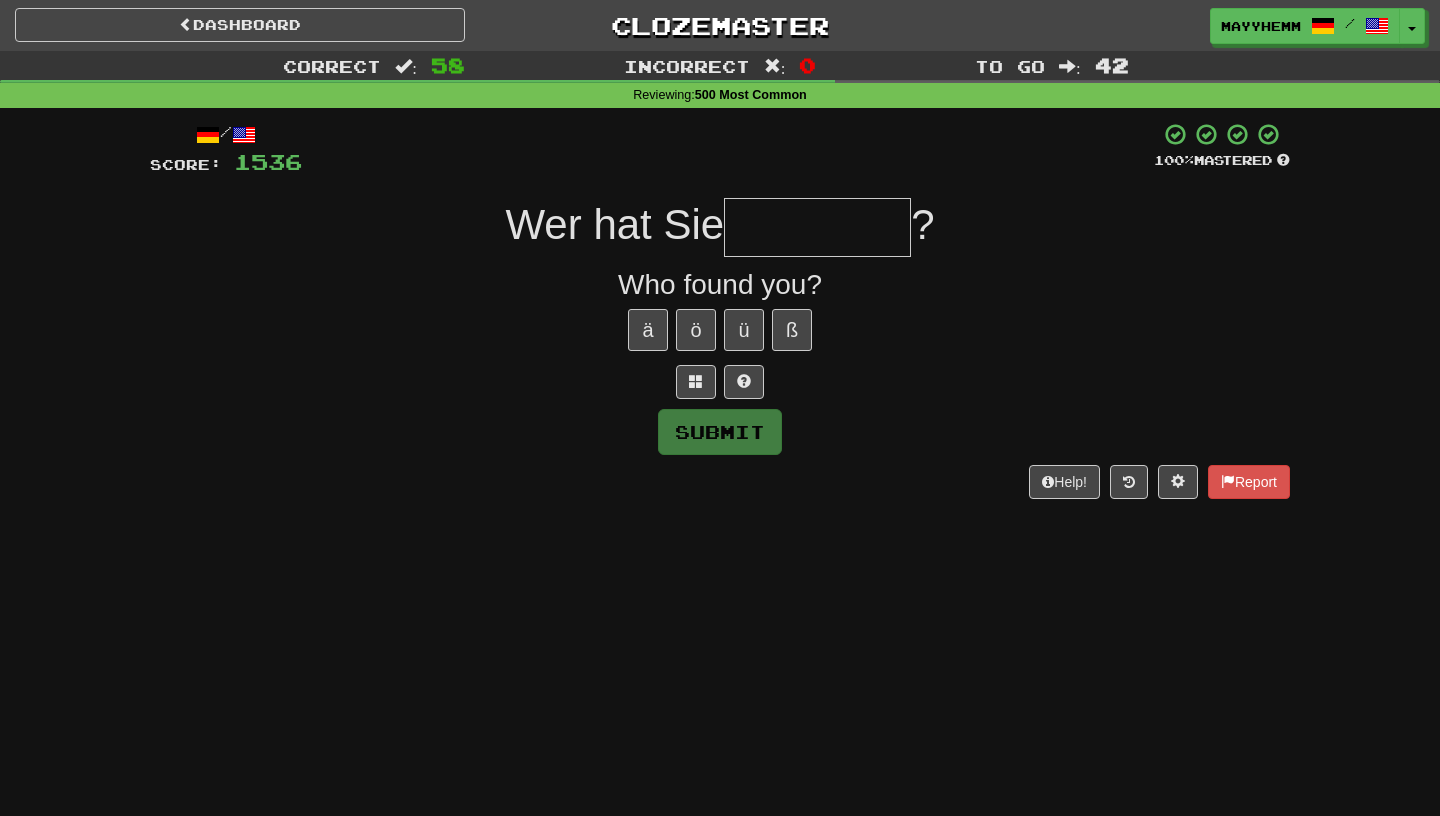 type on "*" 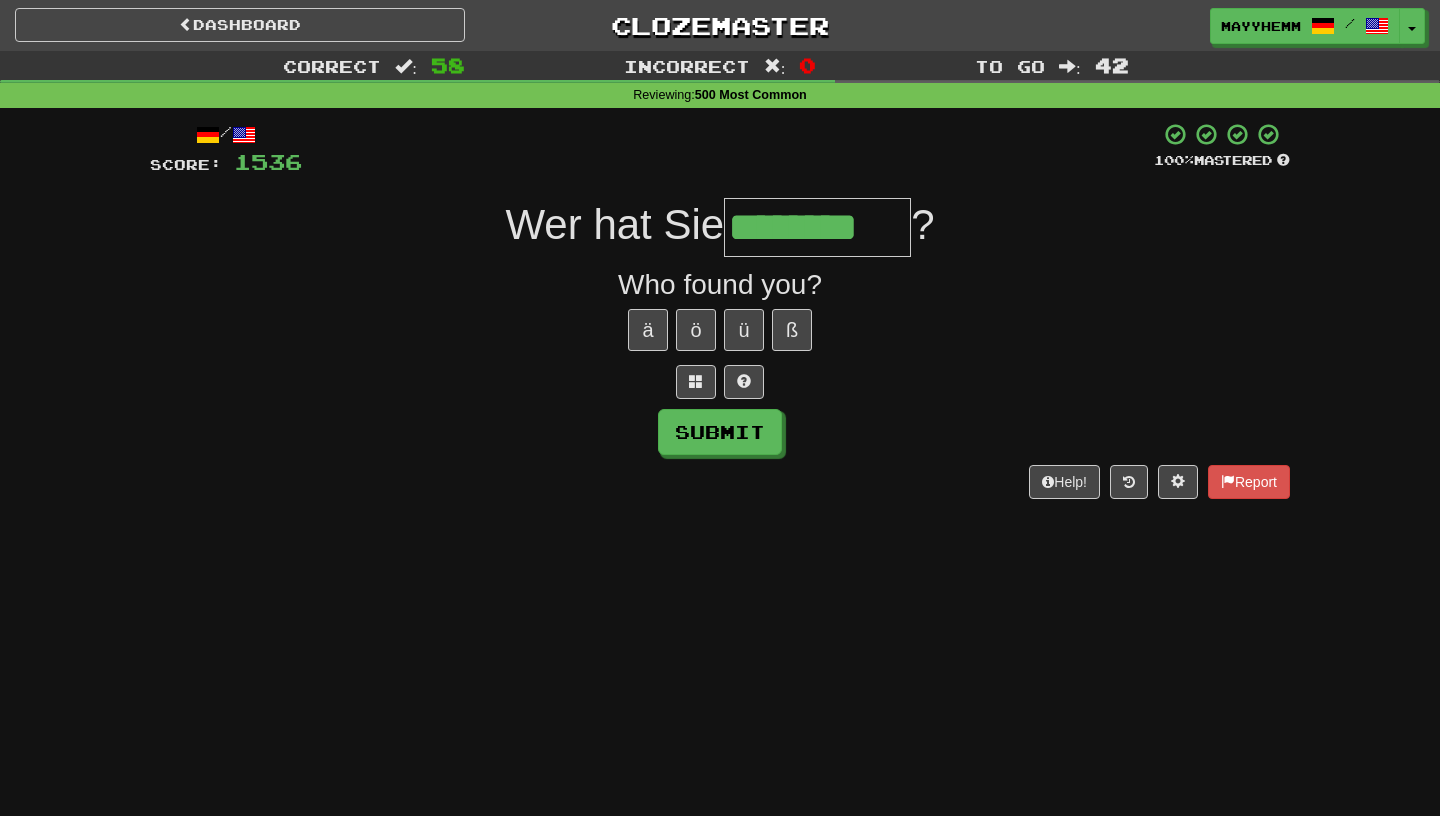 type on "********" 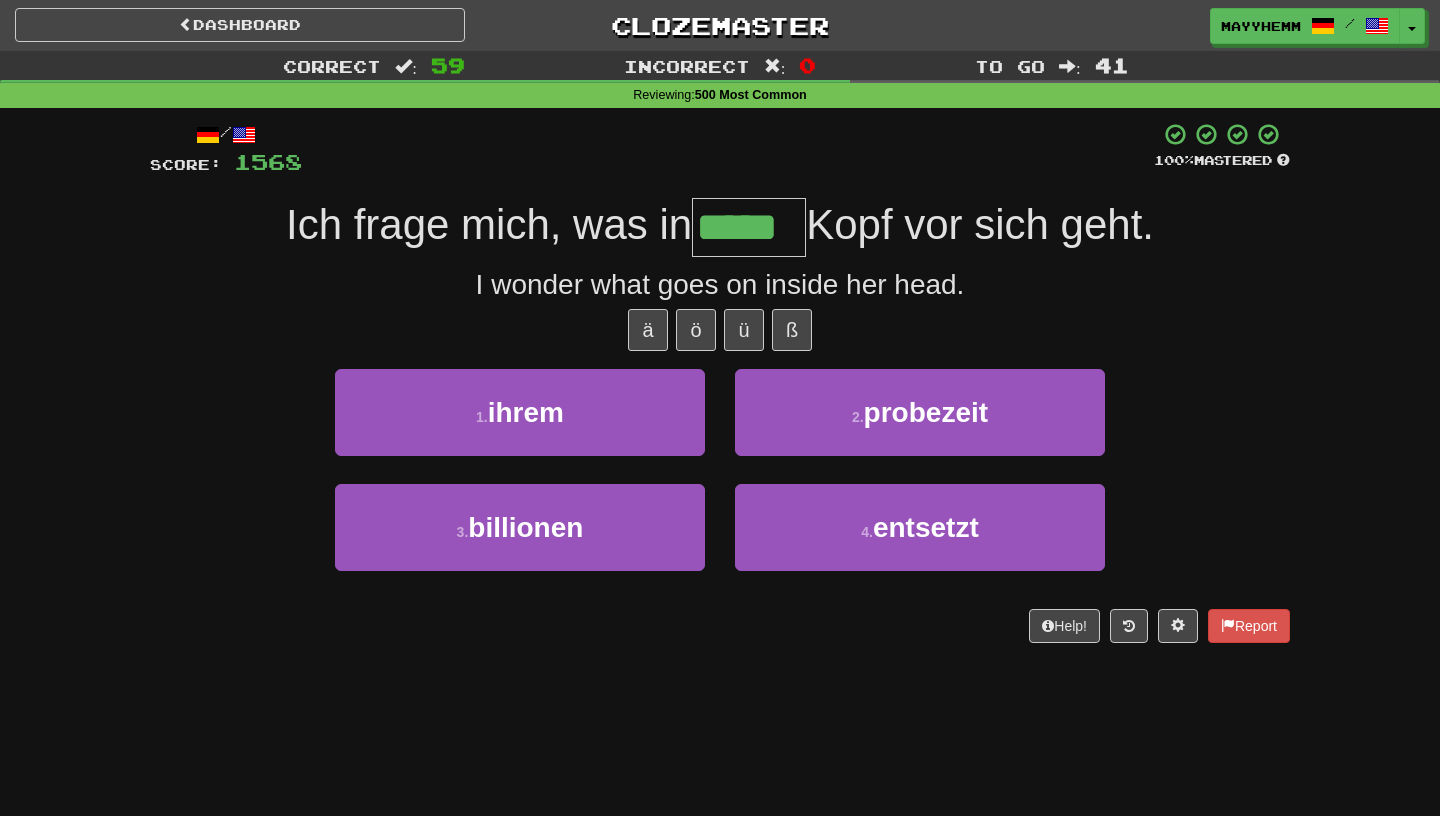 type on "*****" 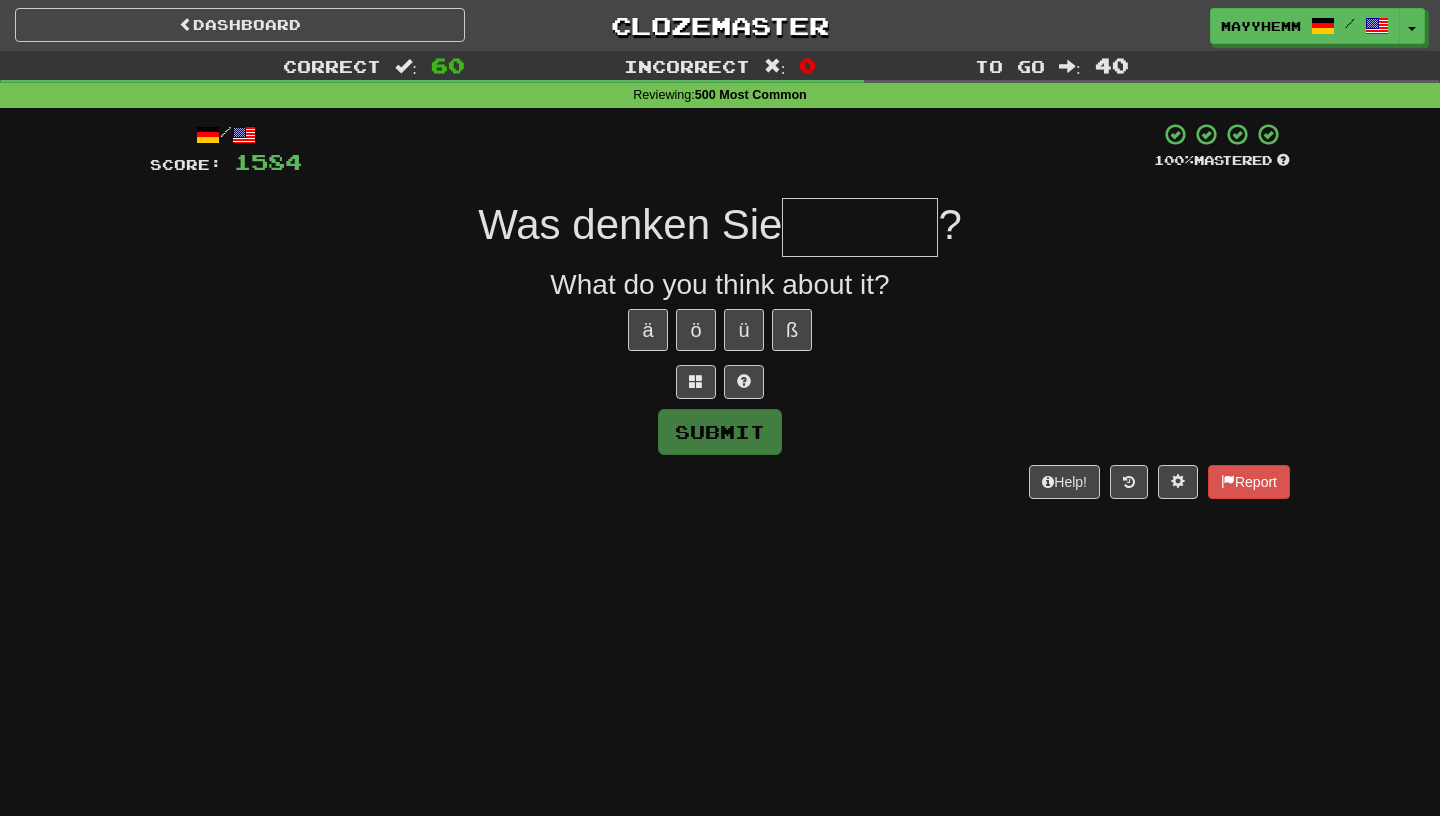 type on "*" 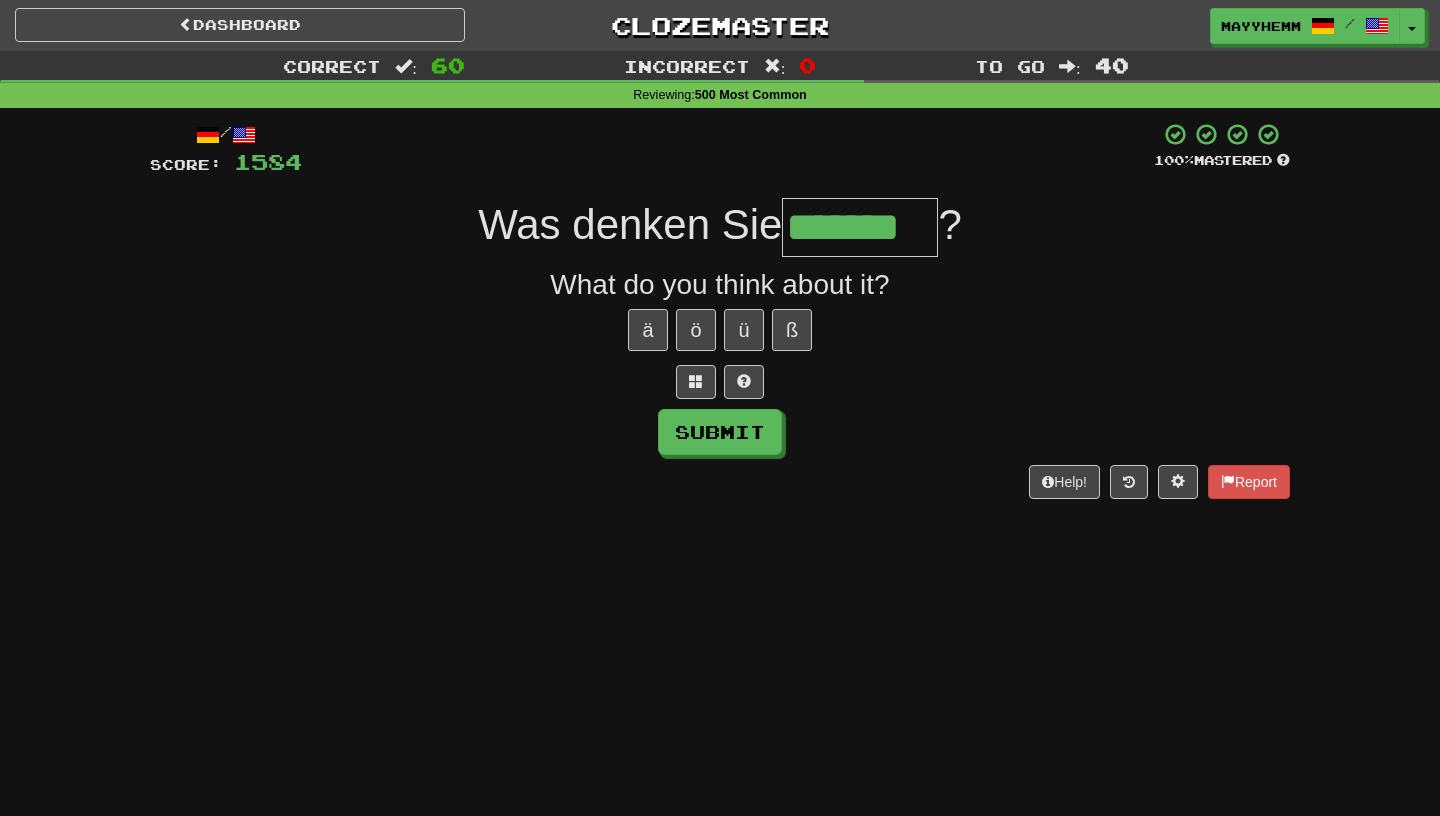 type on "*******" 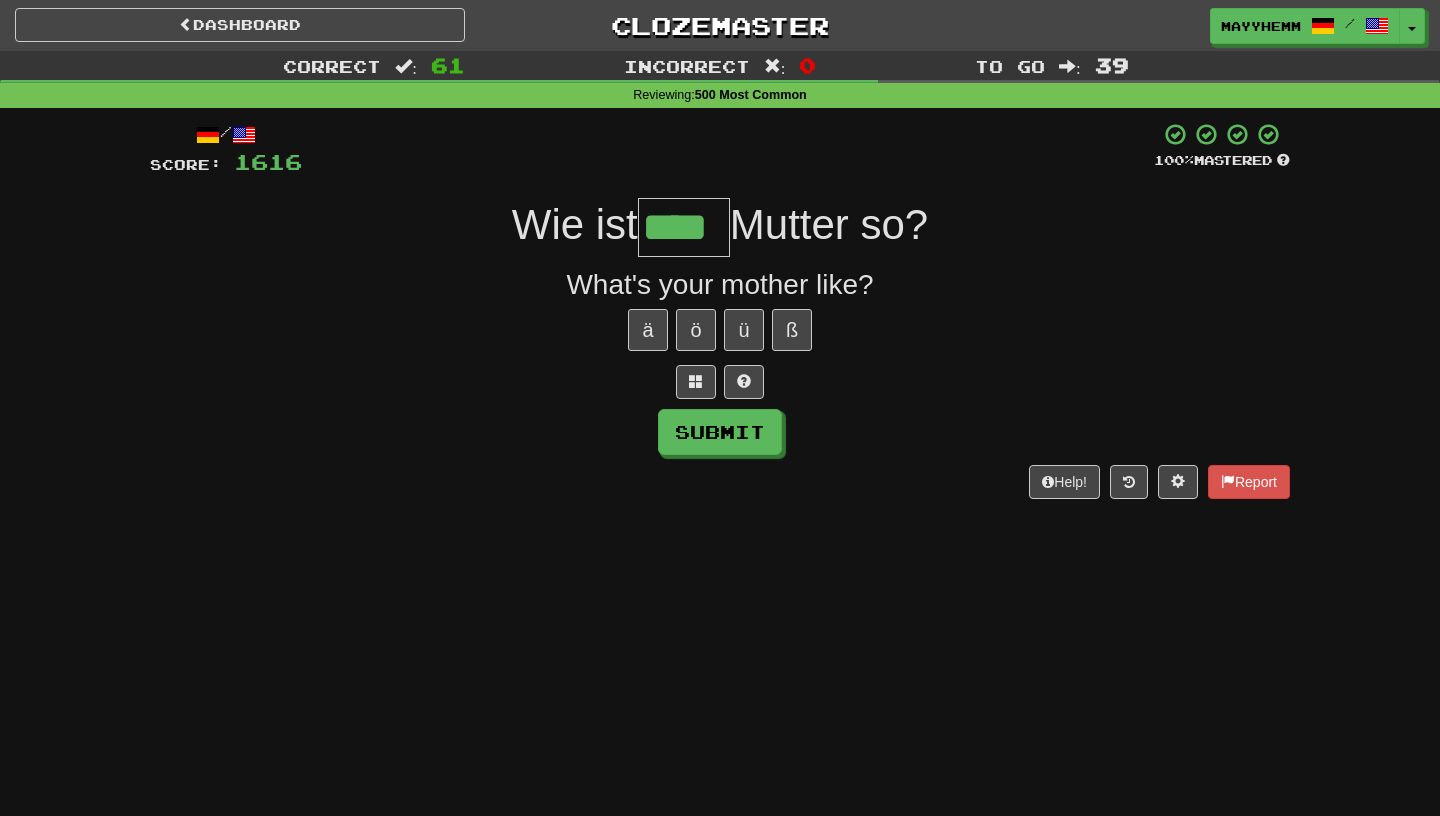 type on "****" 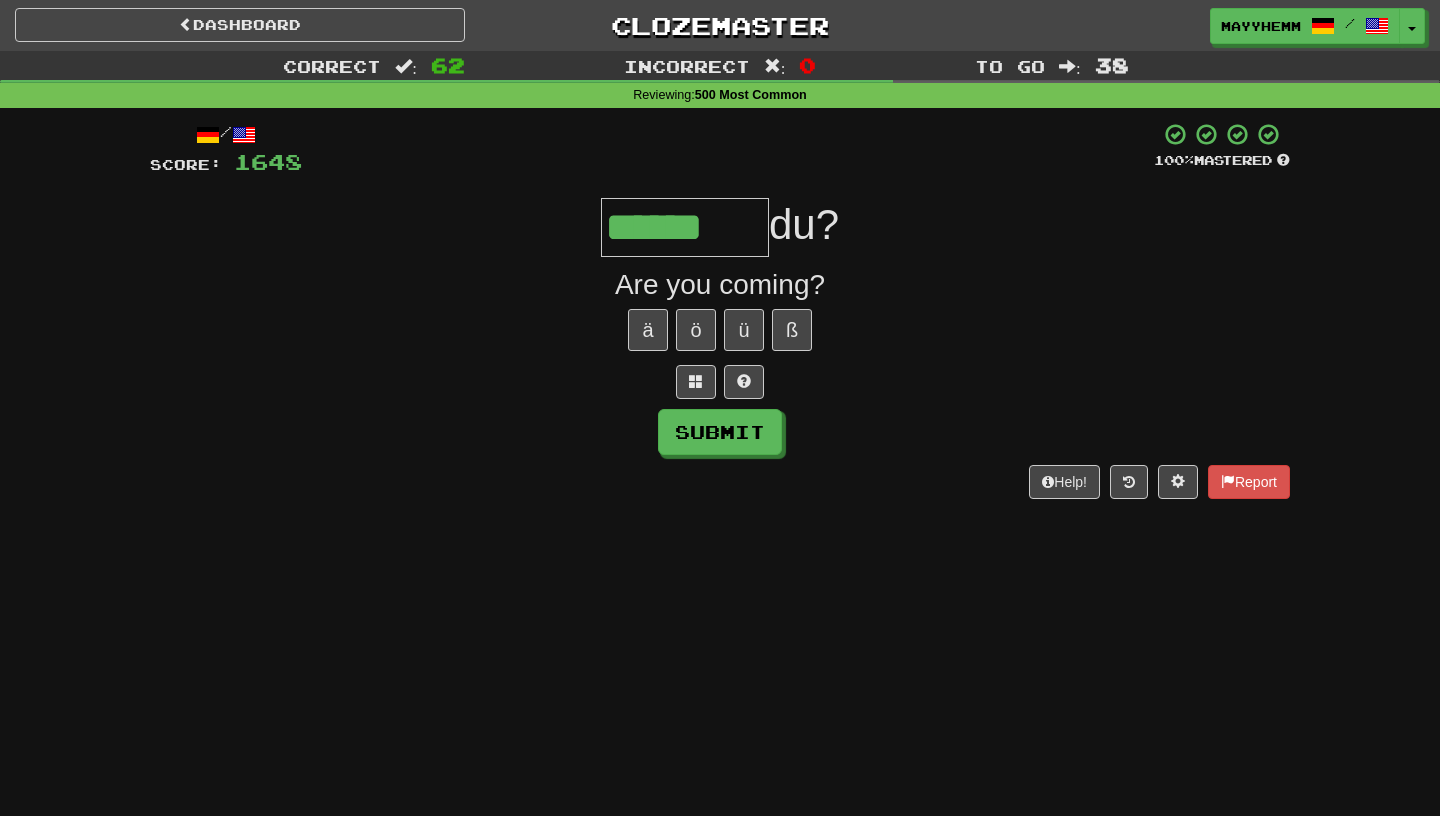 type on "******" 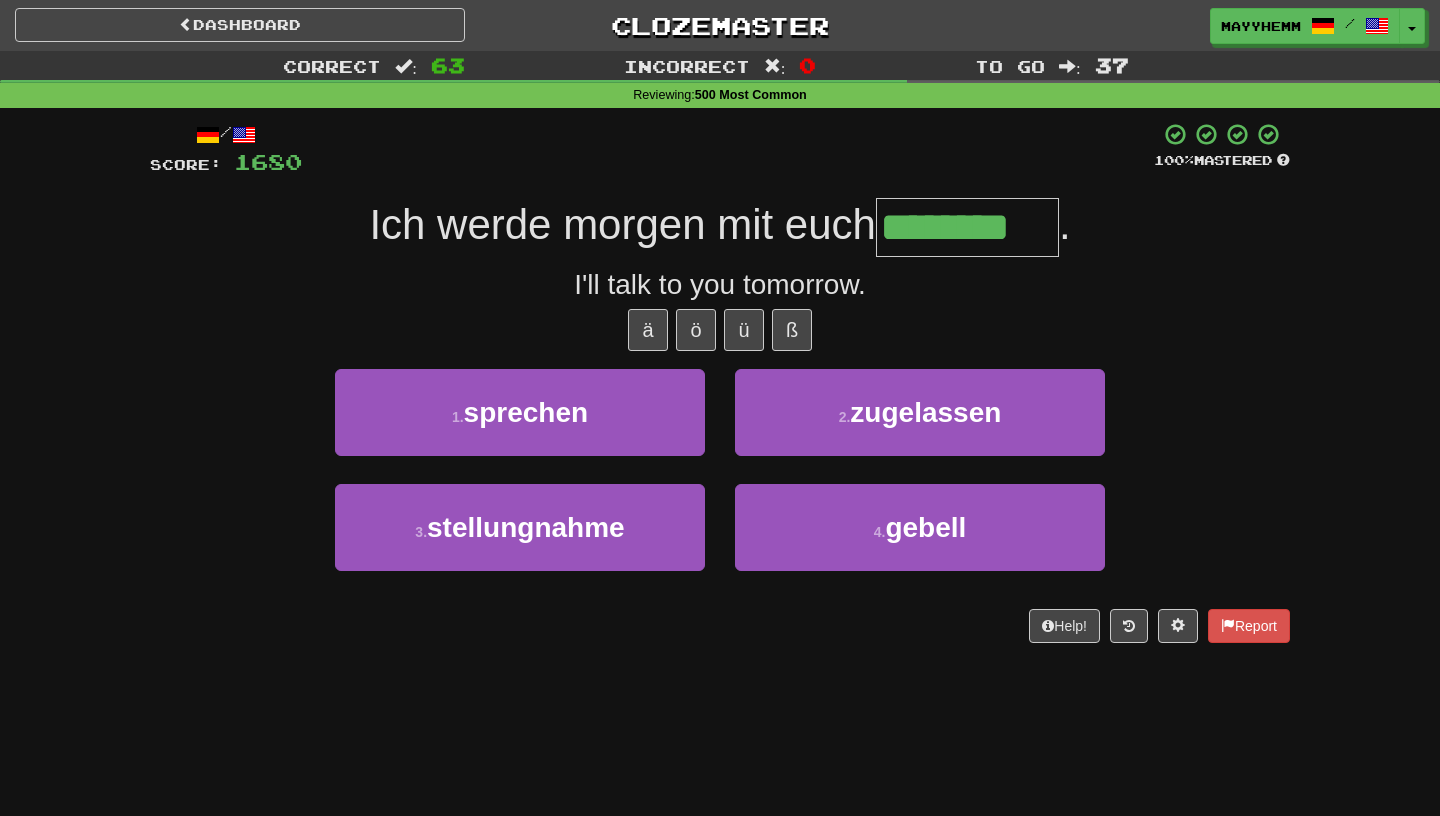type on "********" 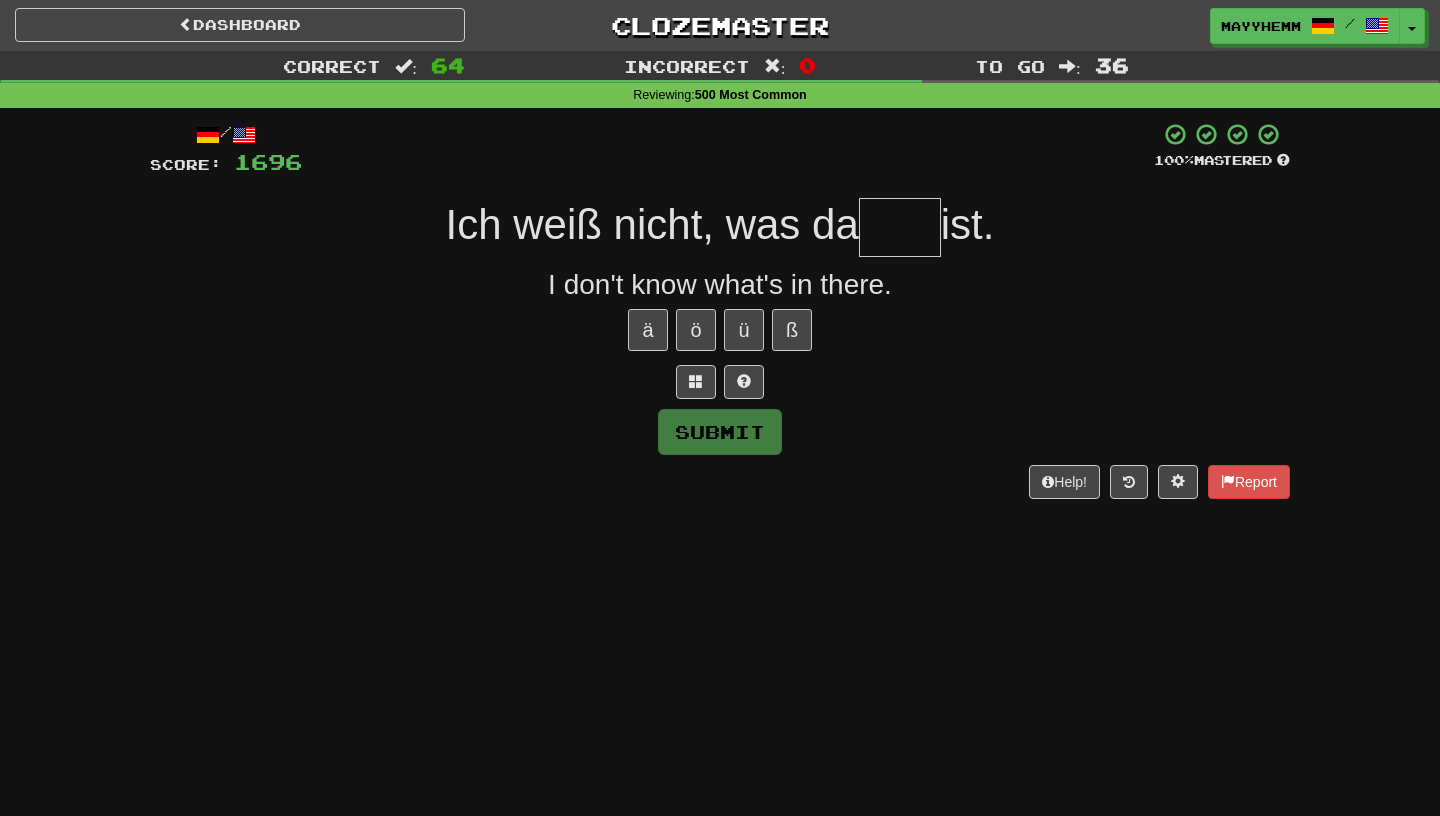 type on "*" 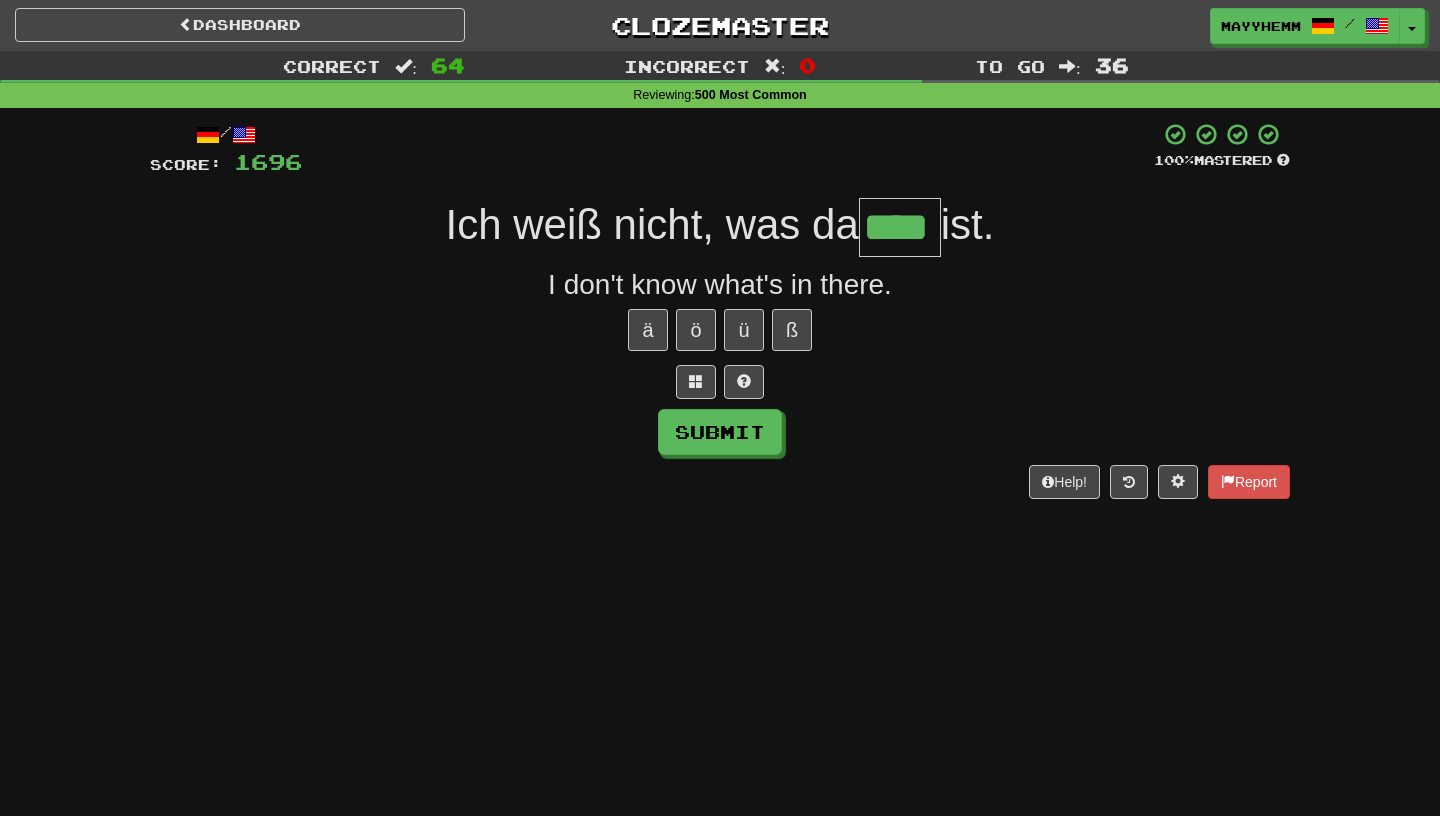 type on "****" 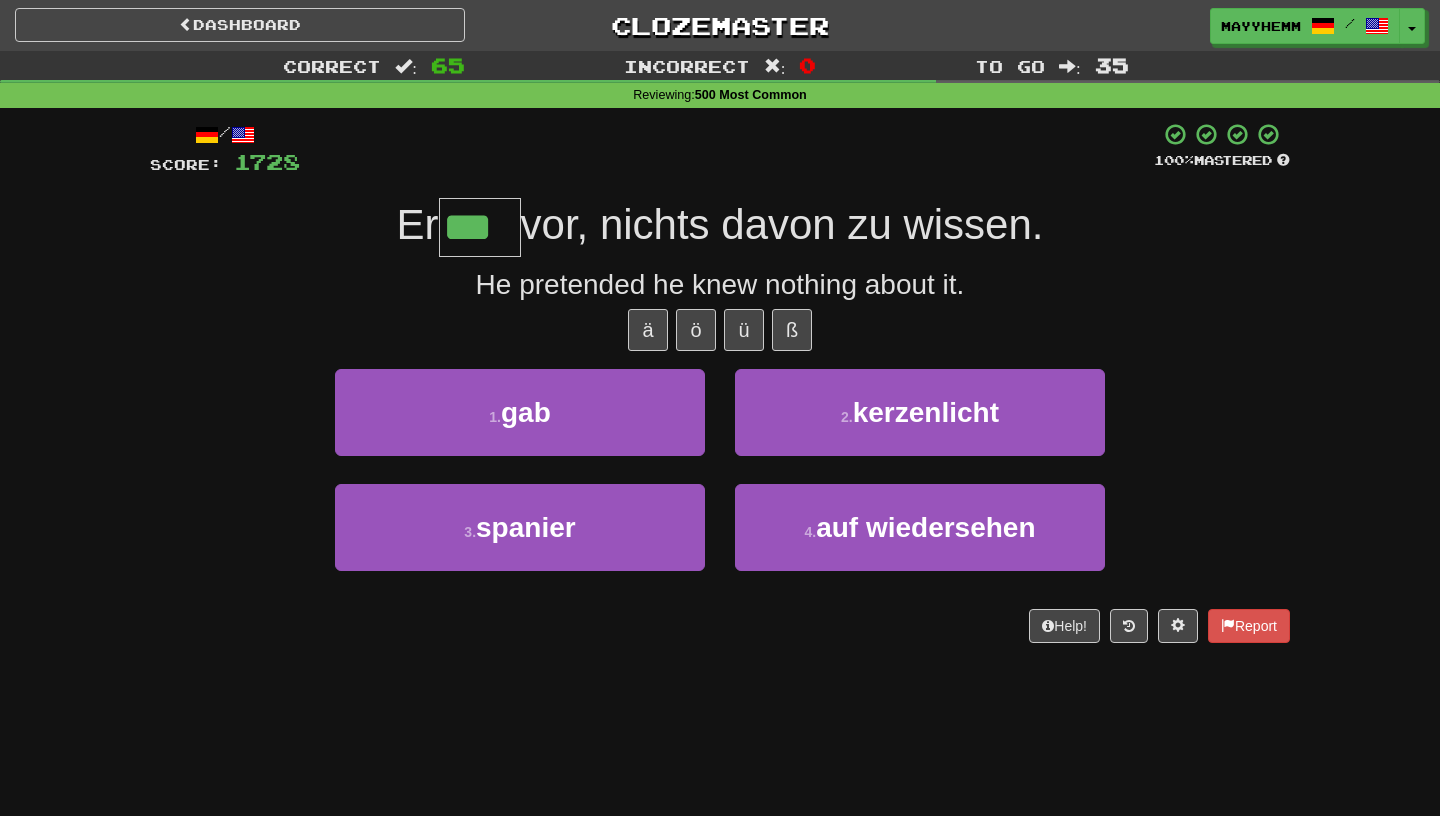 type on "***" 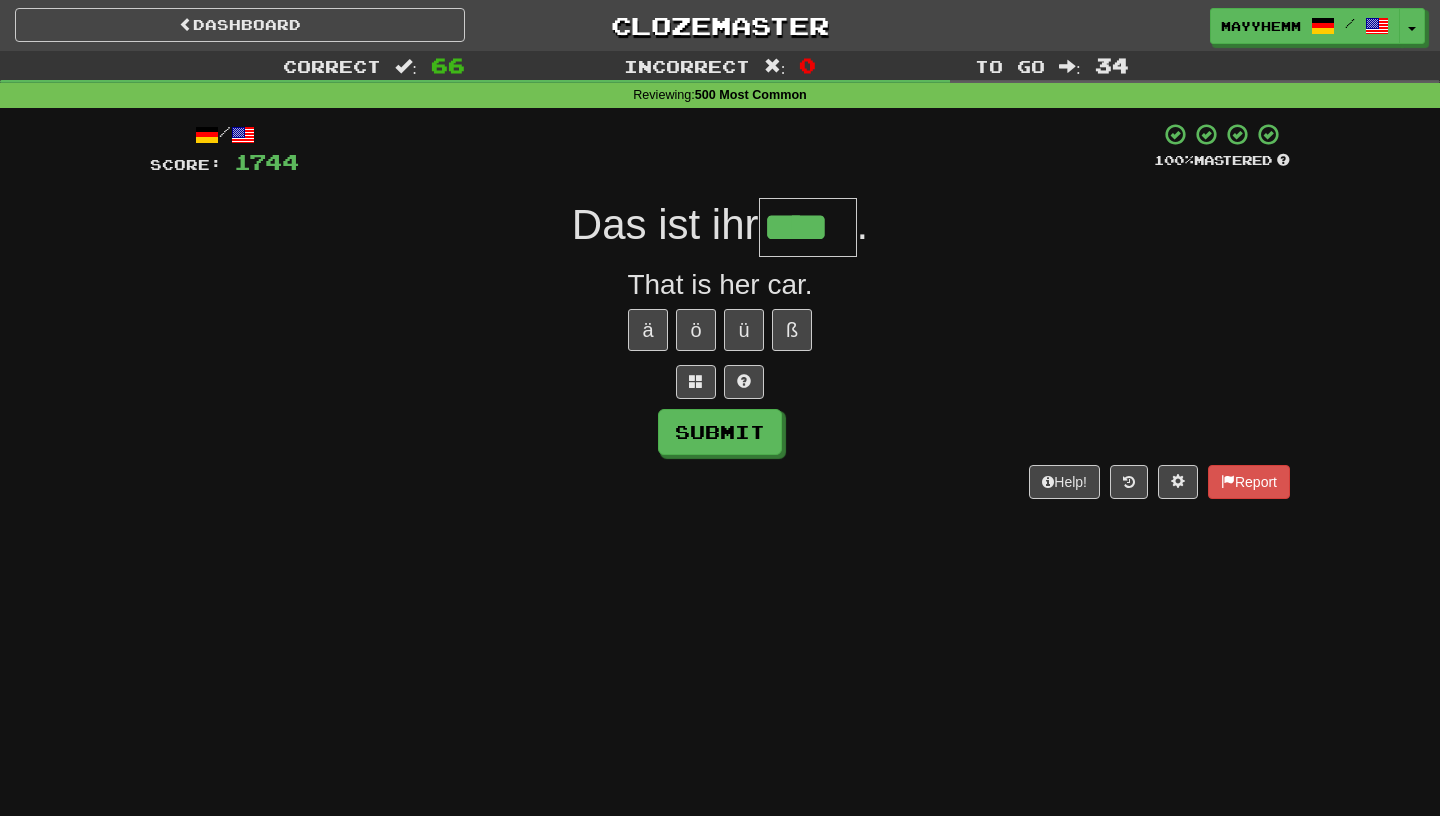 type on "****" 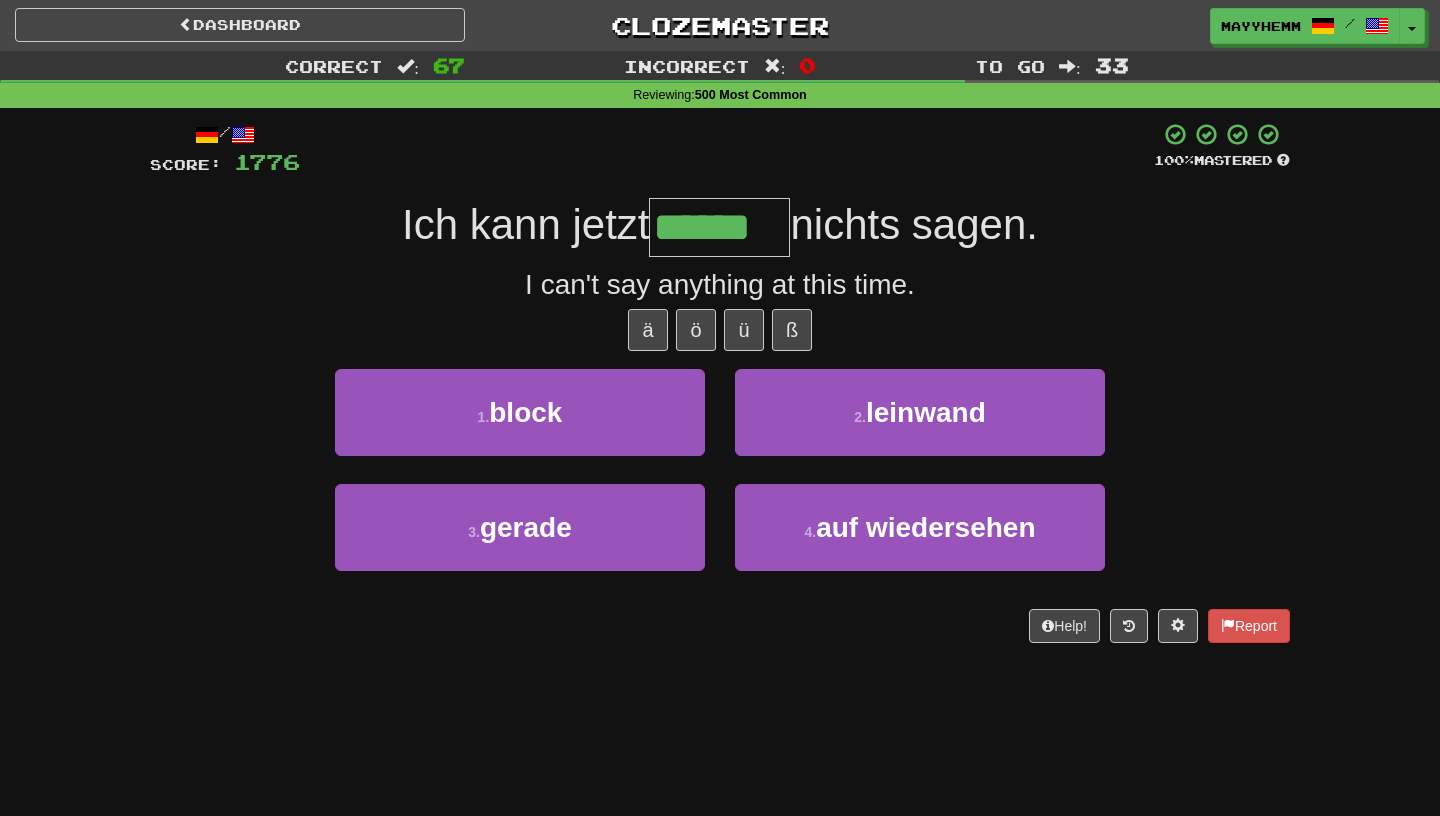 type on "******" 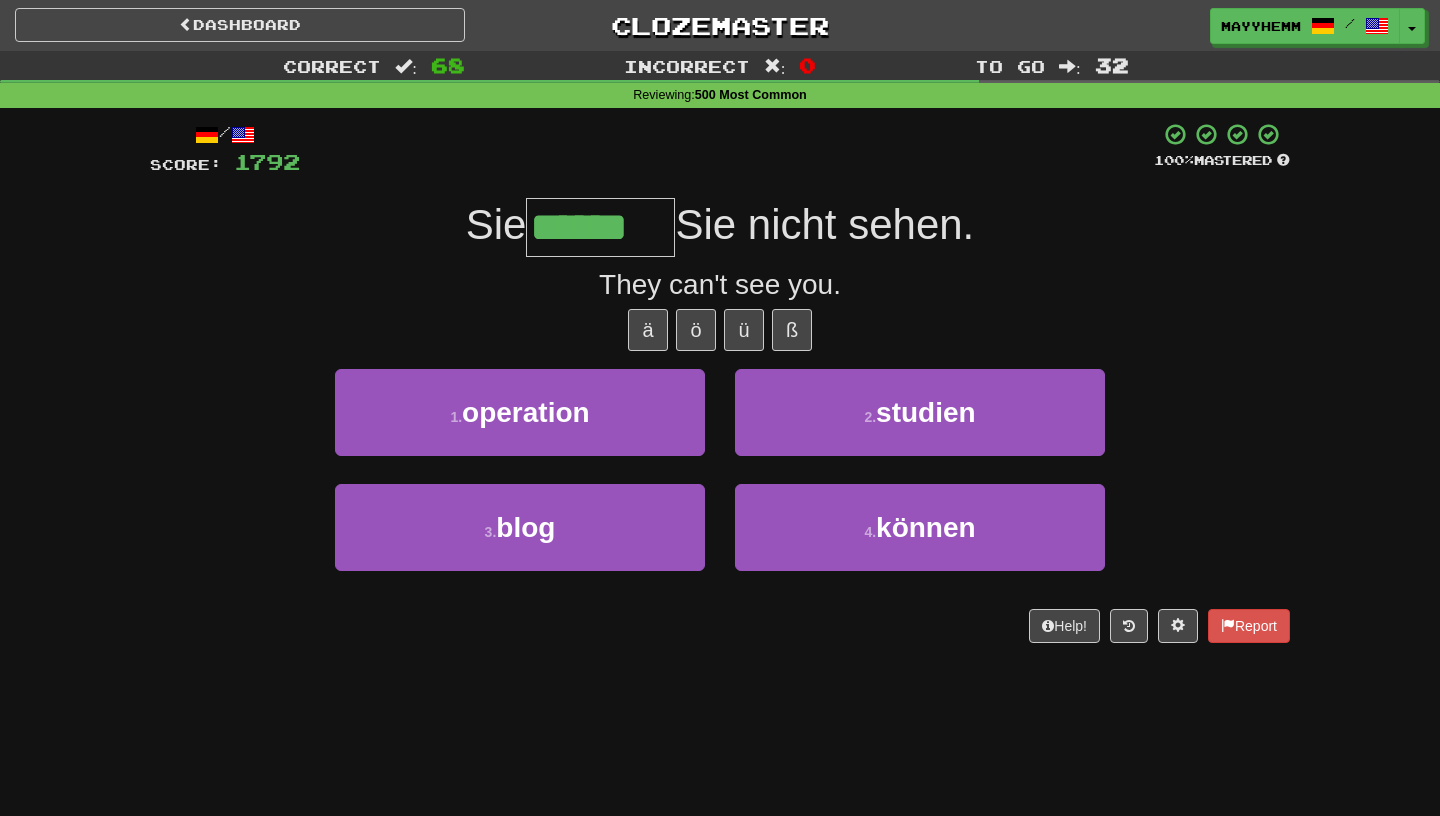 type on "******" 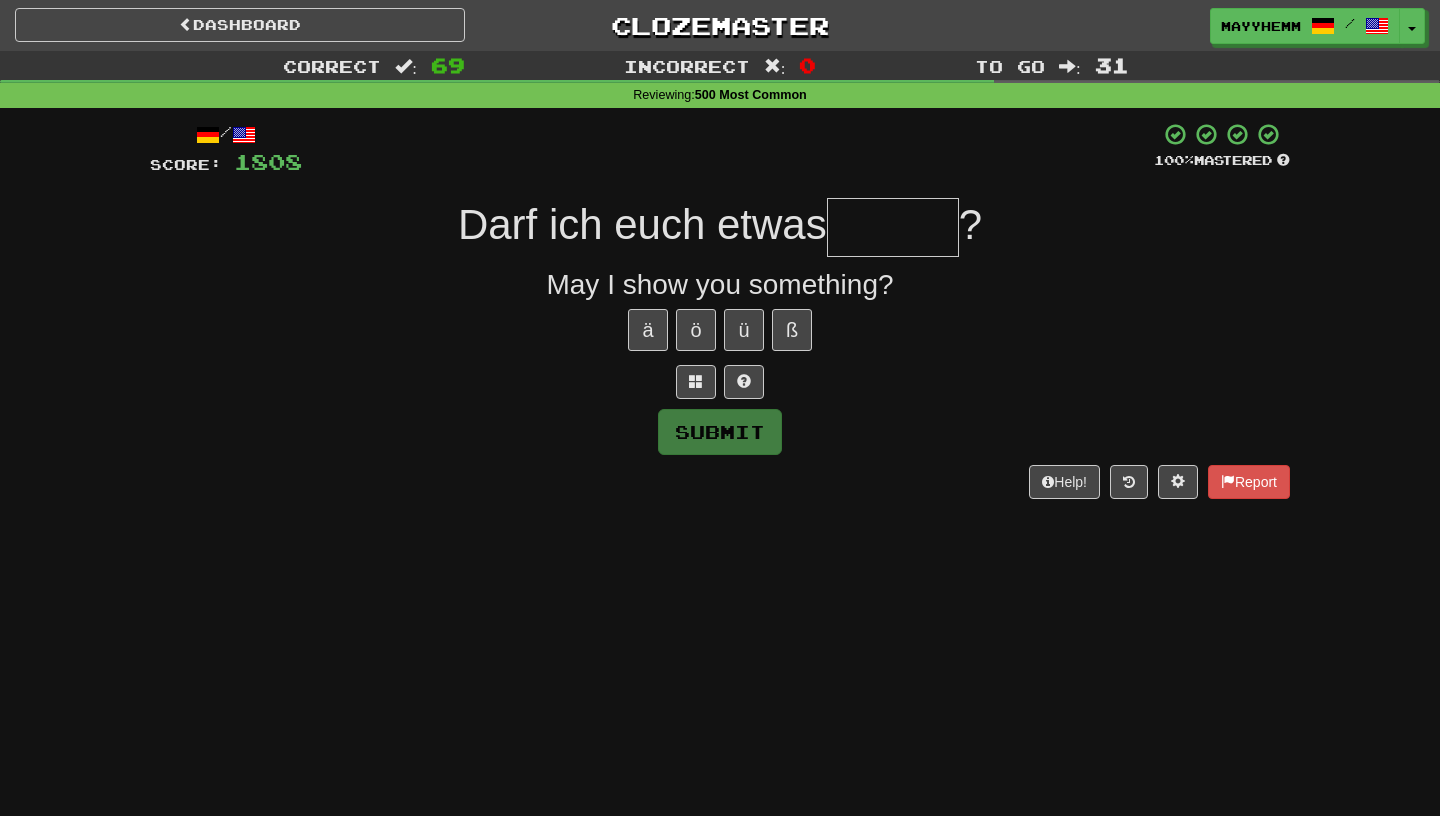 type on "*" 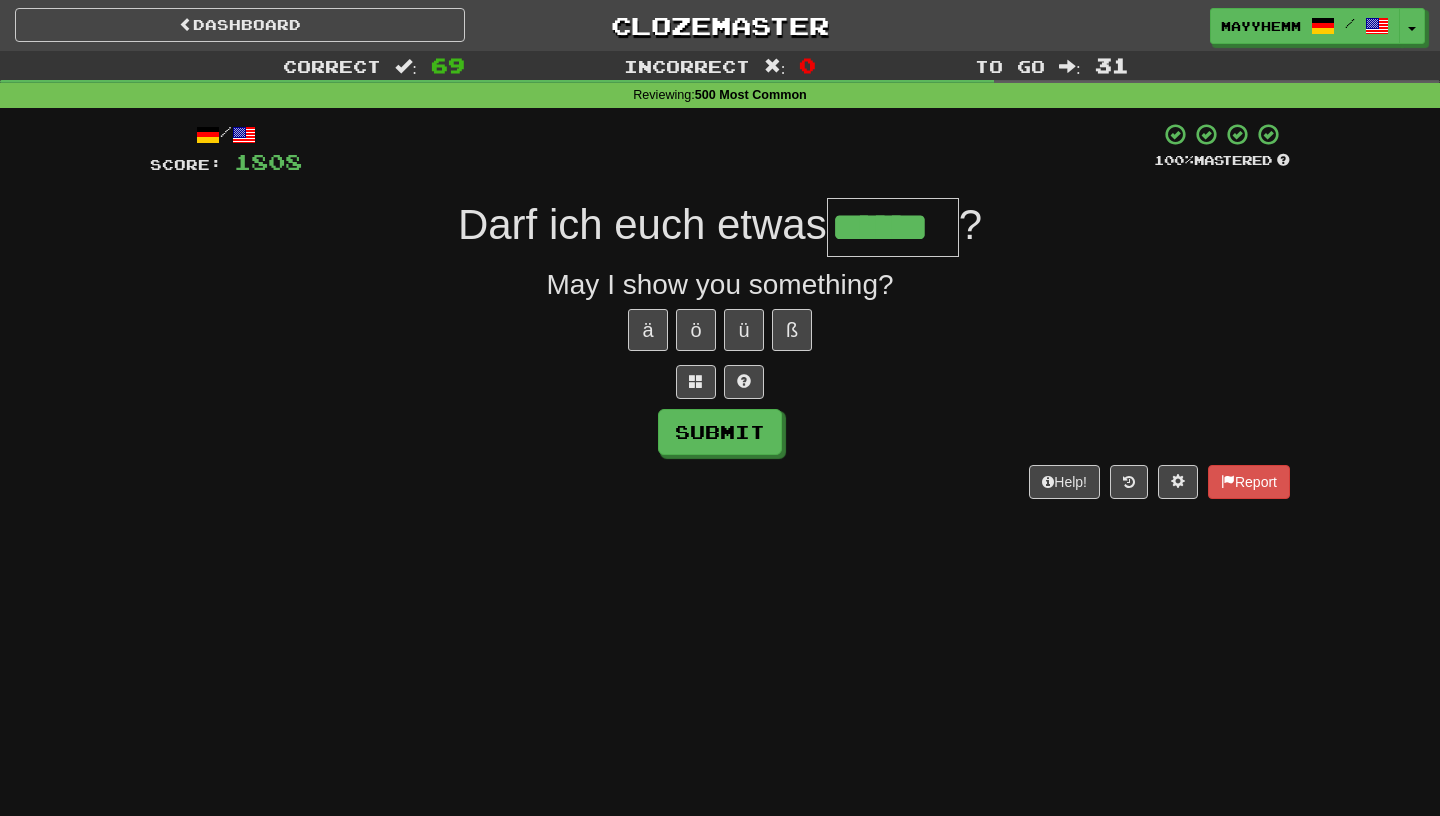 type on "******" 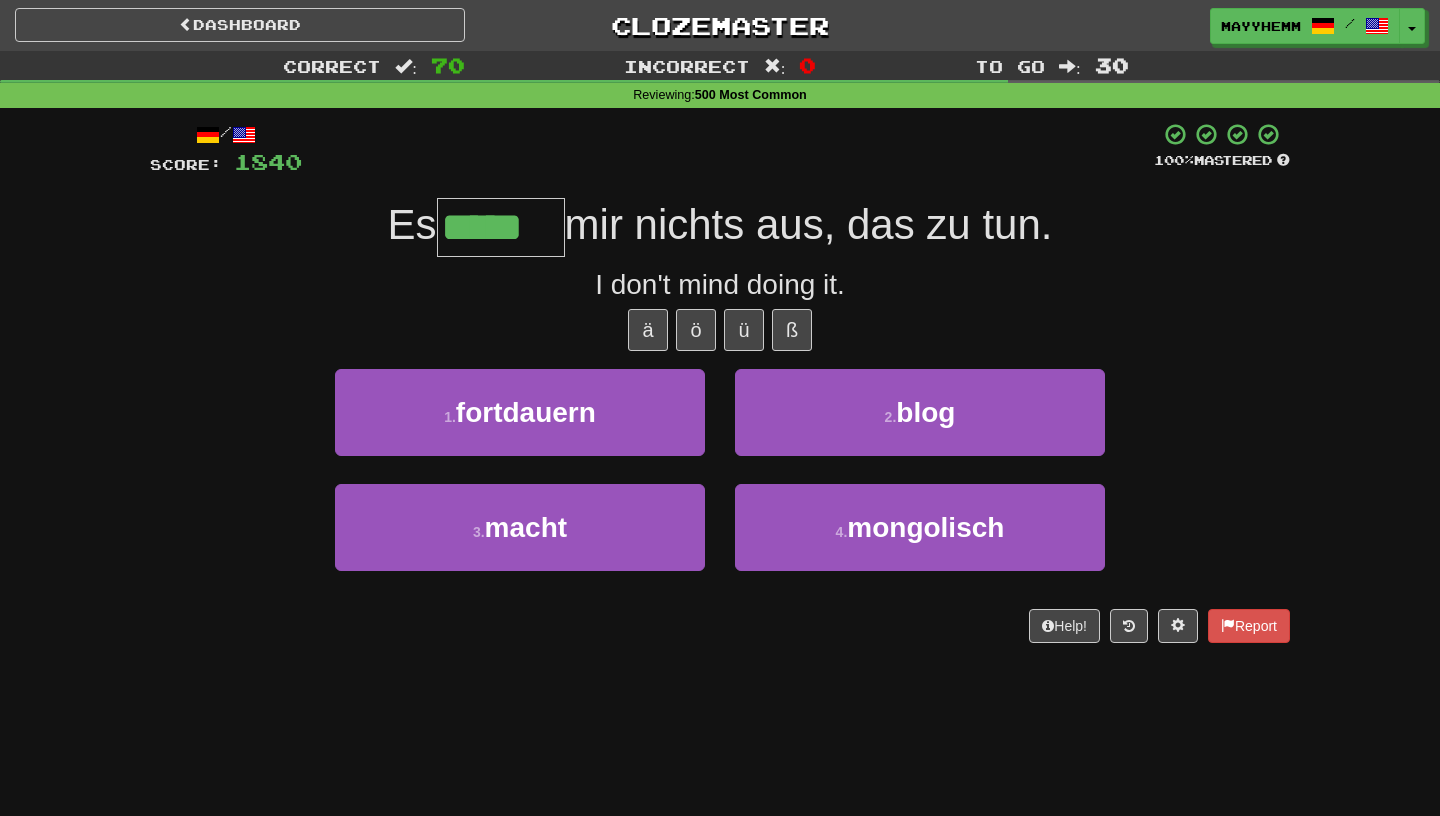 type on "*****" 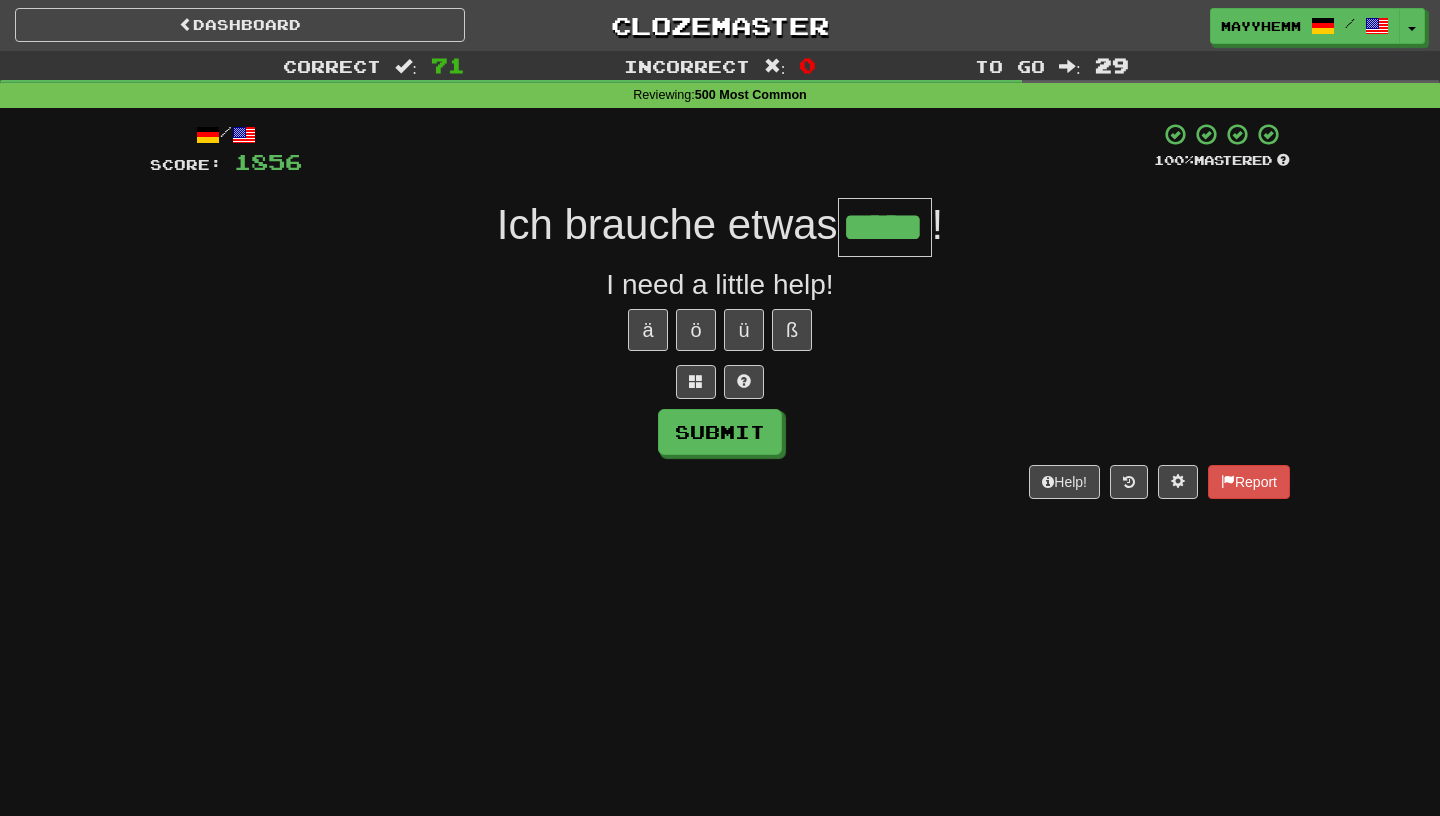 type on "*****" 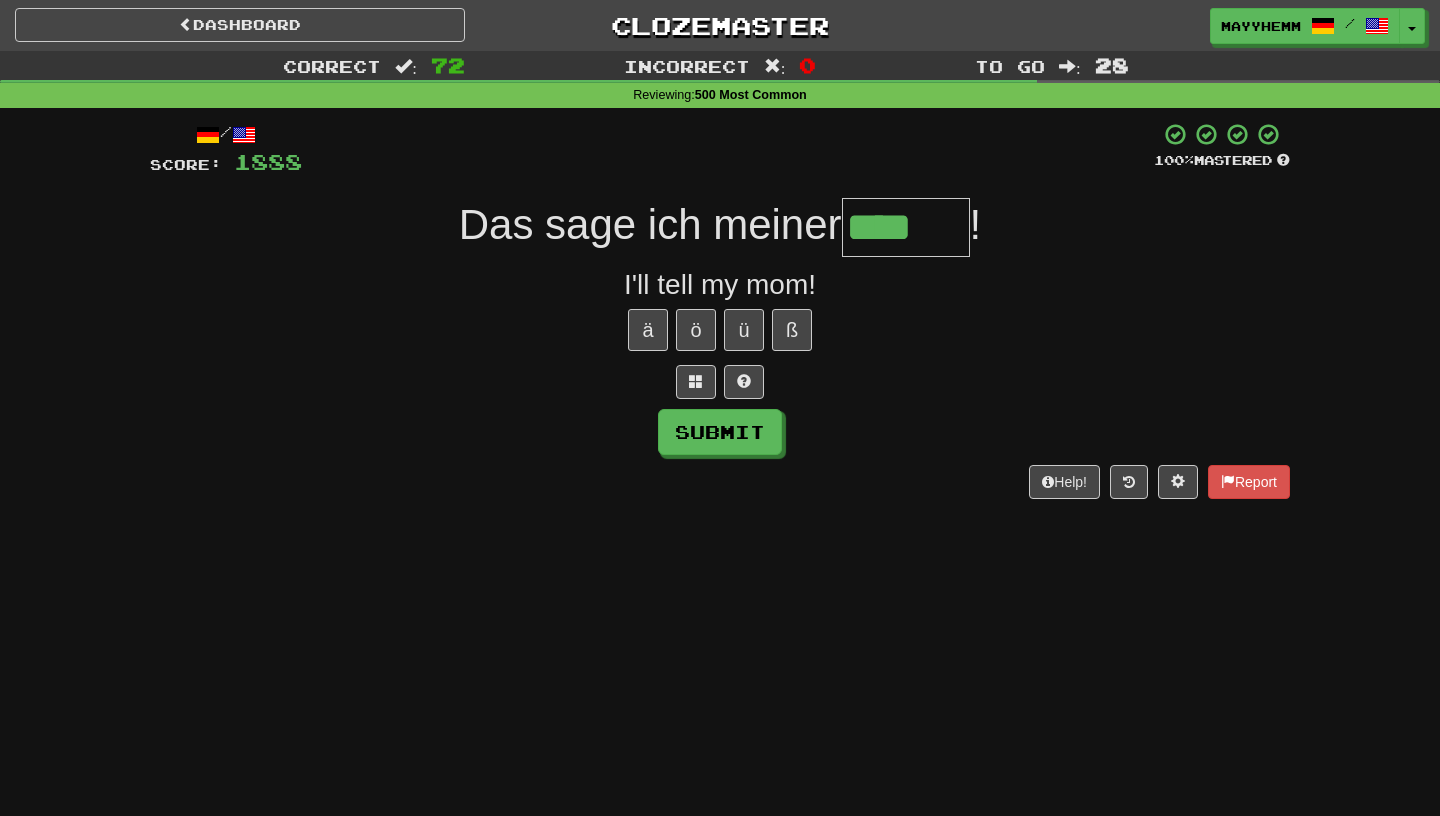 type on "****" 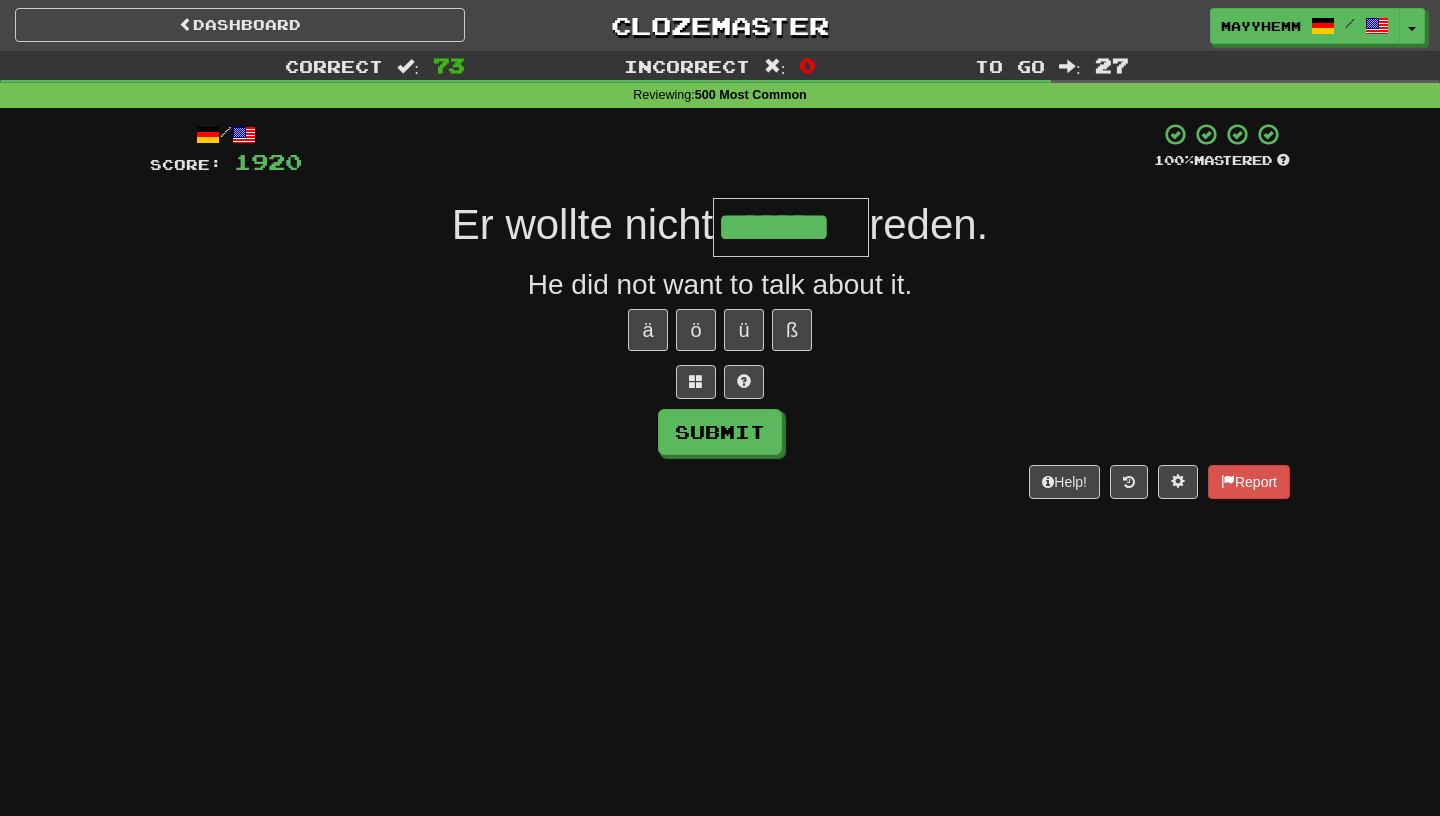 type on "*******" 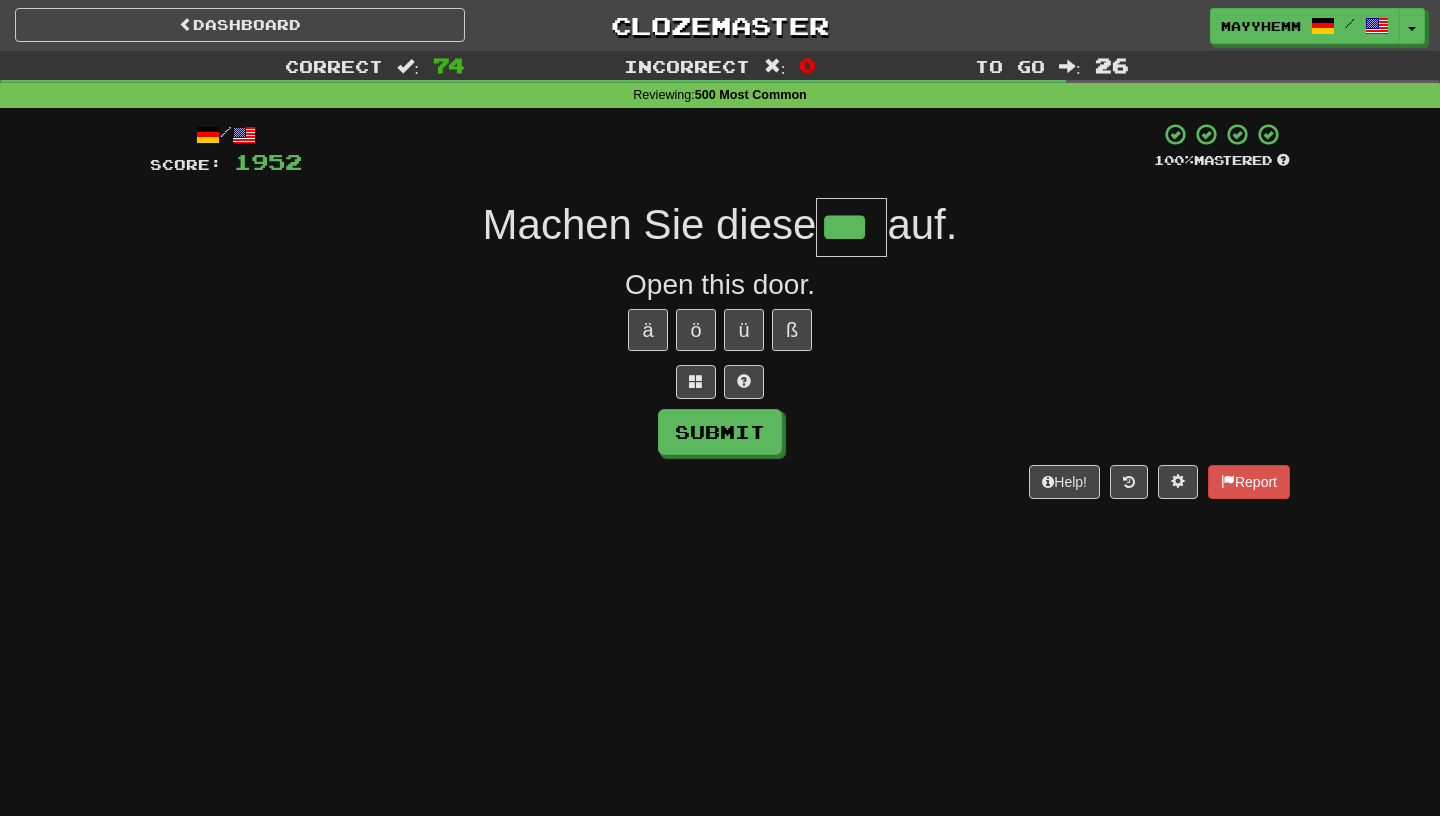type on "***" 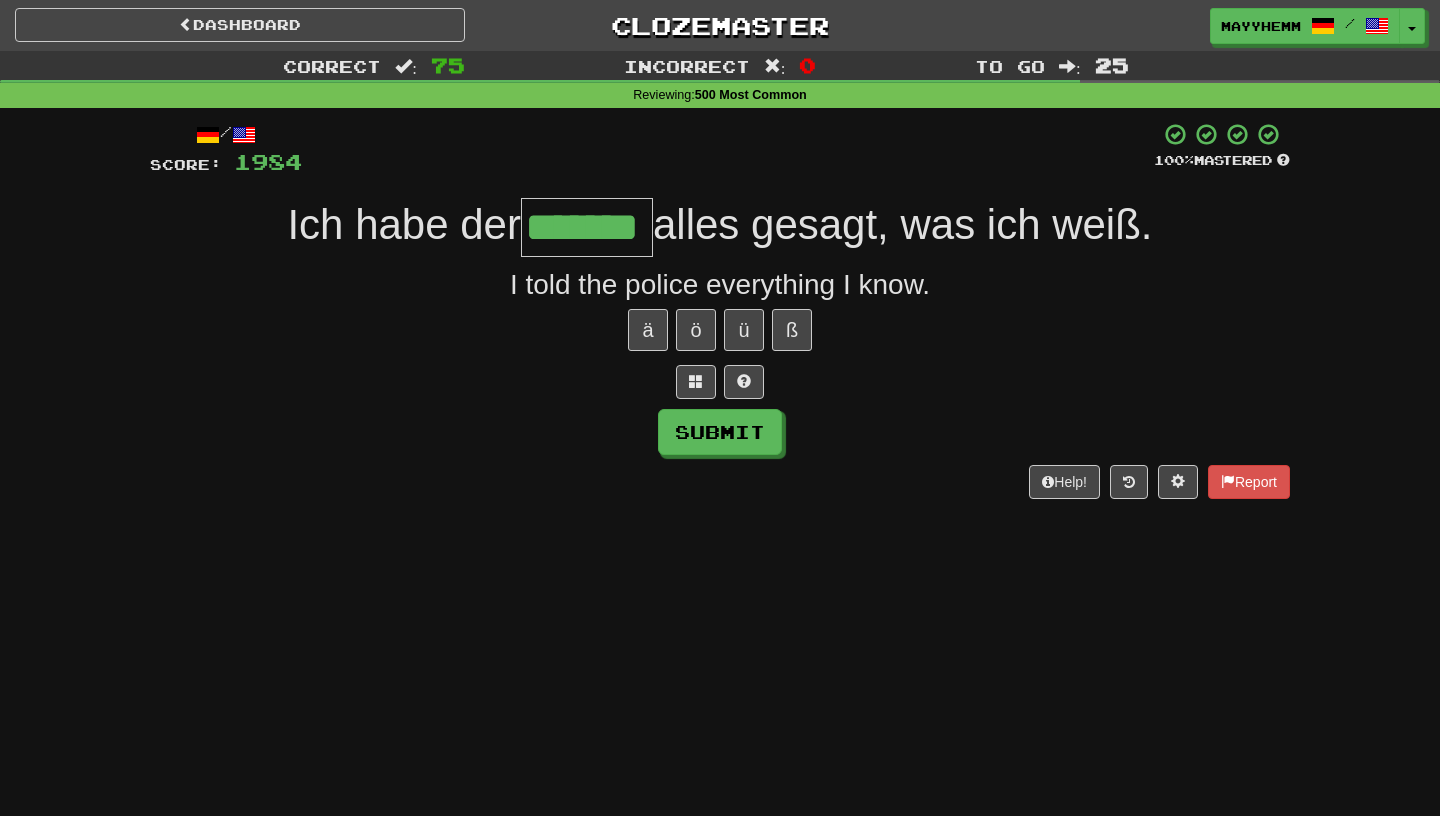 type on "*******" 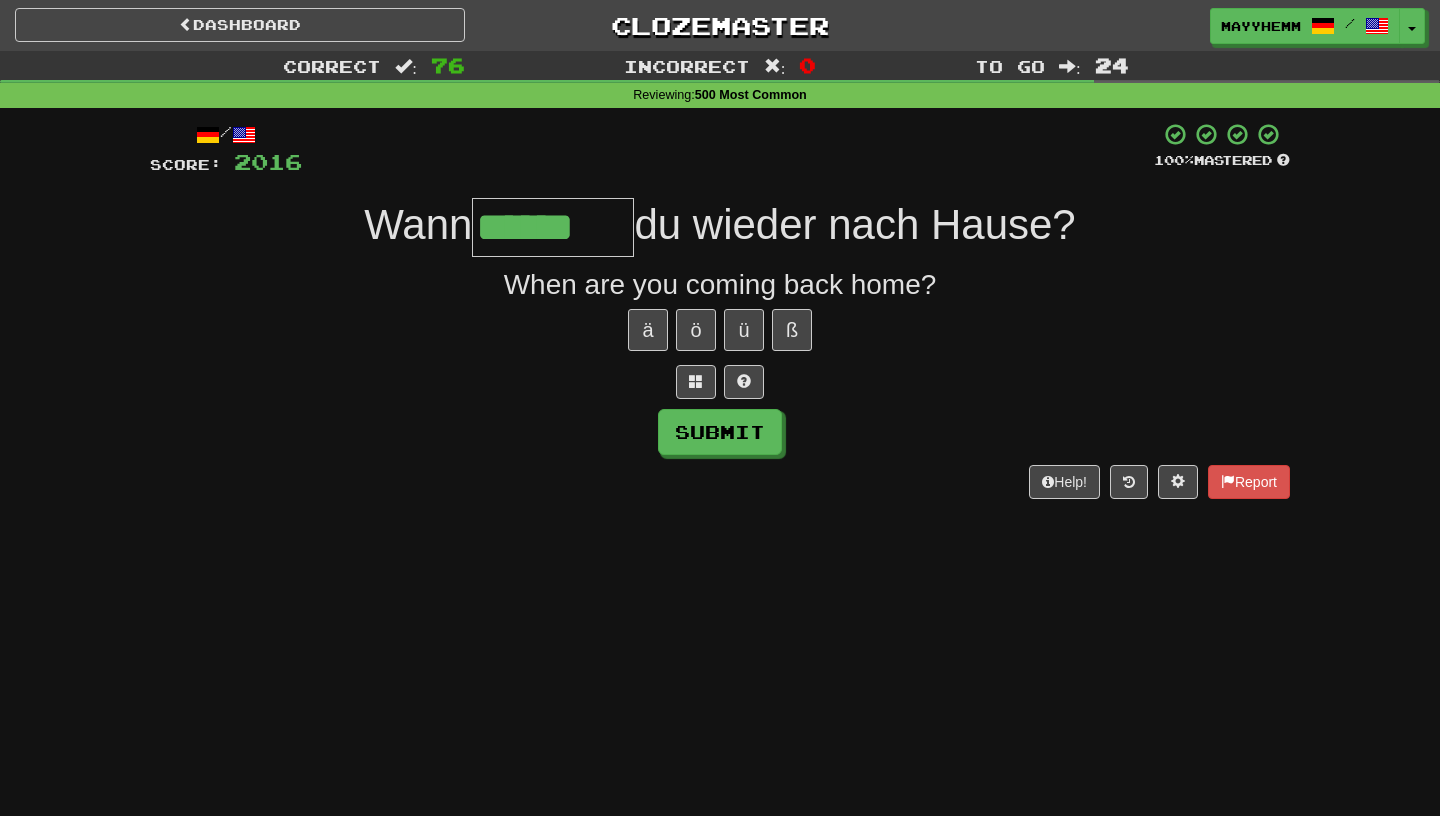 type on "******" 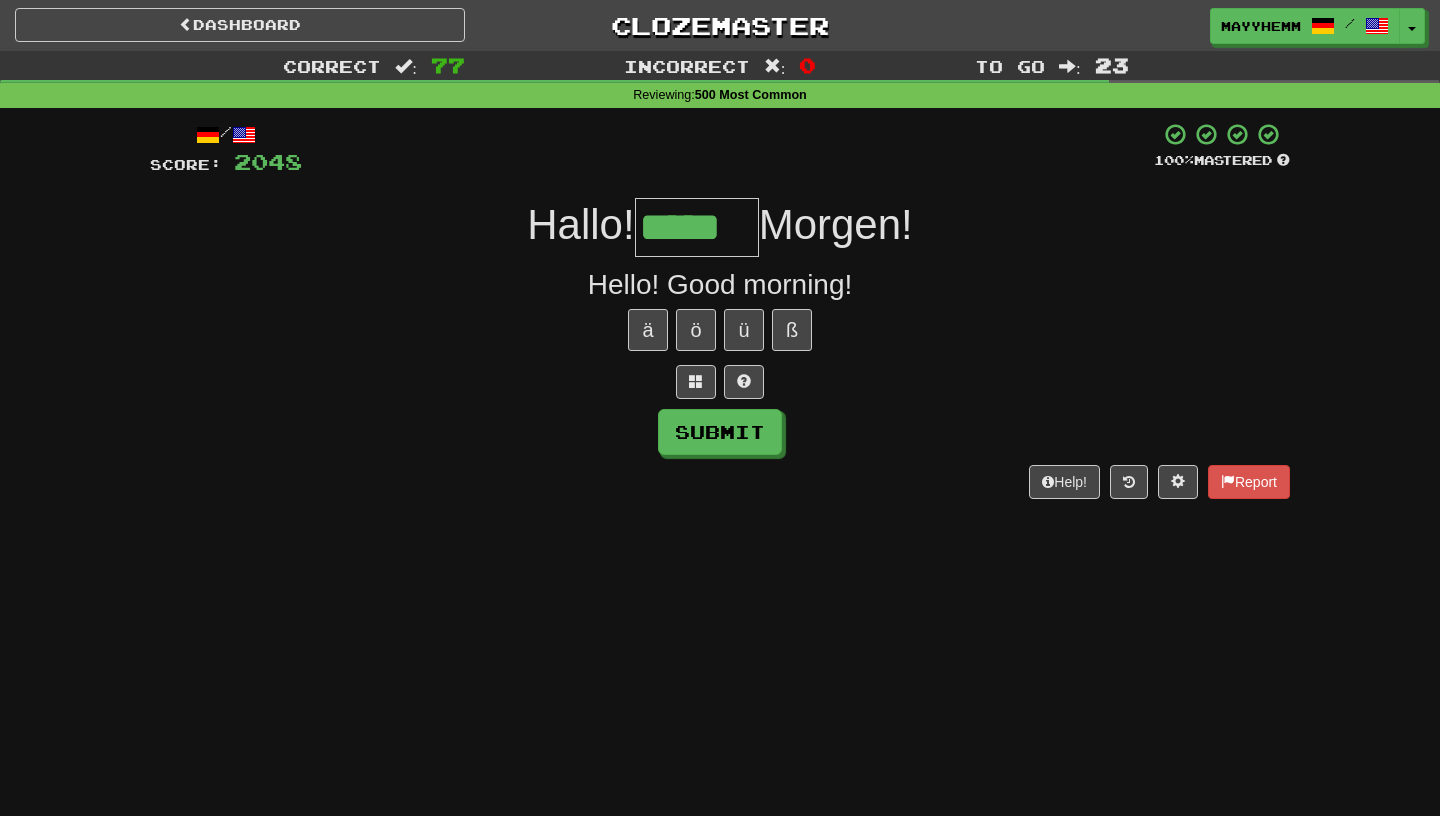 type on "*****" 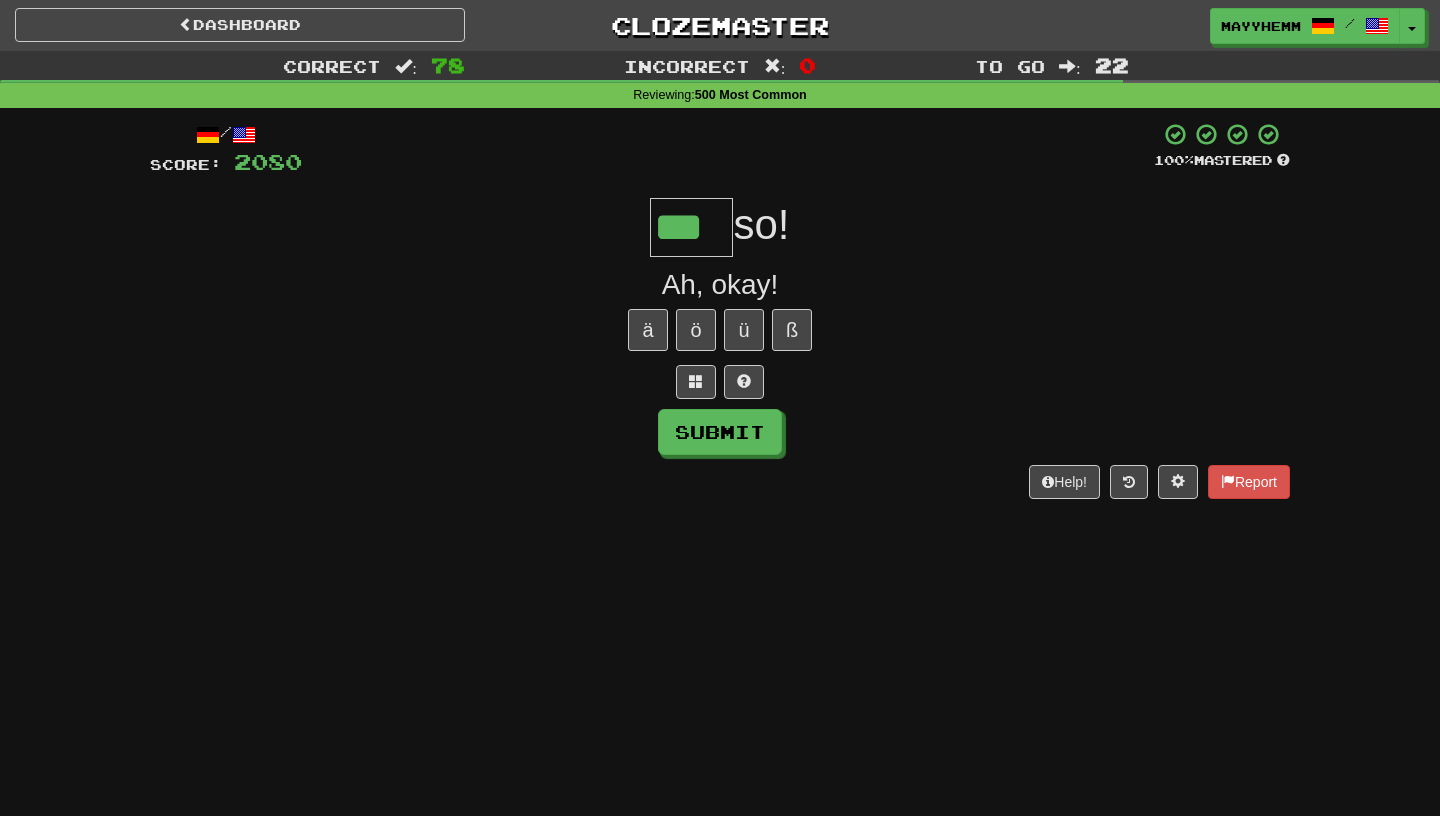 type on "***" 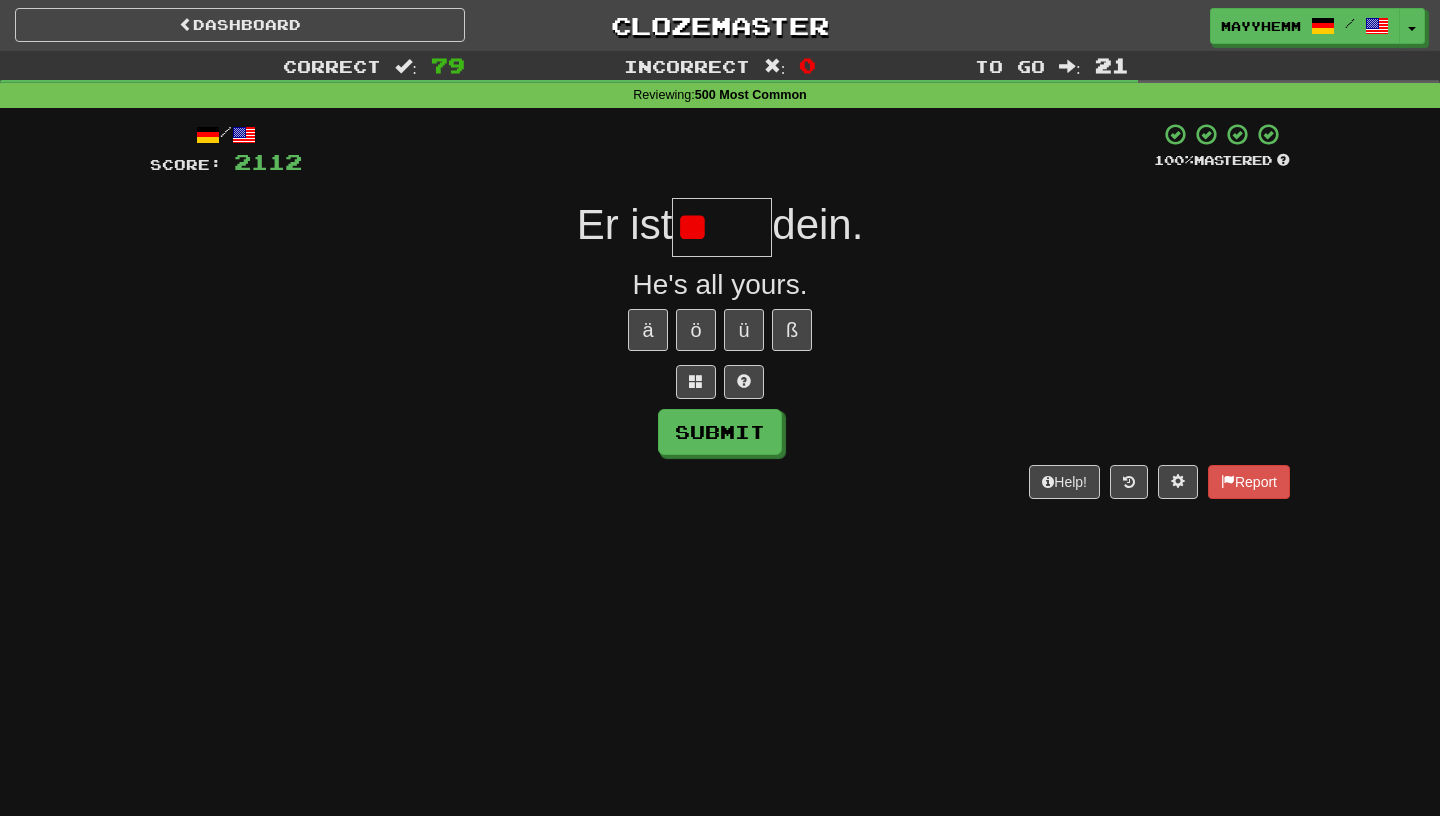 type on "*" 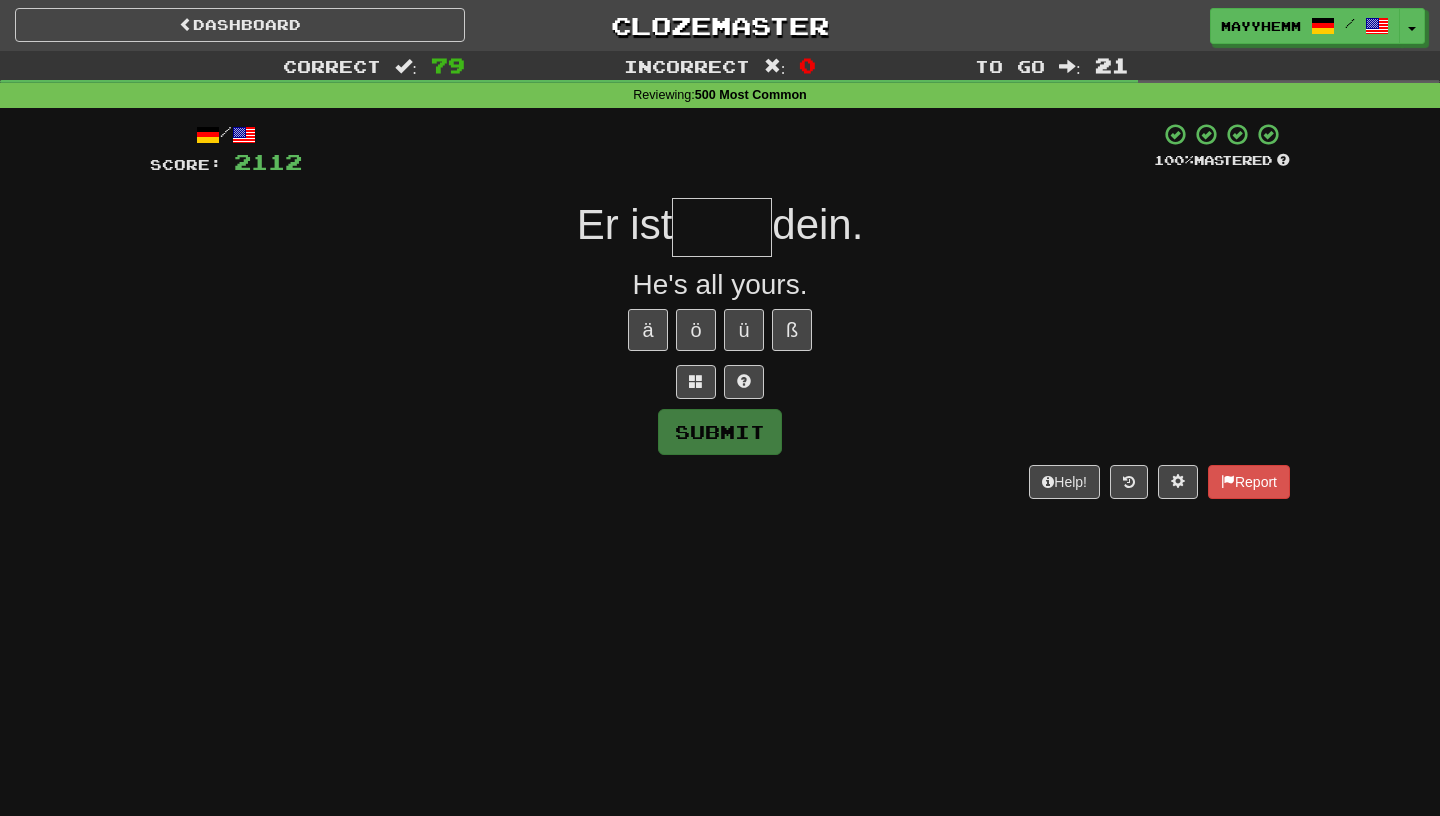 type on "*" 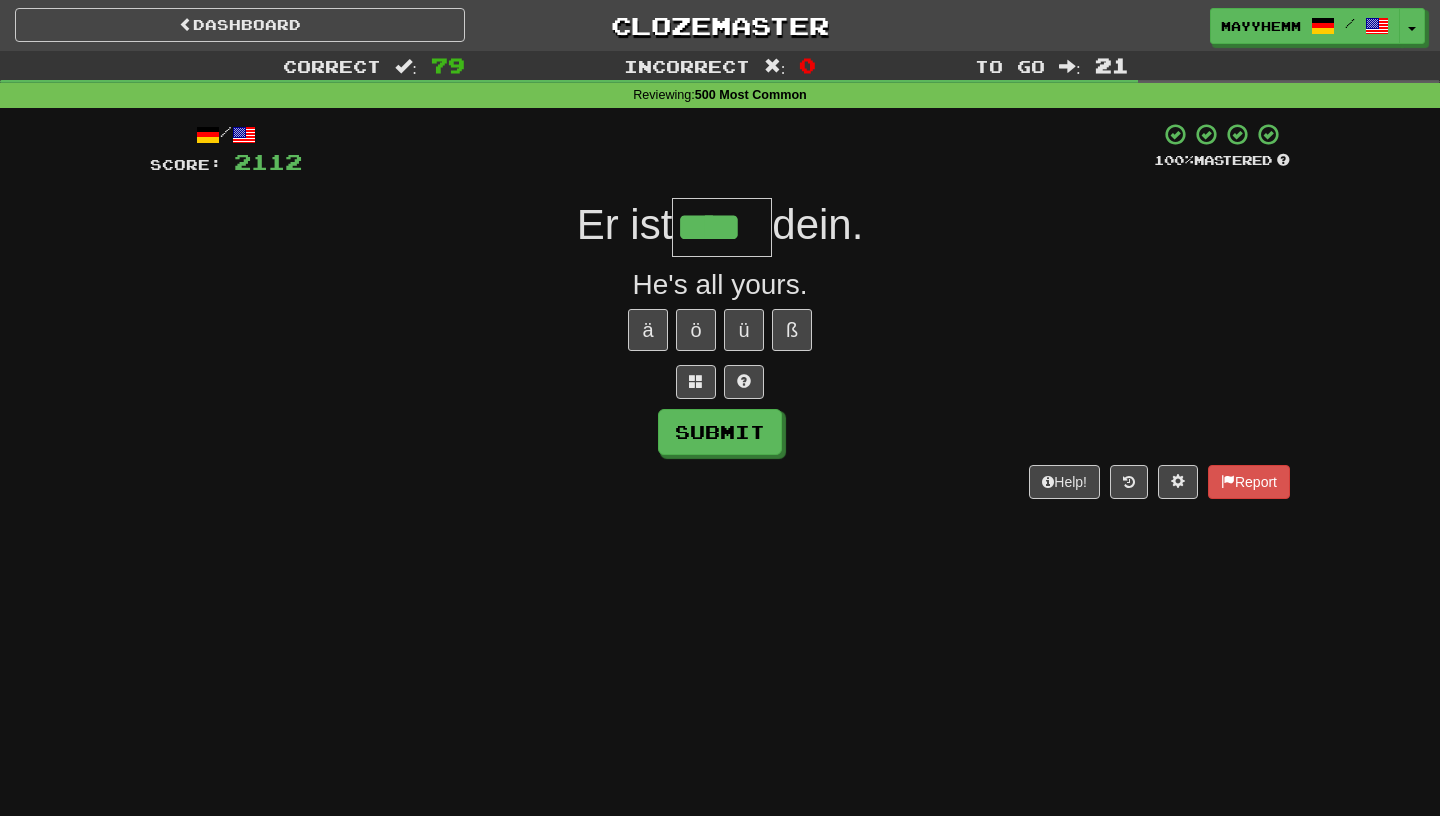 type on "****" 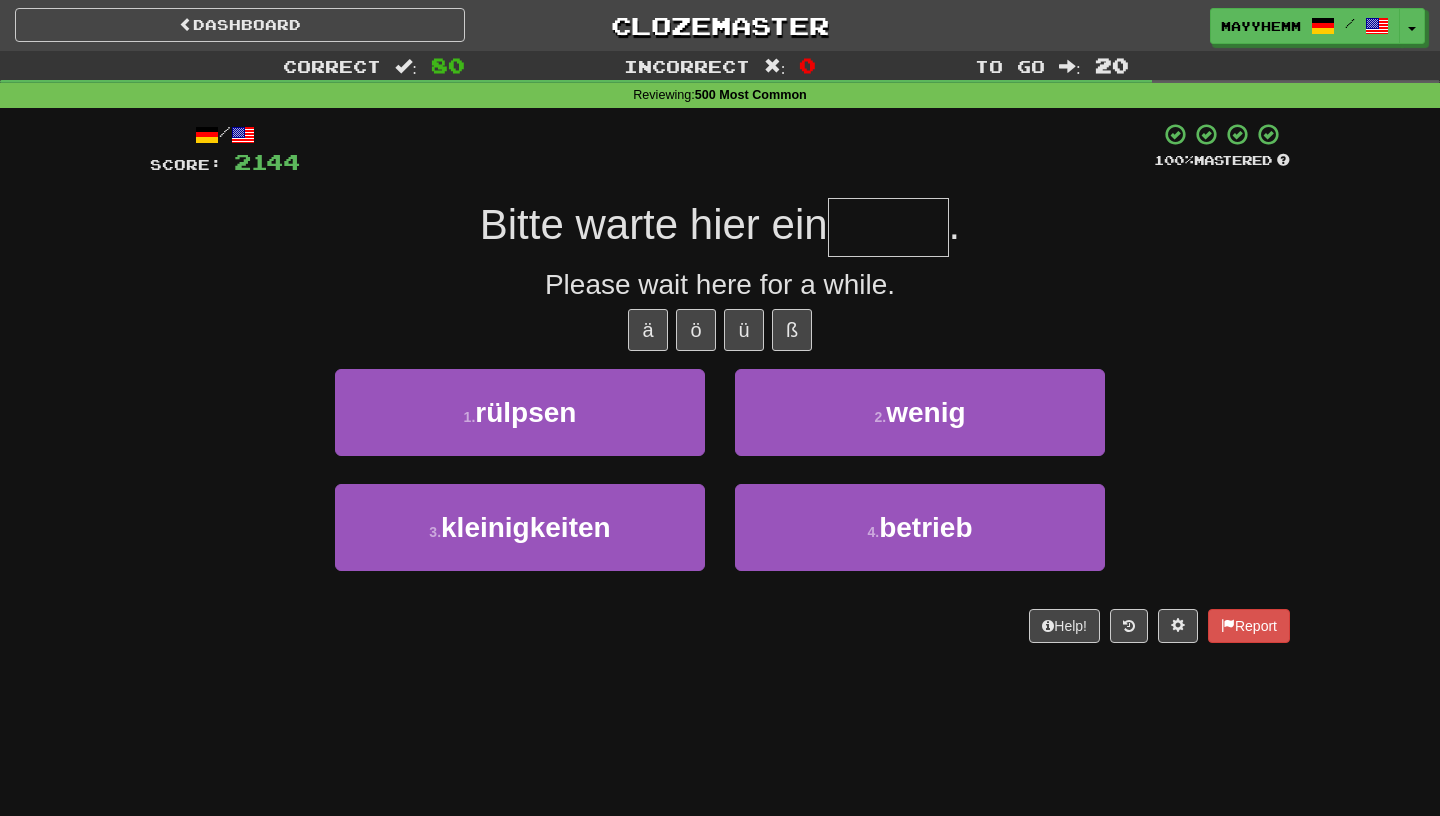 type on "*" 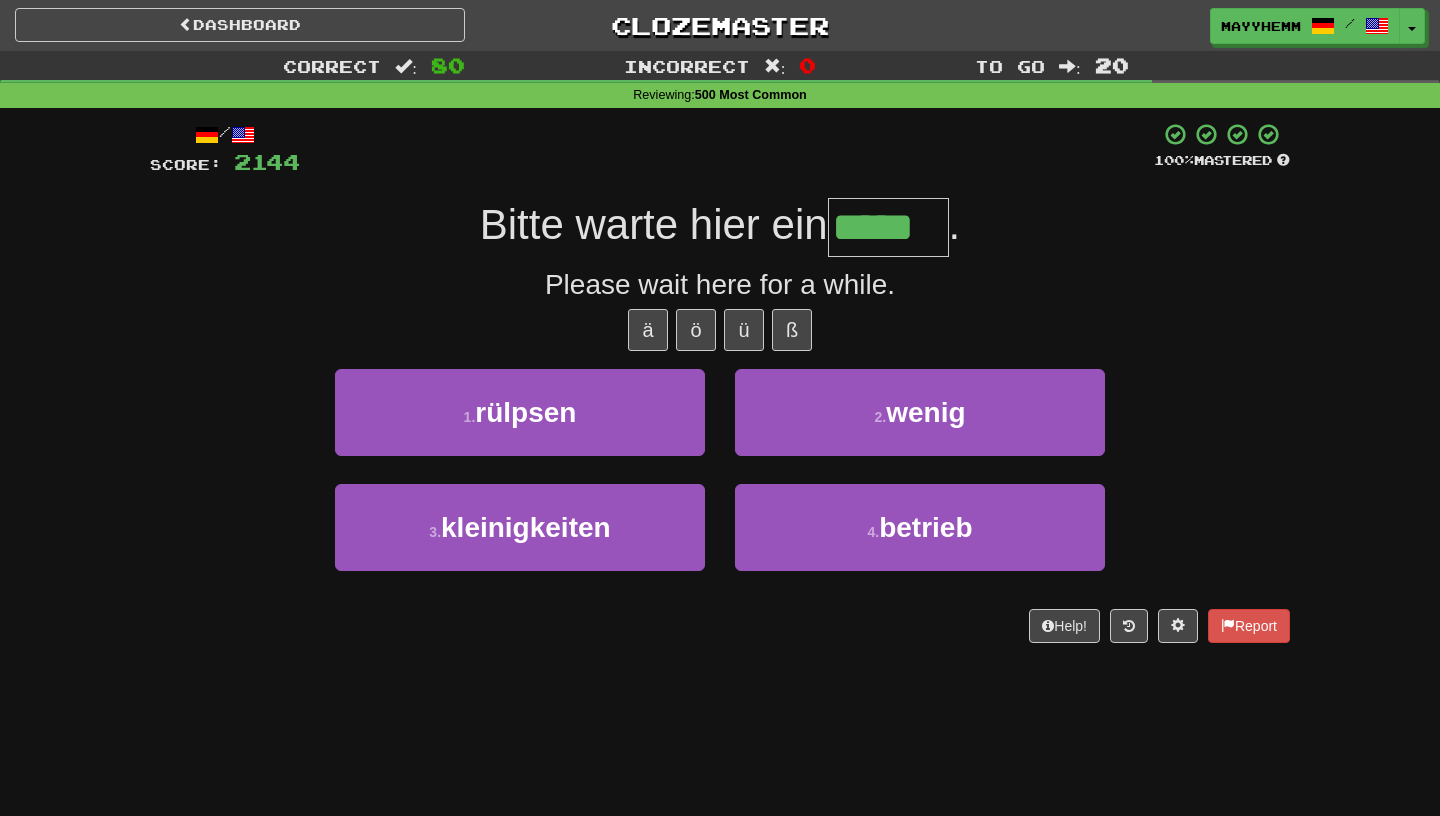 type on "*****" 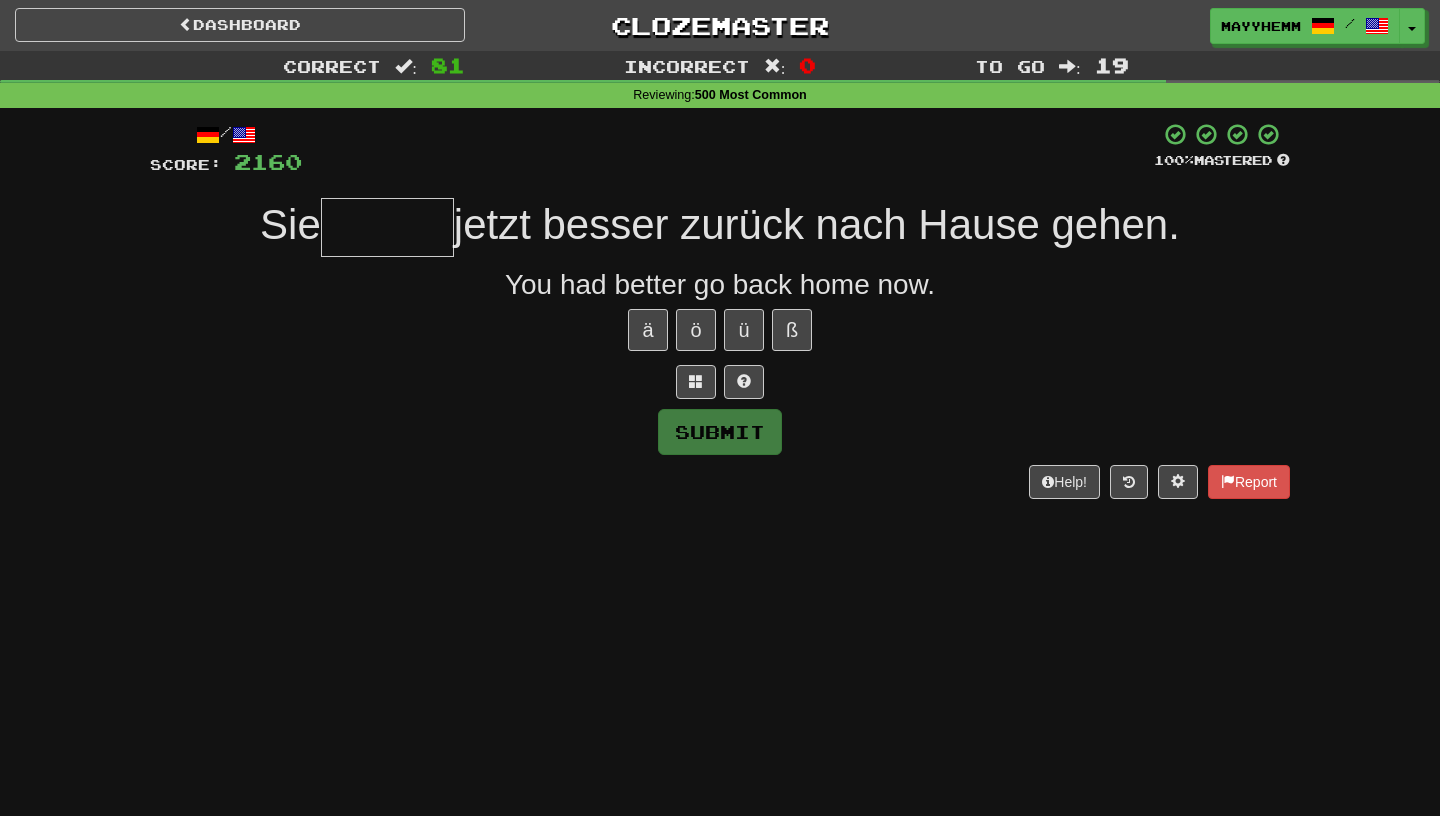 type on "*" 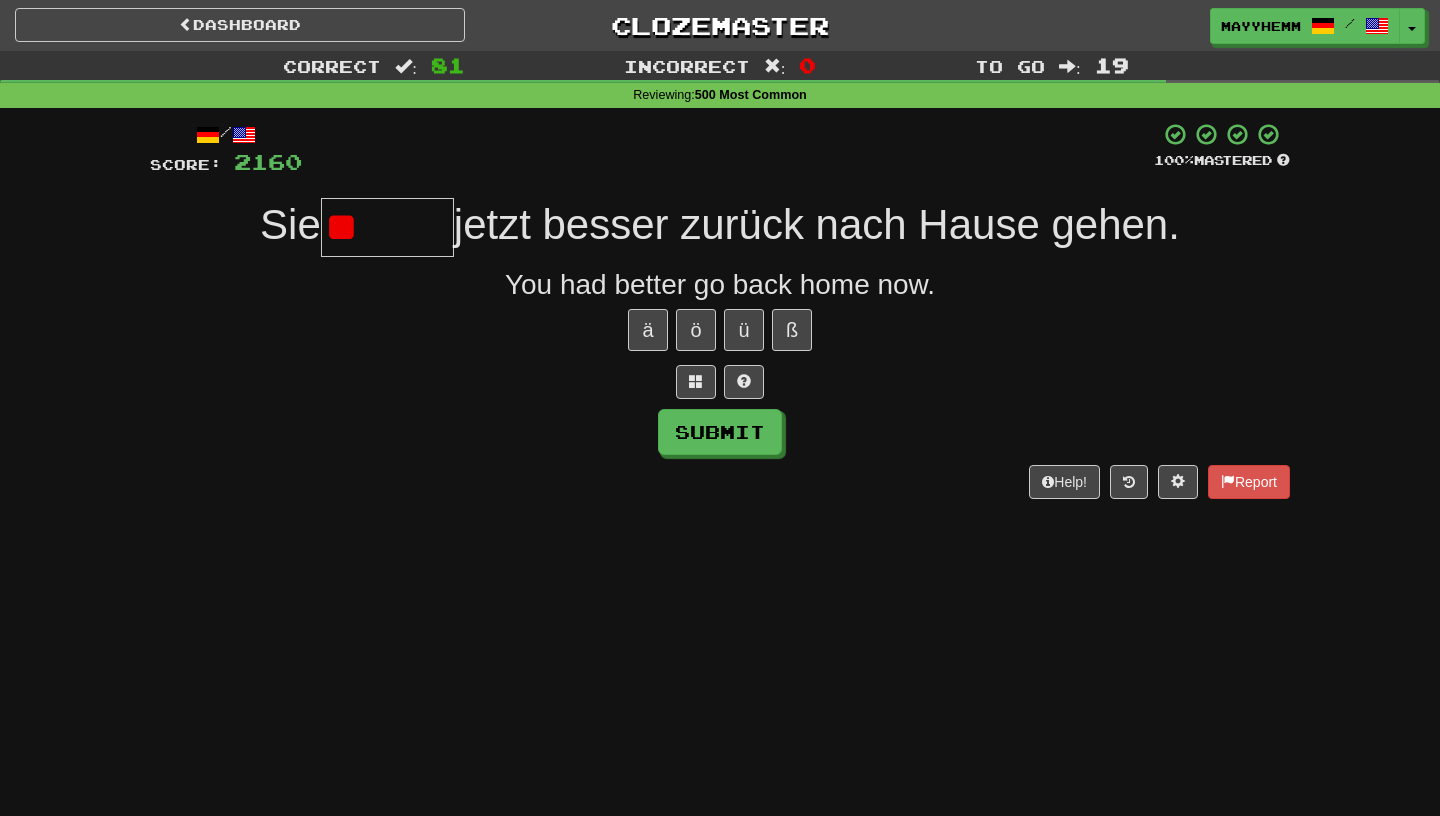 type on "*" 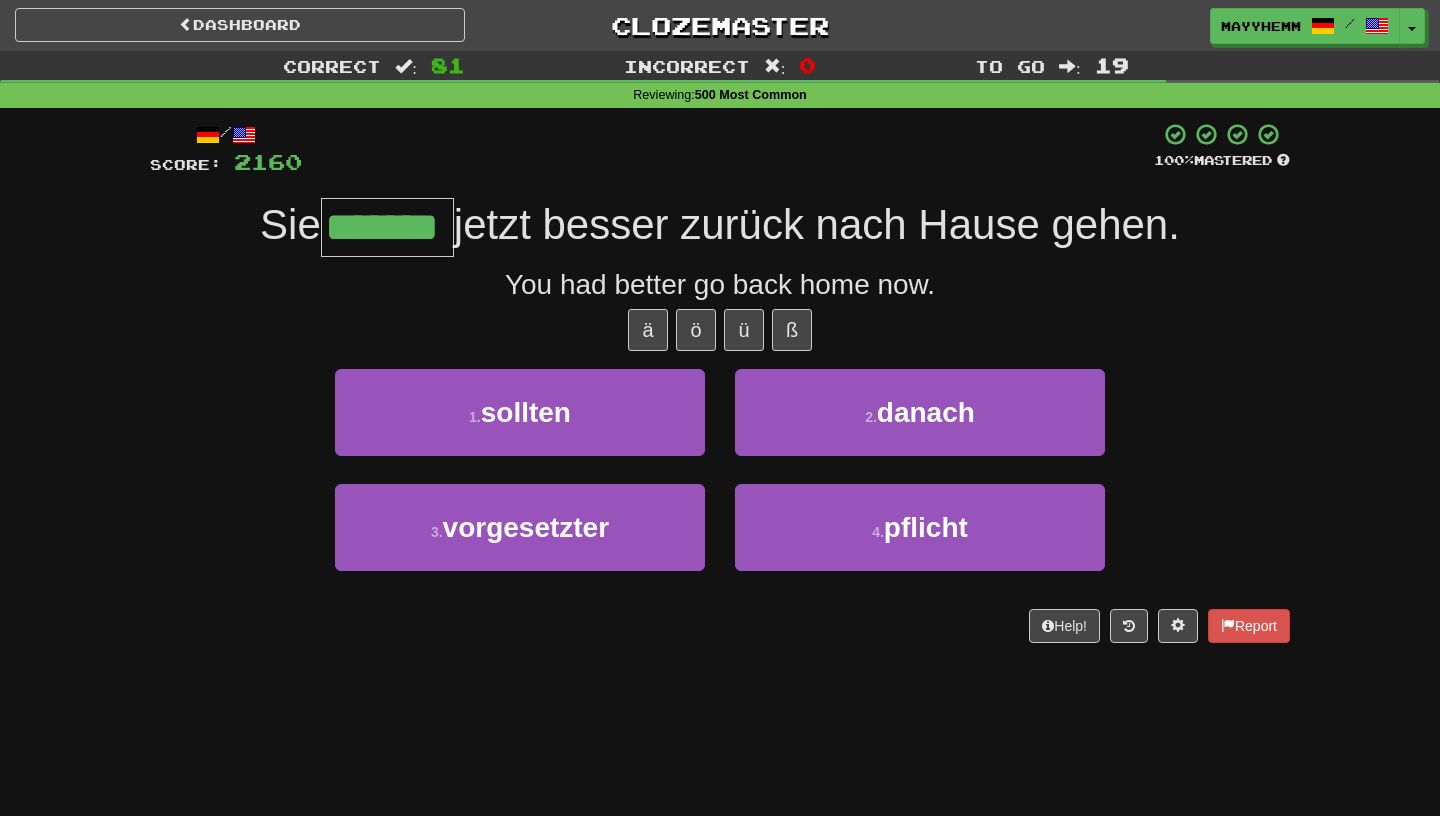 type on "*******" 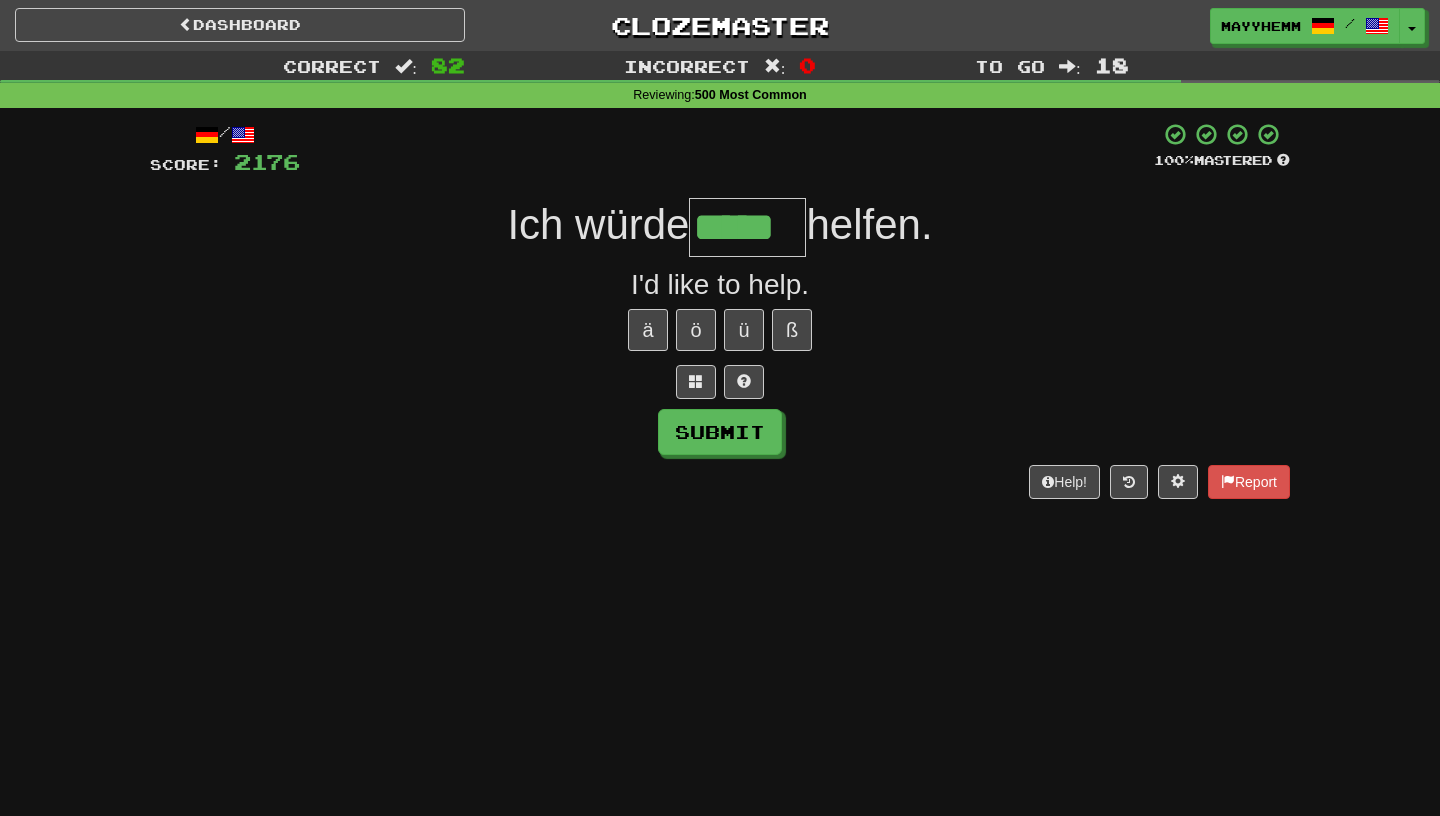 type on "*****" 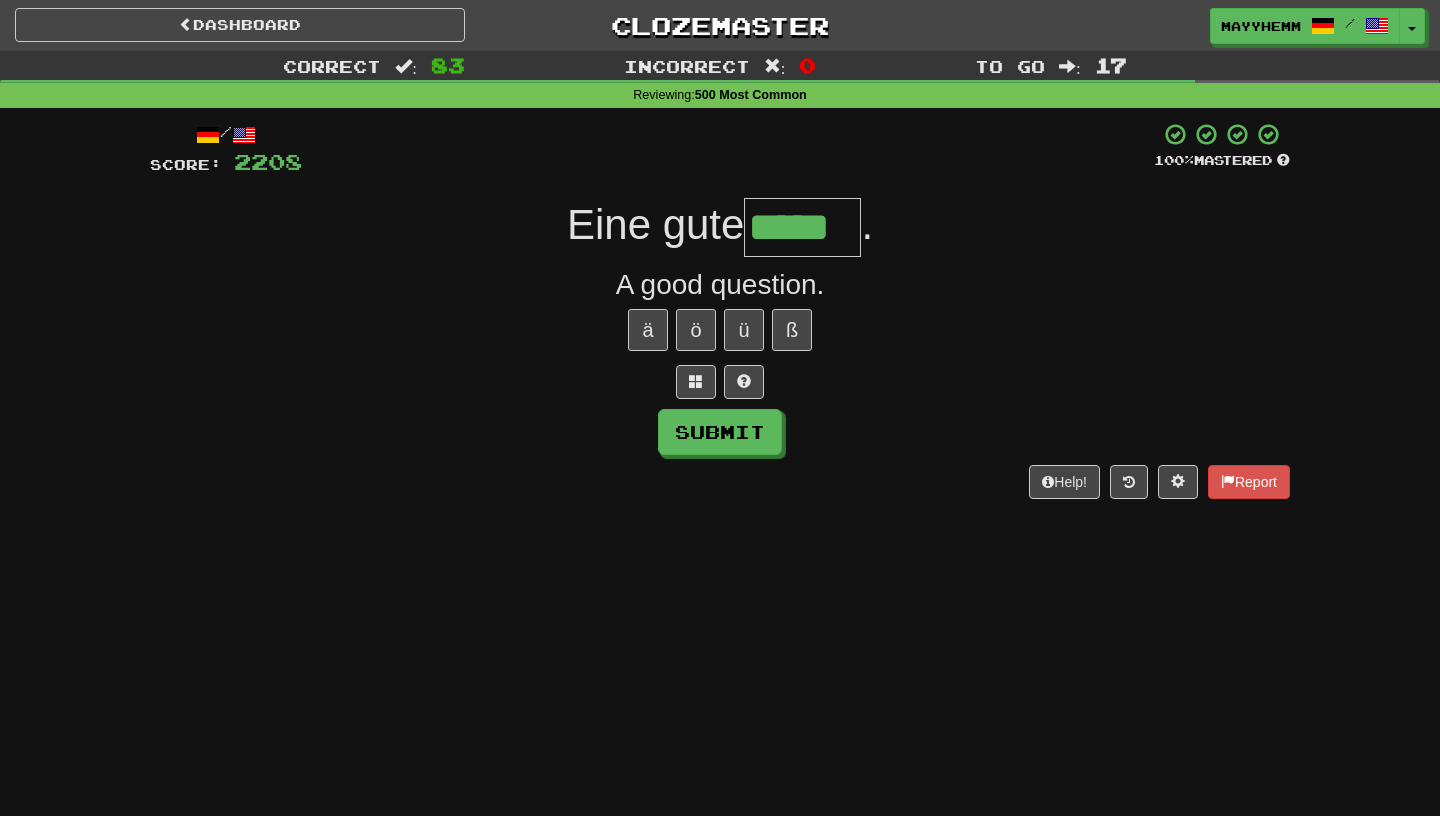 type on "*****" 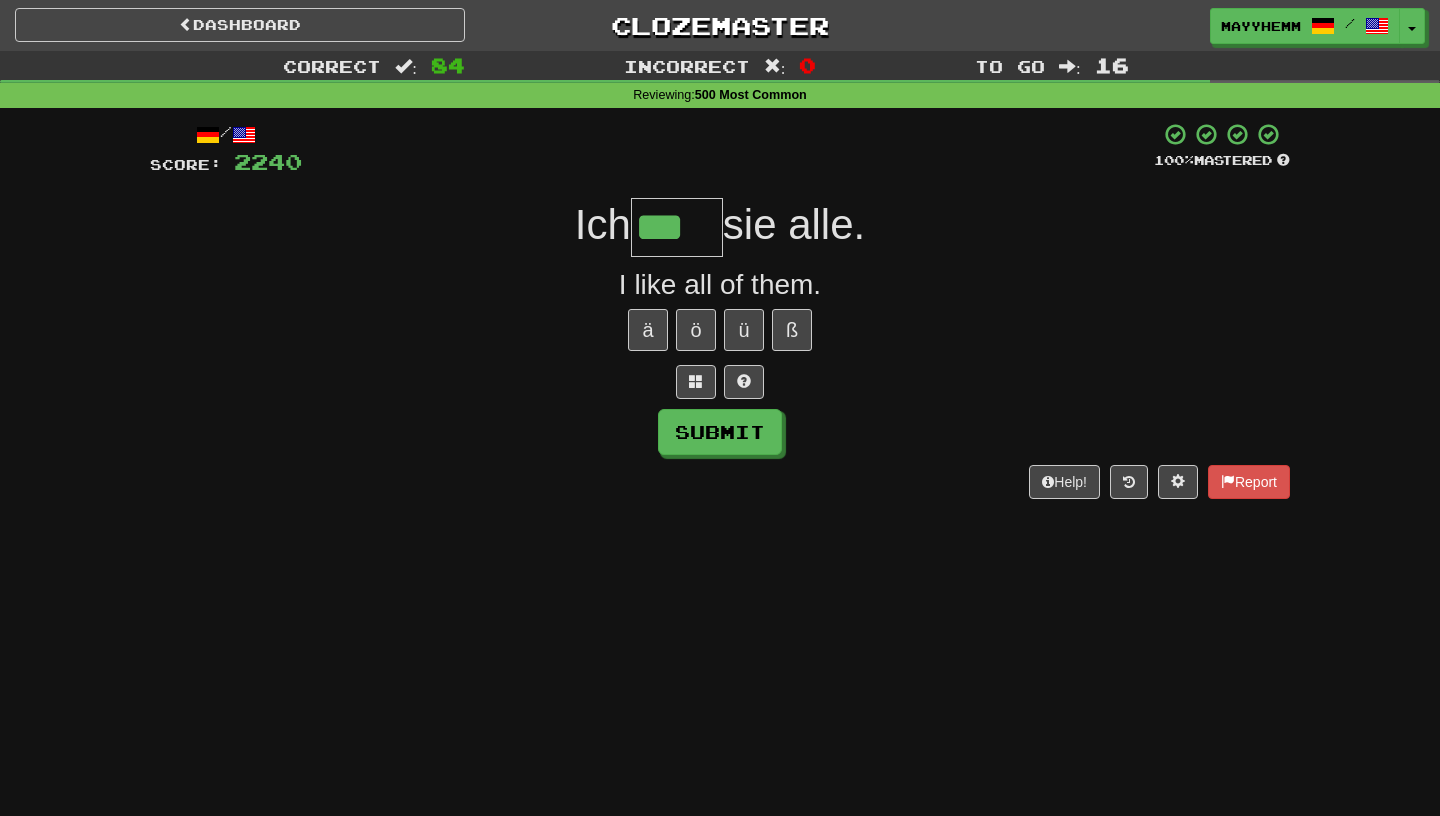 type on "***" 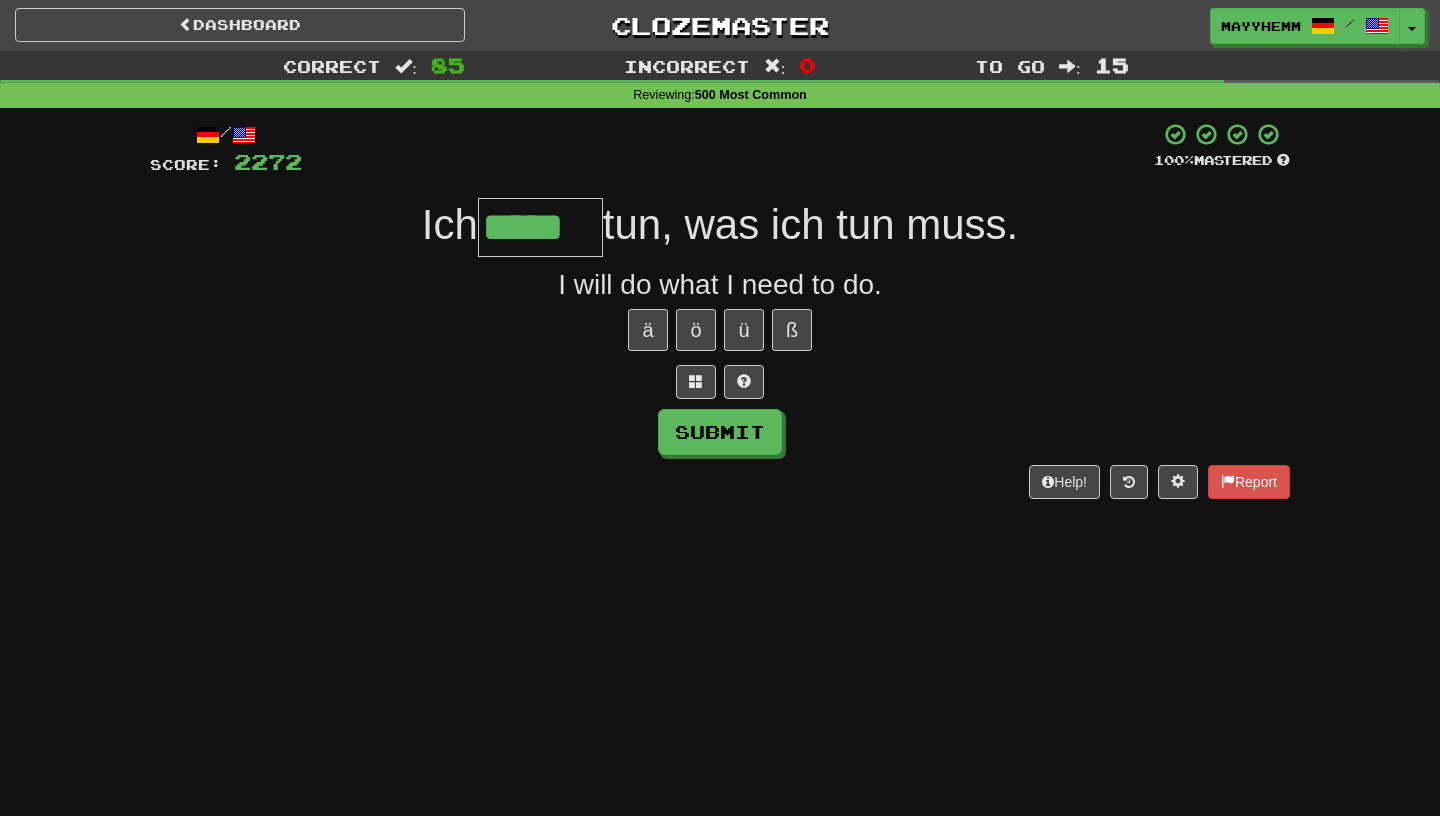 type on "*****" 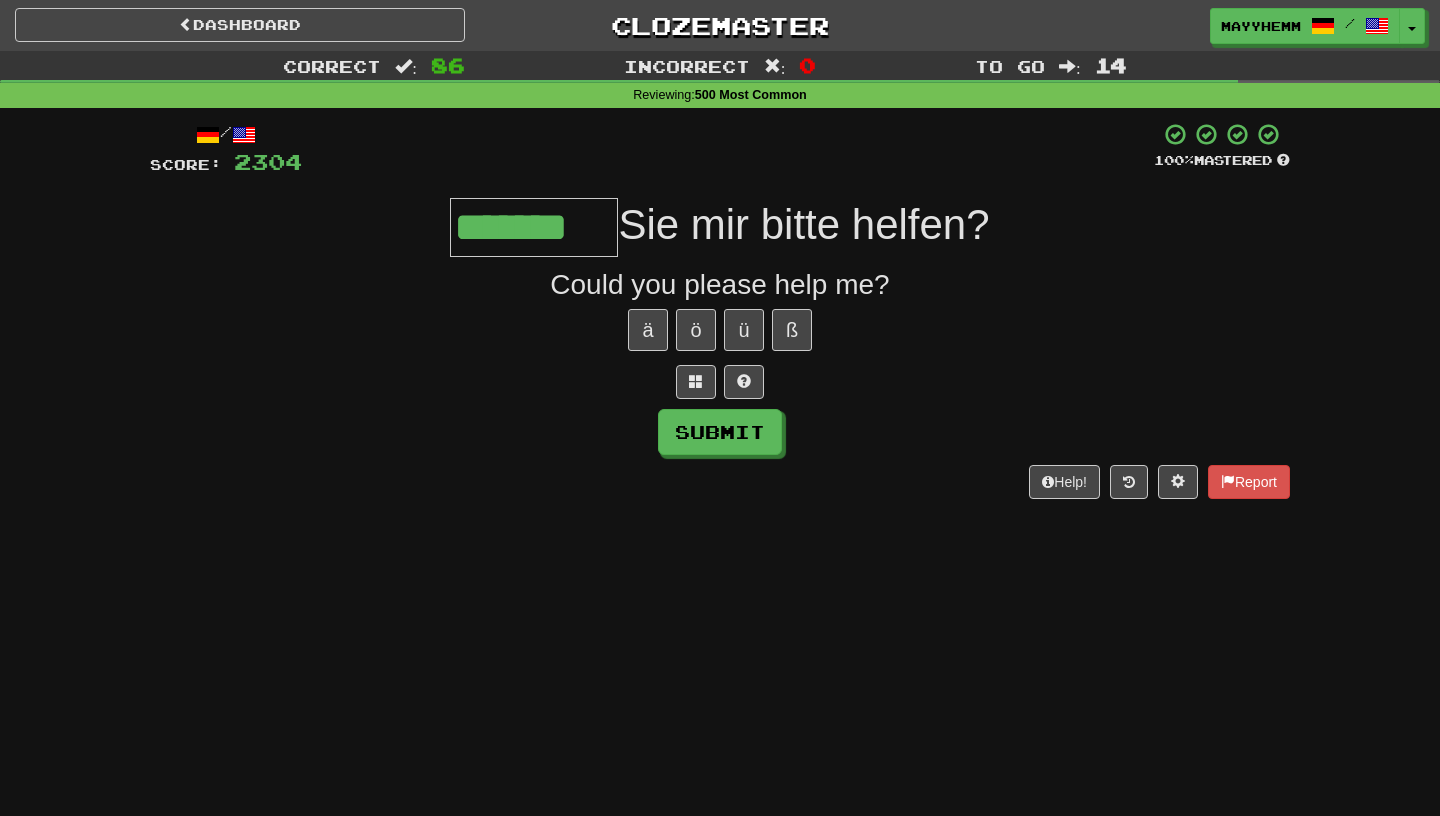 type on "*******" 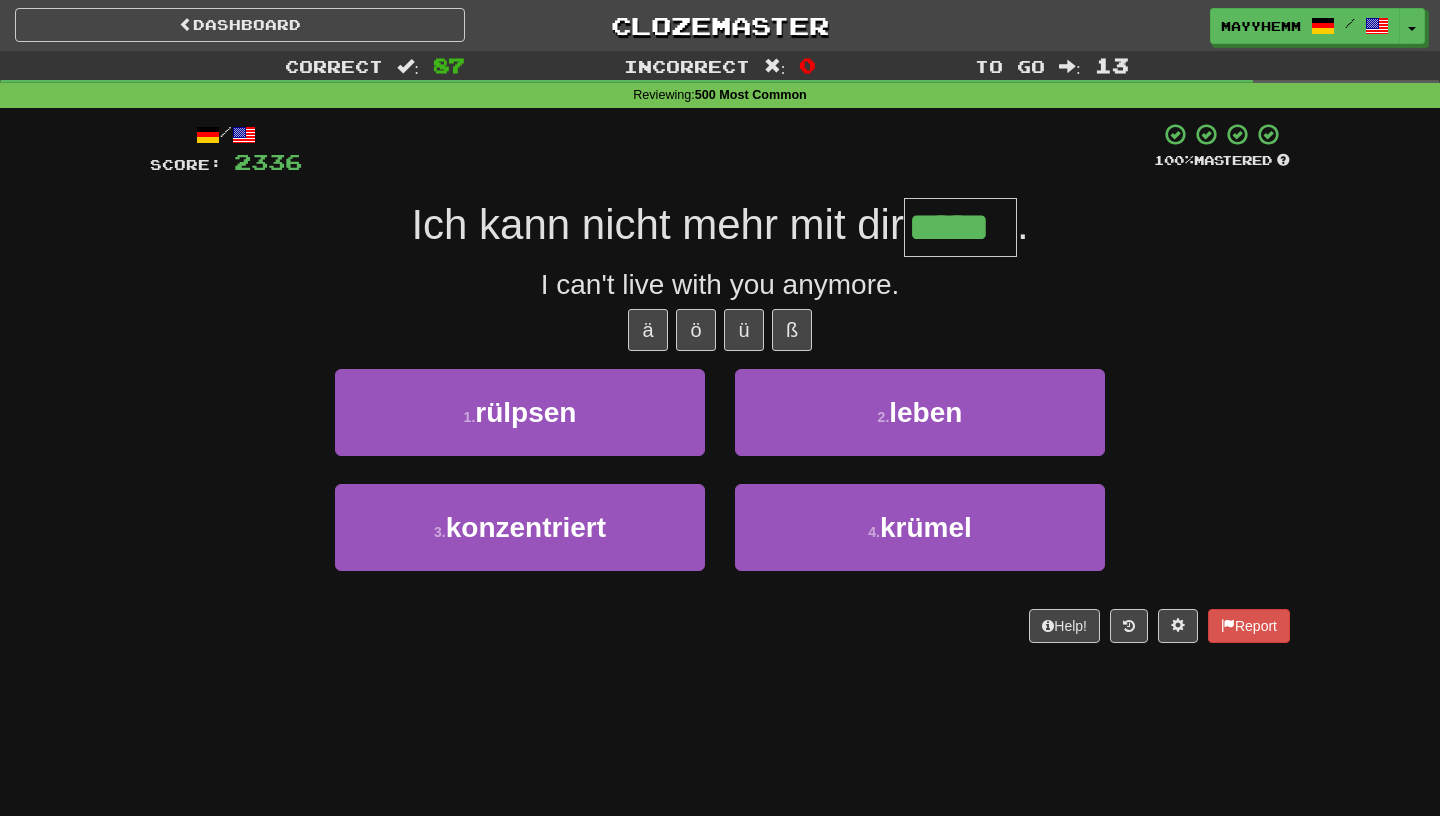 type on "*****" 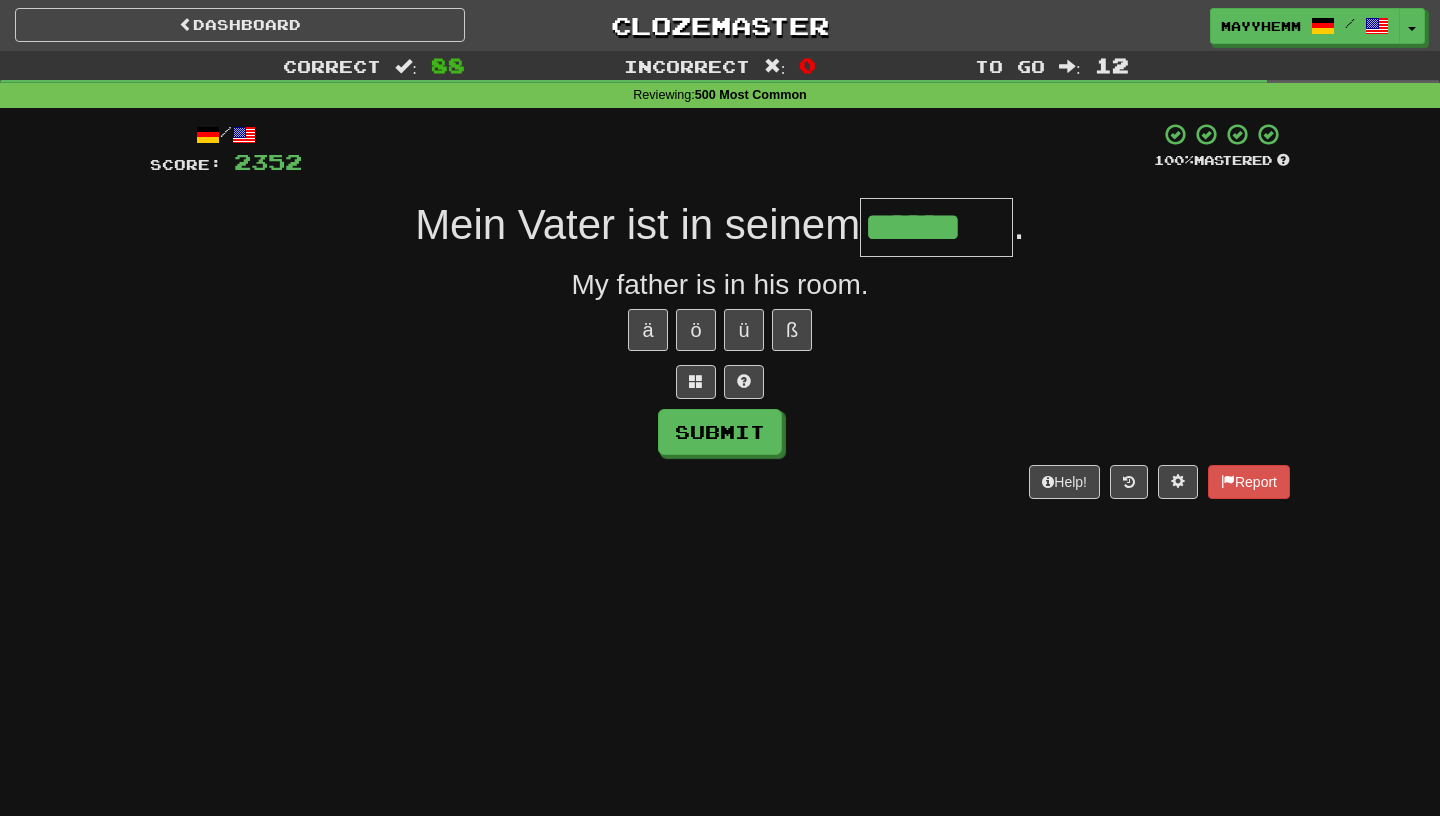 type on "******" 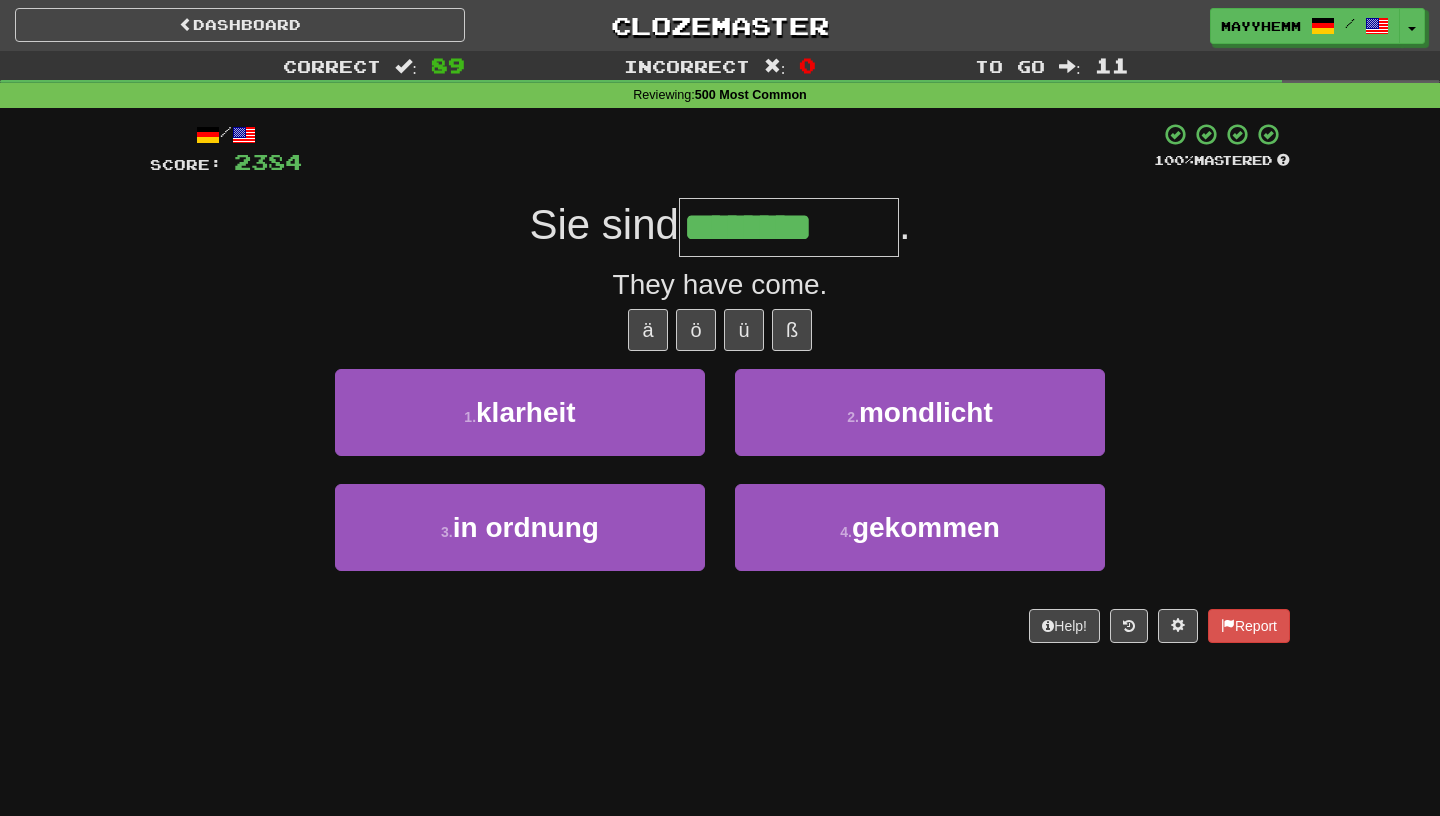 type on "********" 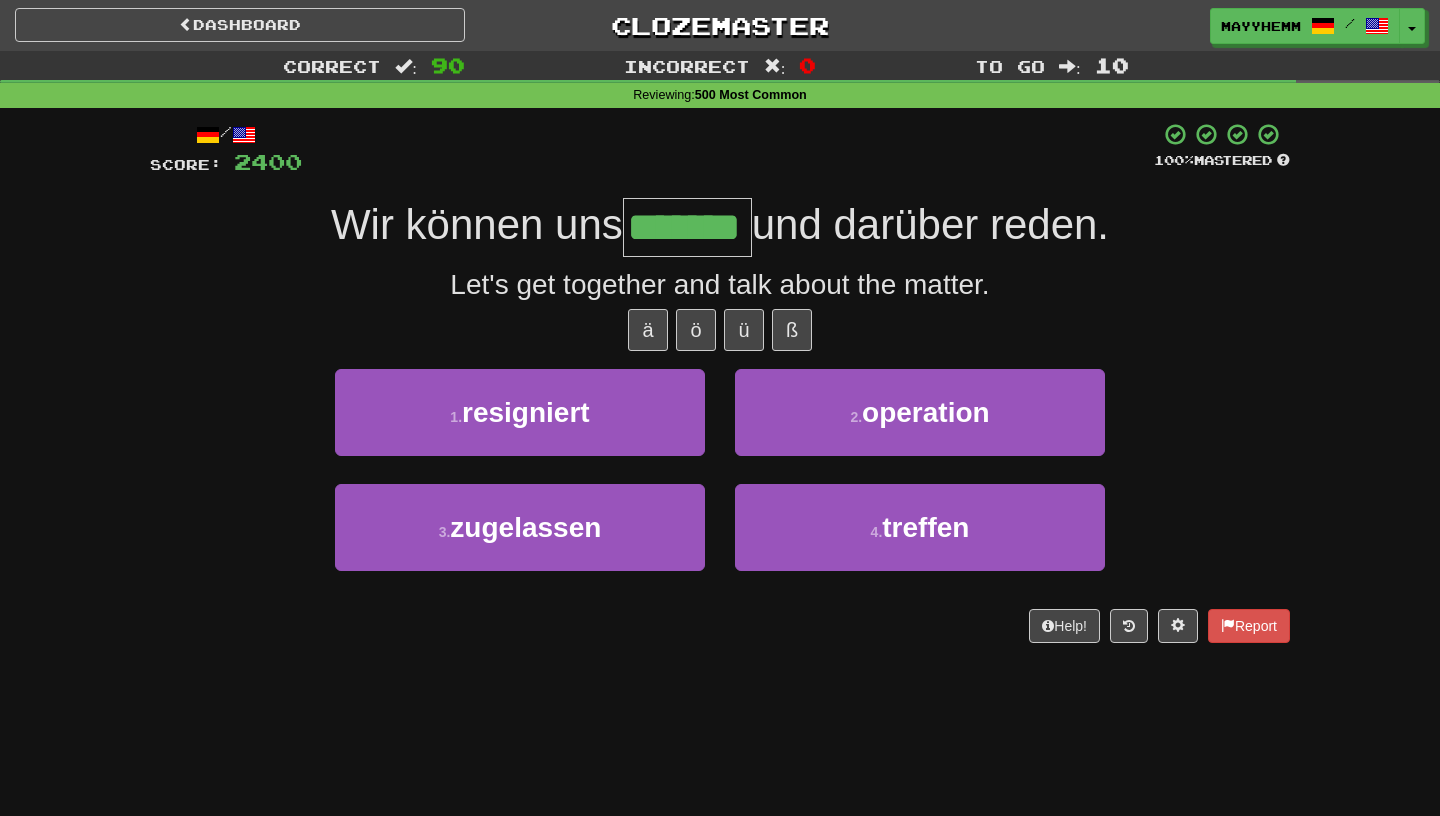type on "*******" 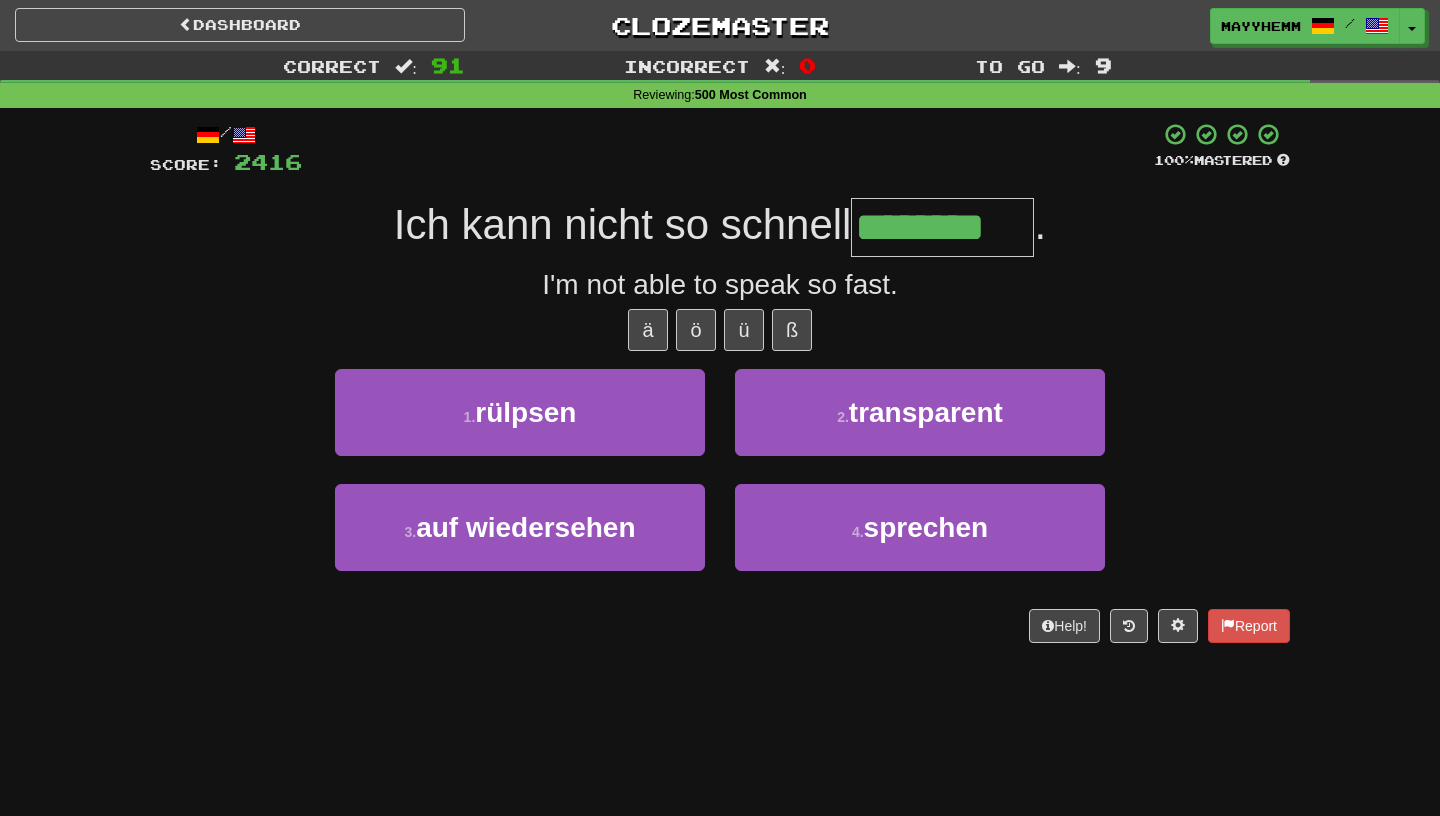 type on "********" 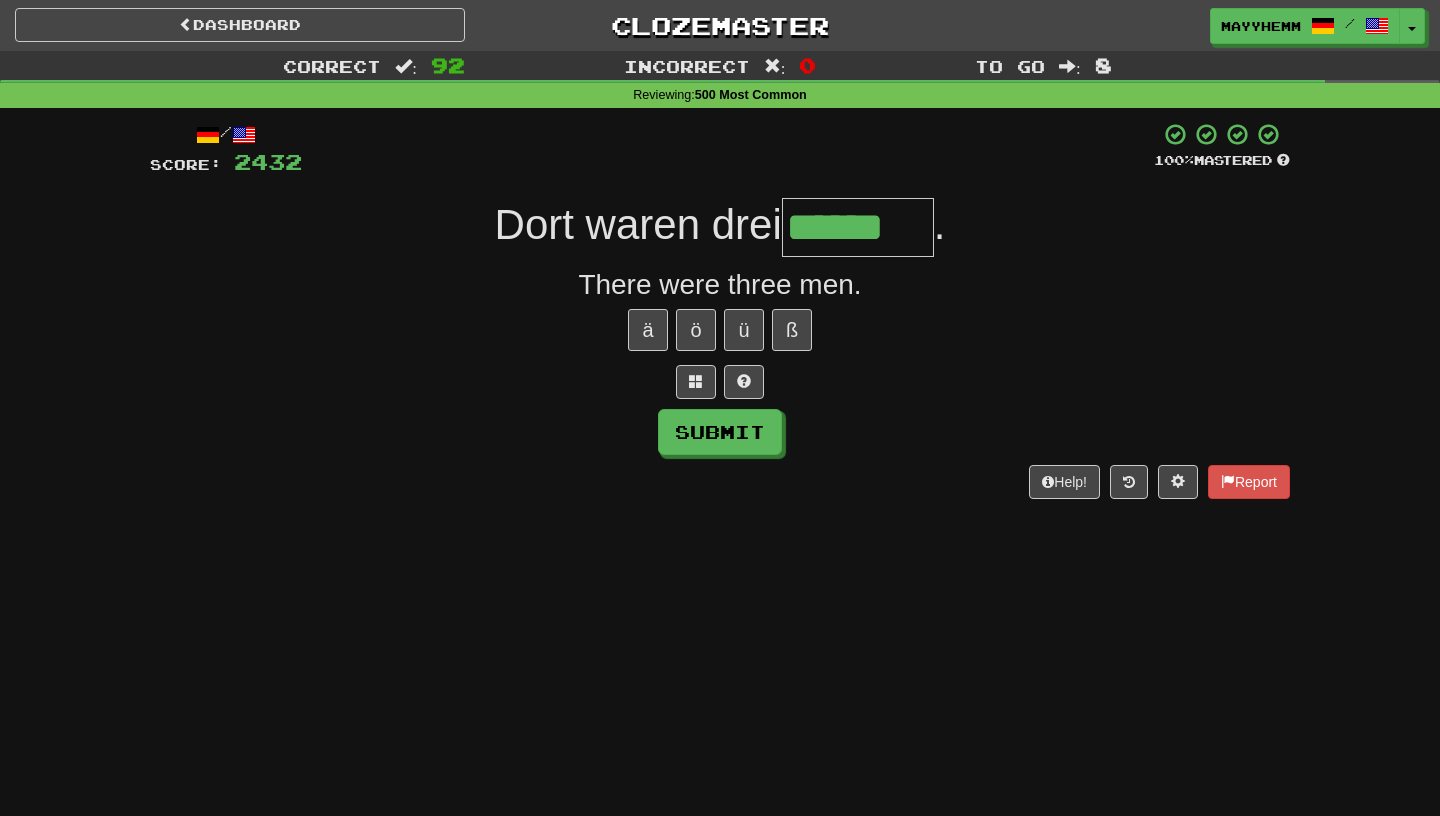 type on "******" 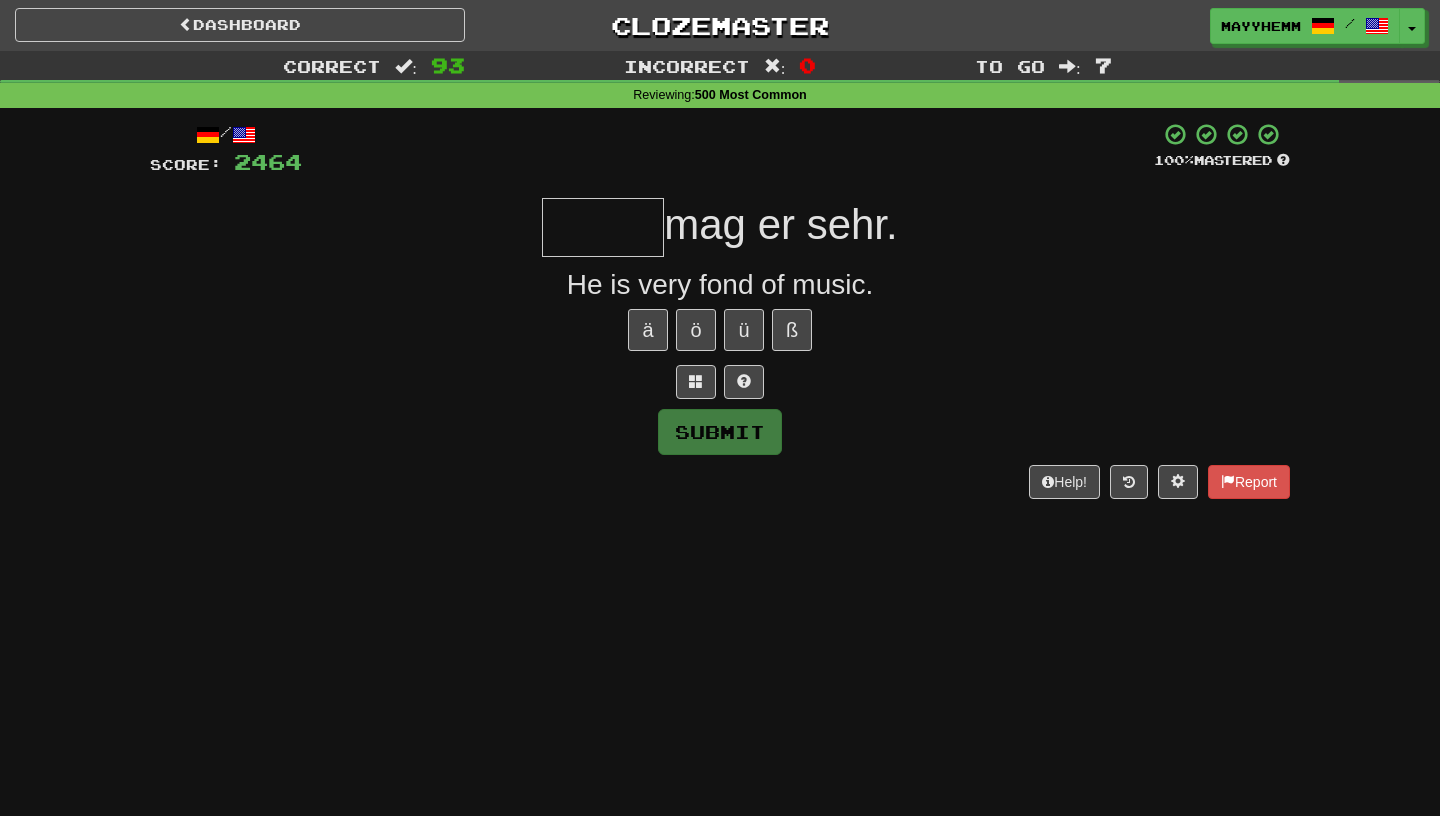 type on "*" 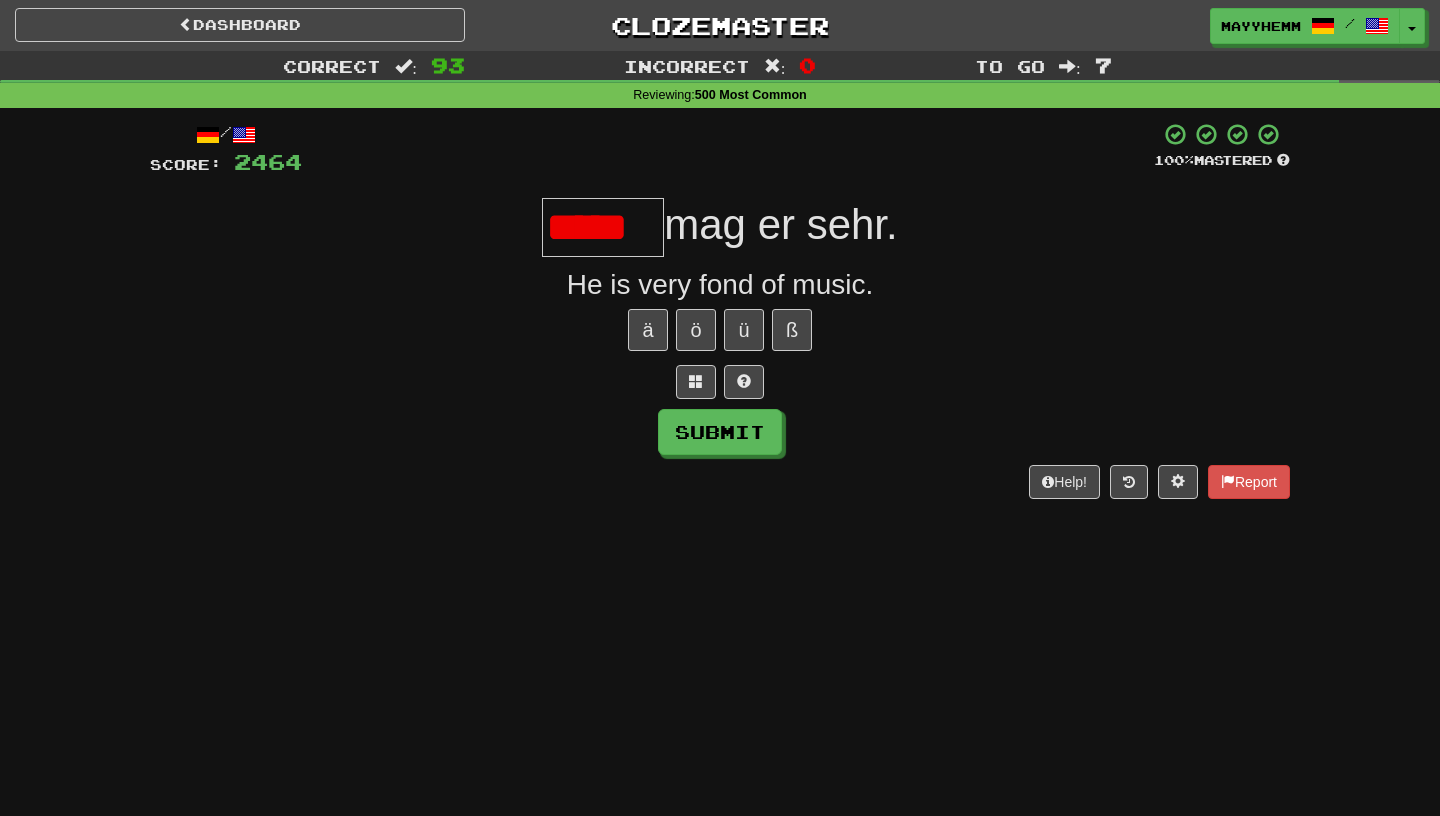 scroll, scrollTop: 0, scrollLeft: 0, axis: both 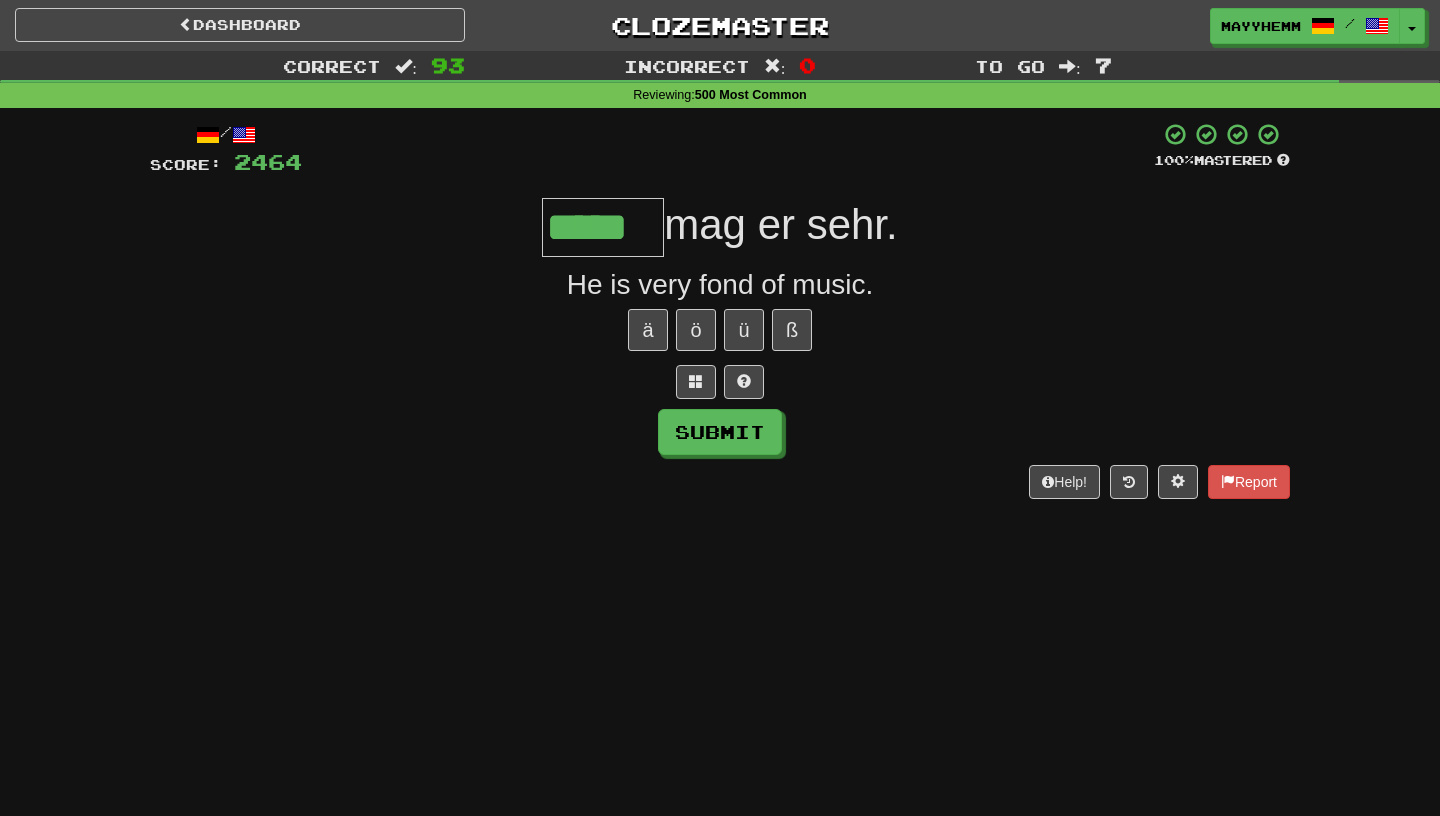 type on "*****" 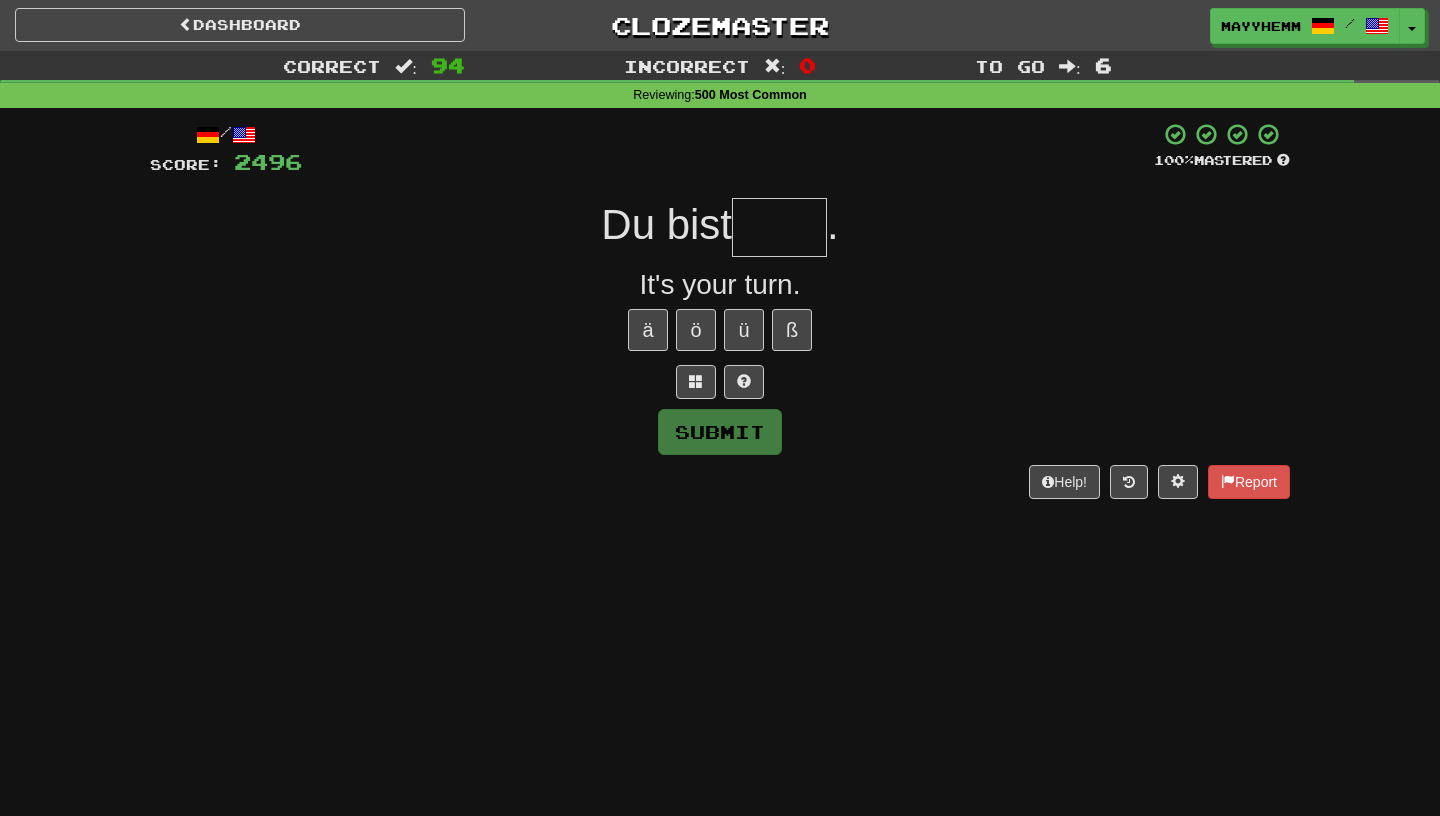 type on "*" 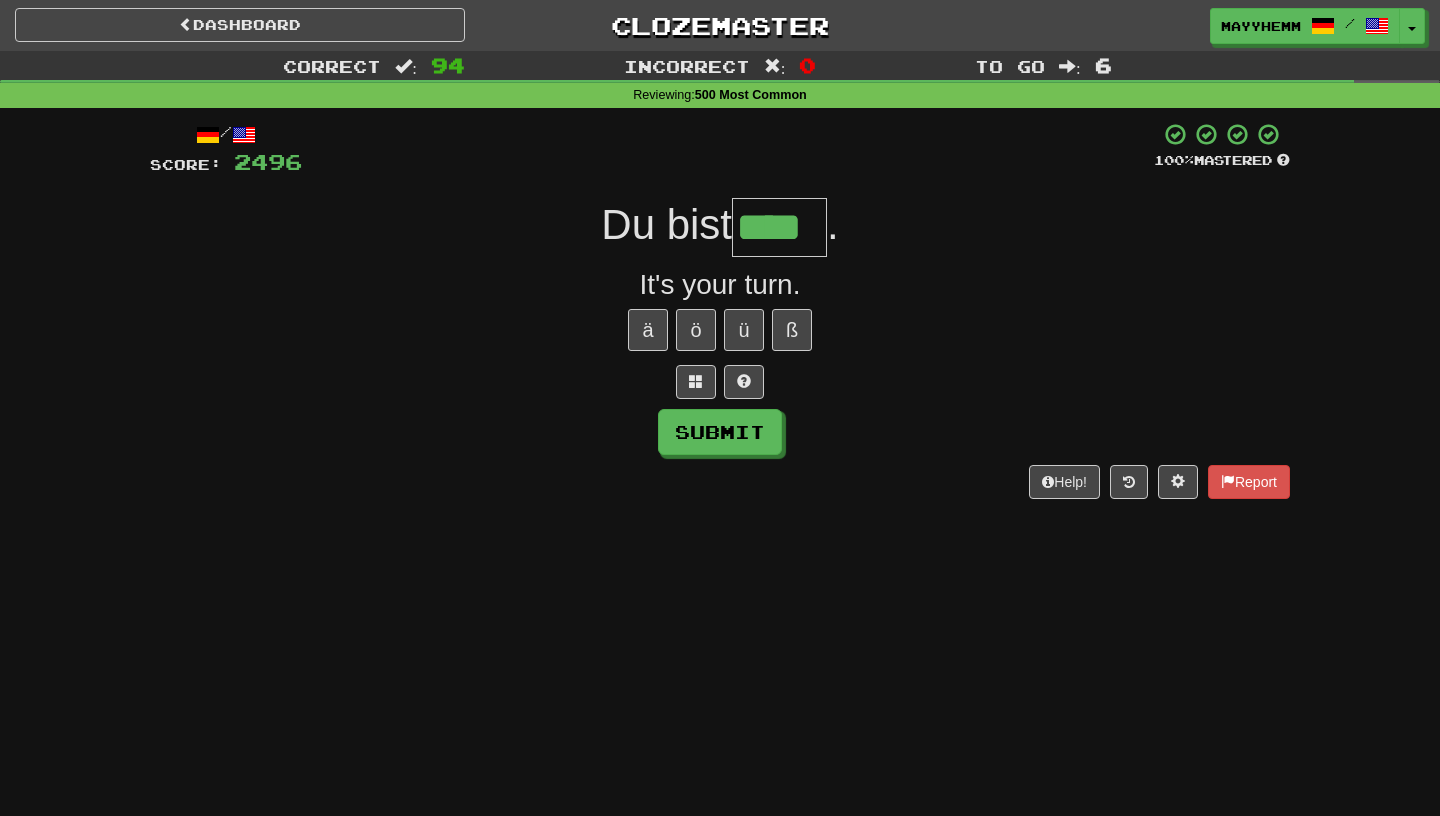 type on "****" 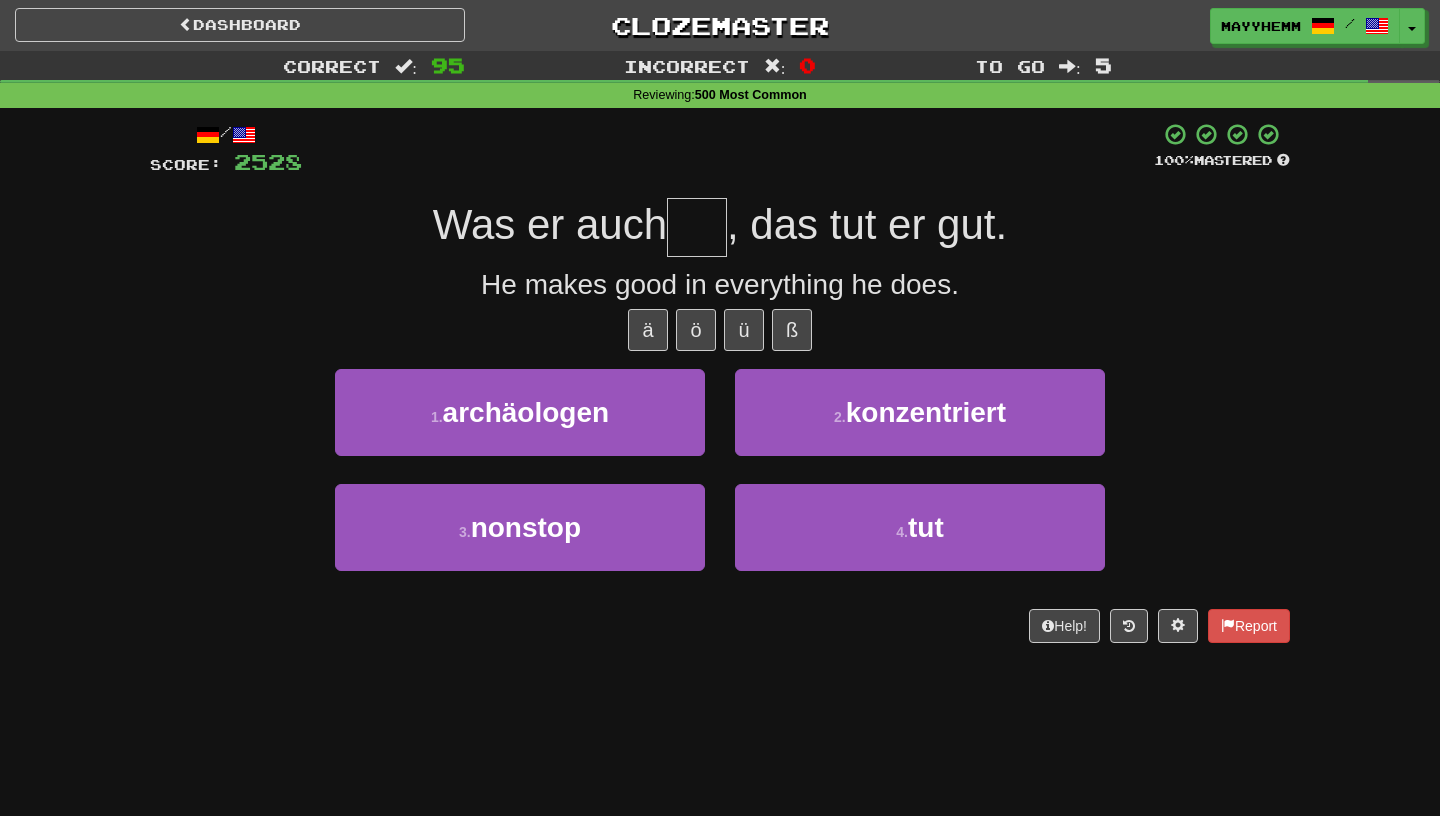 type on "*" 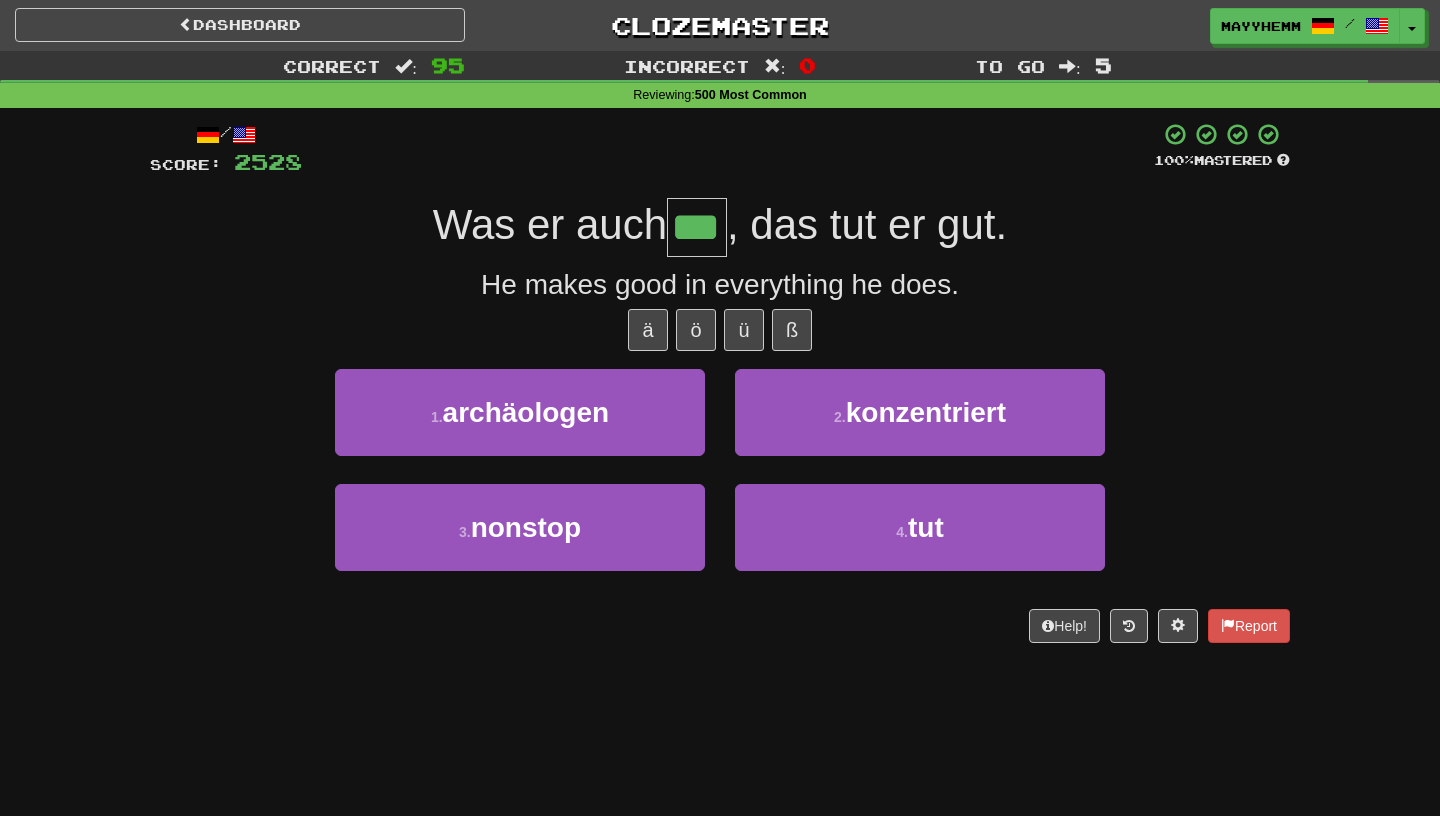 type on "***" 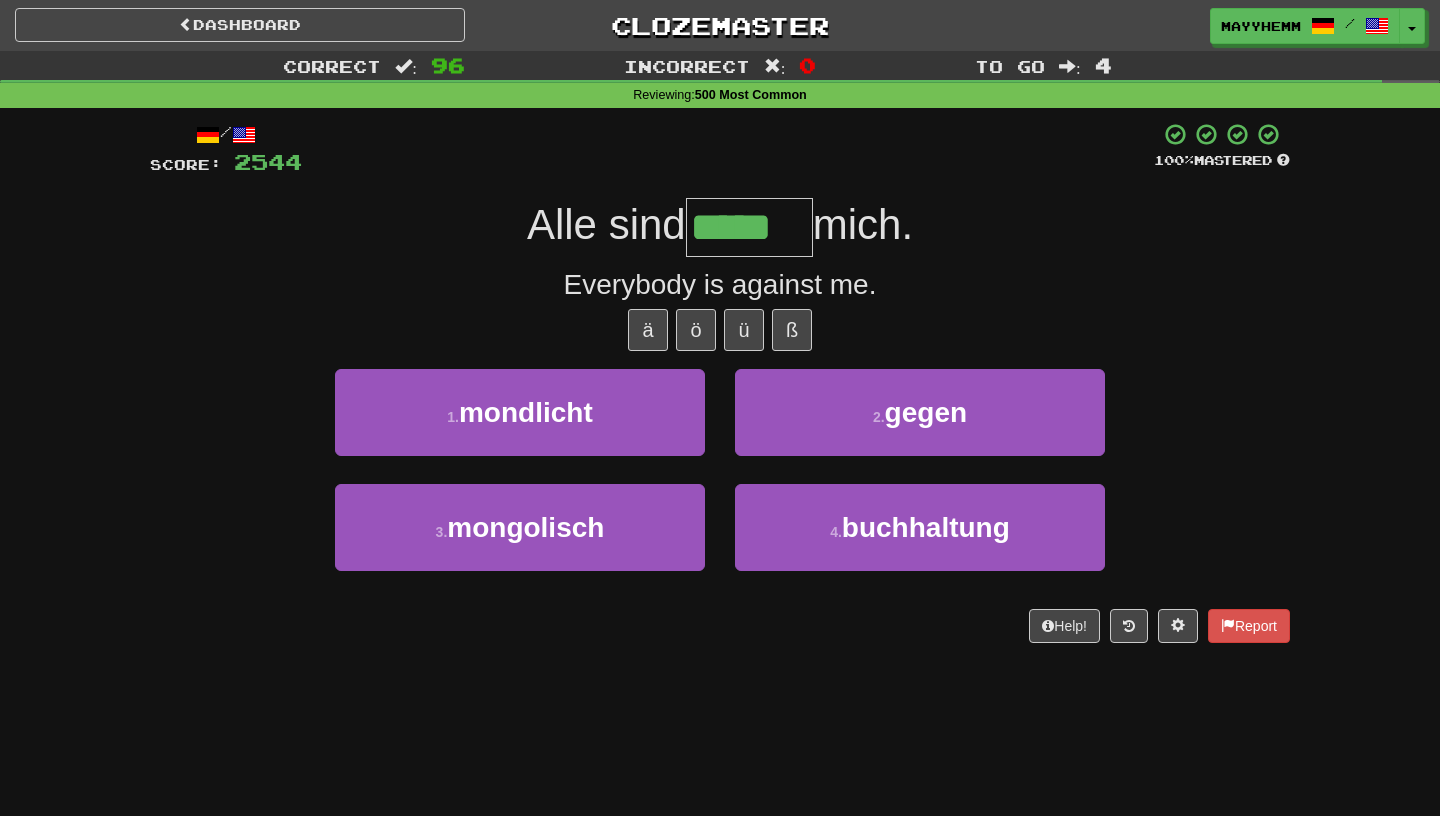 type on "*****" 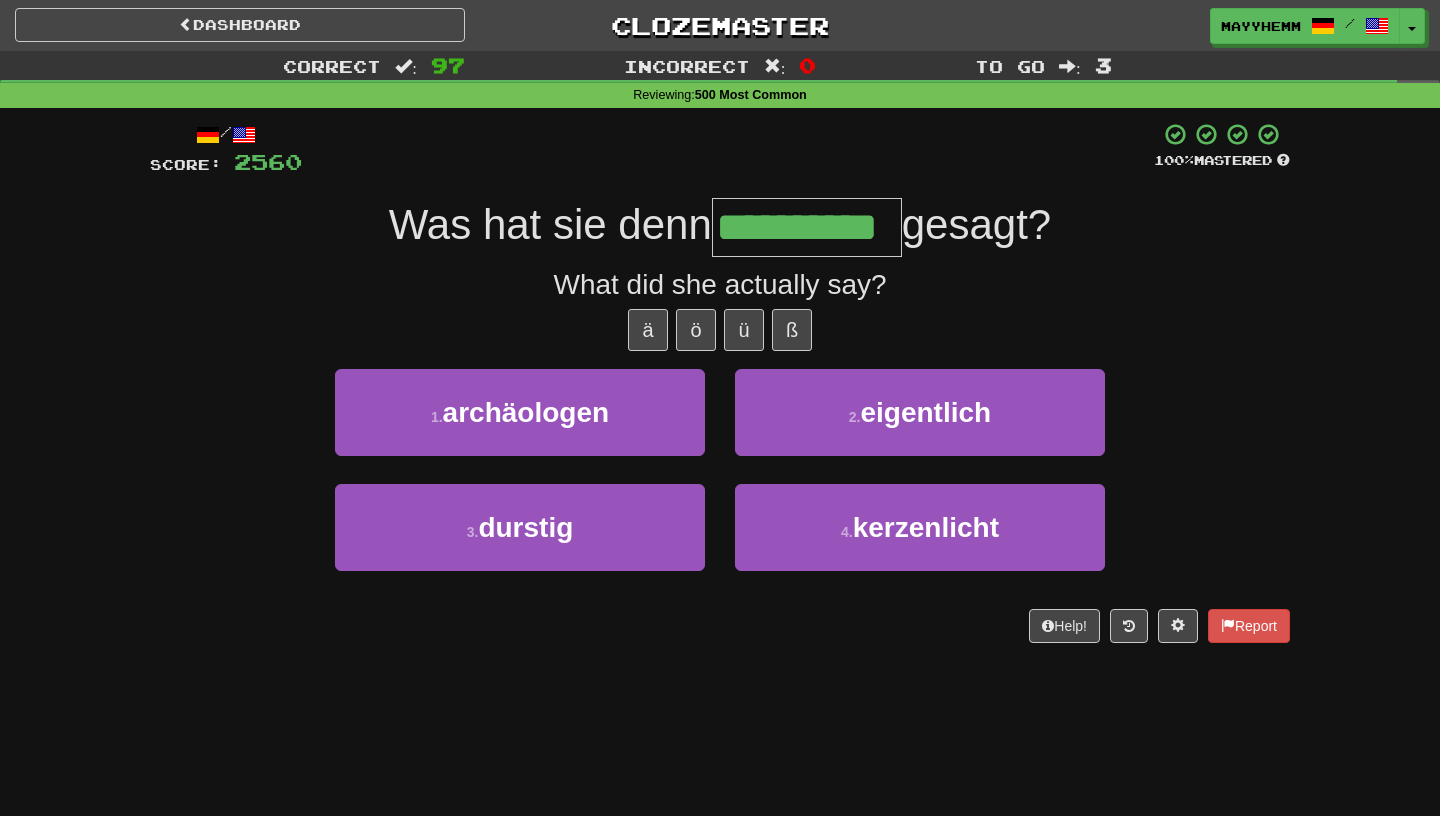 type on "**********" 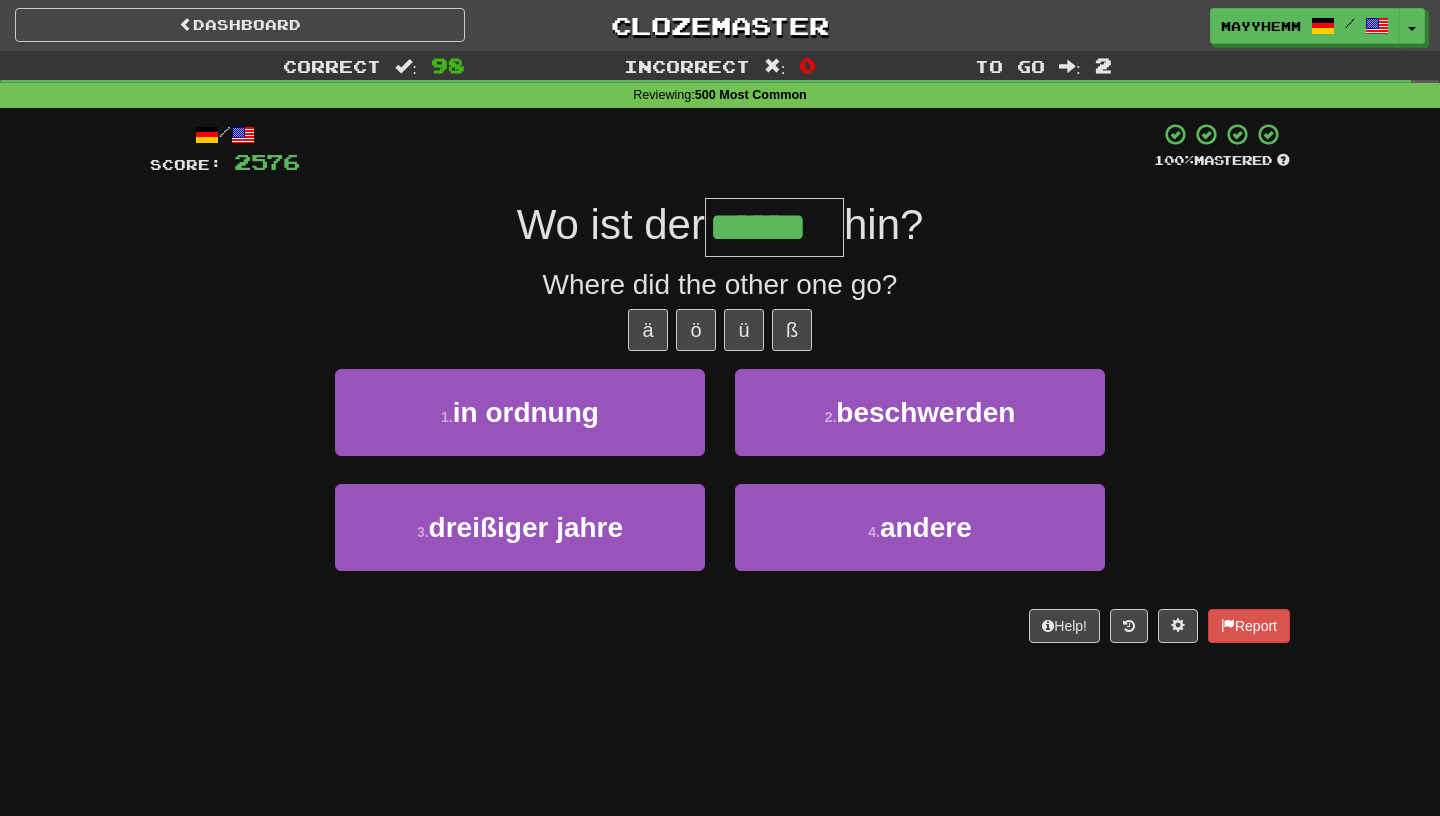 type on "******" 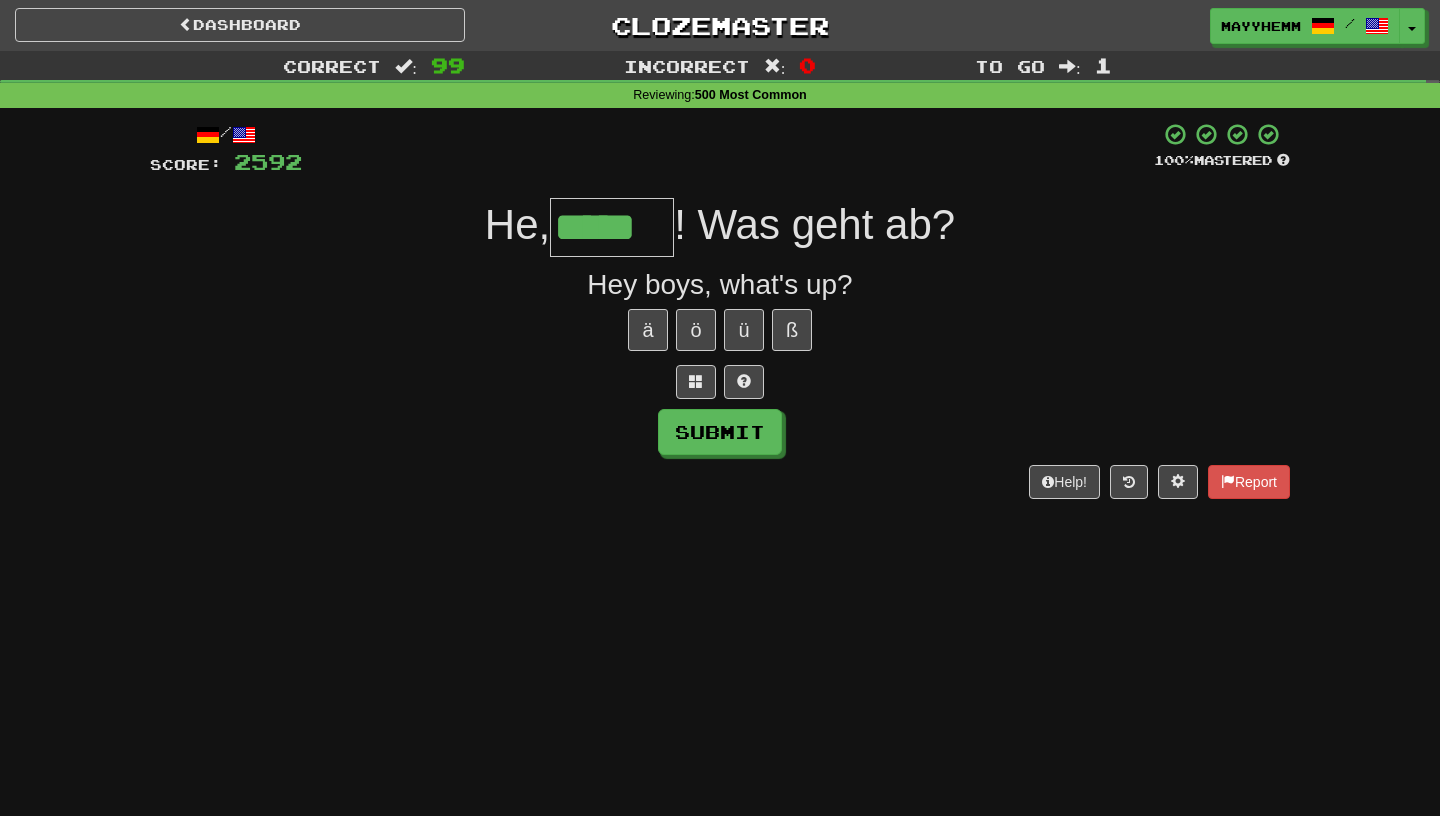 type on "*****" 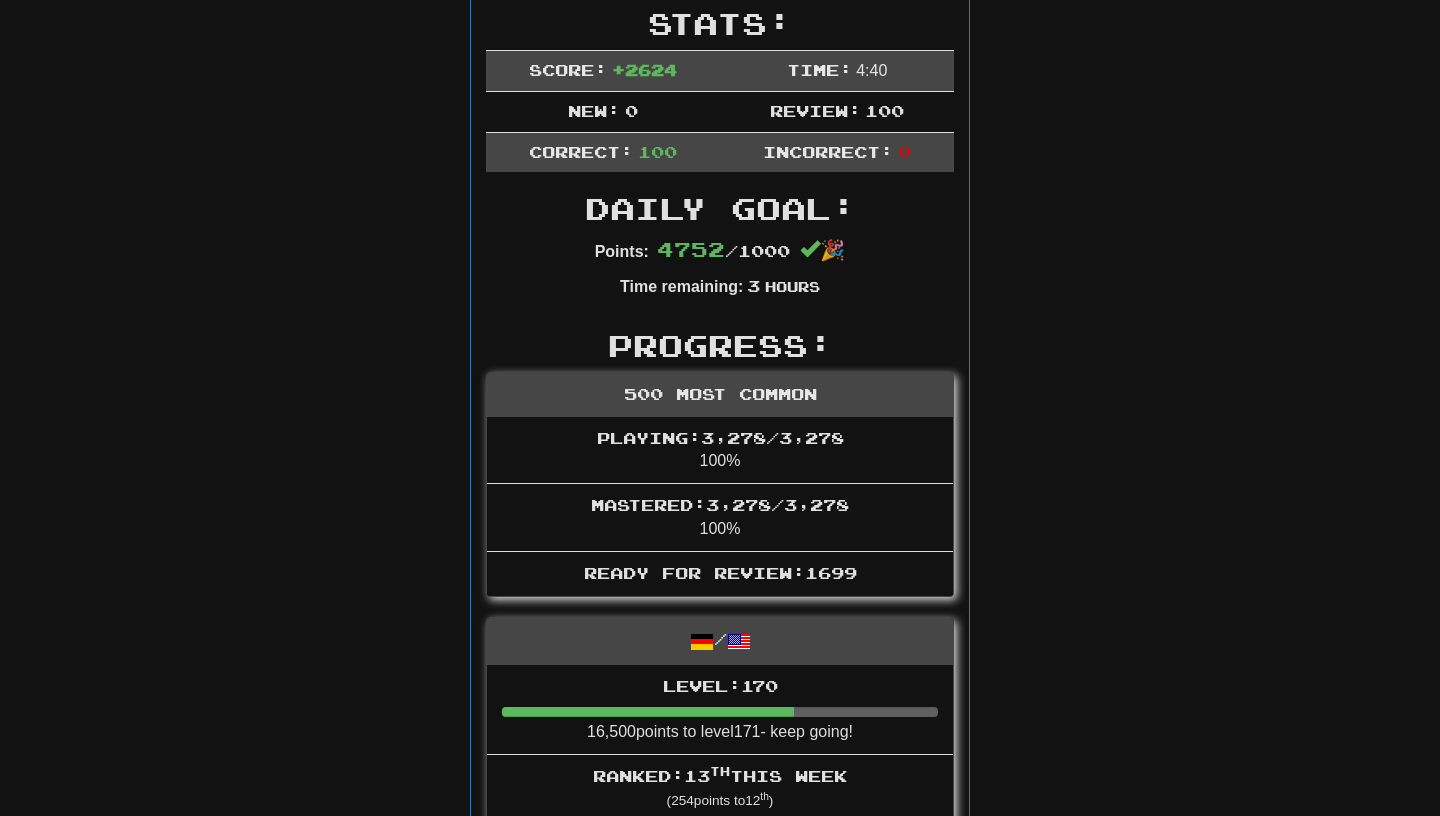 scroll, scrollTop: 0, scrollLeft: 0, axis: both 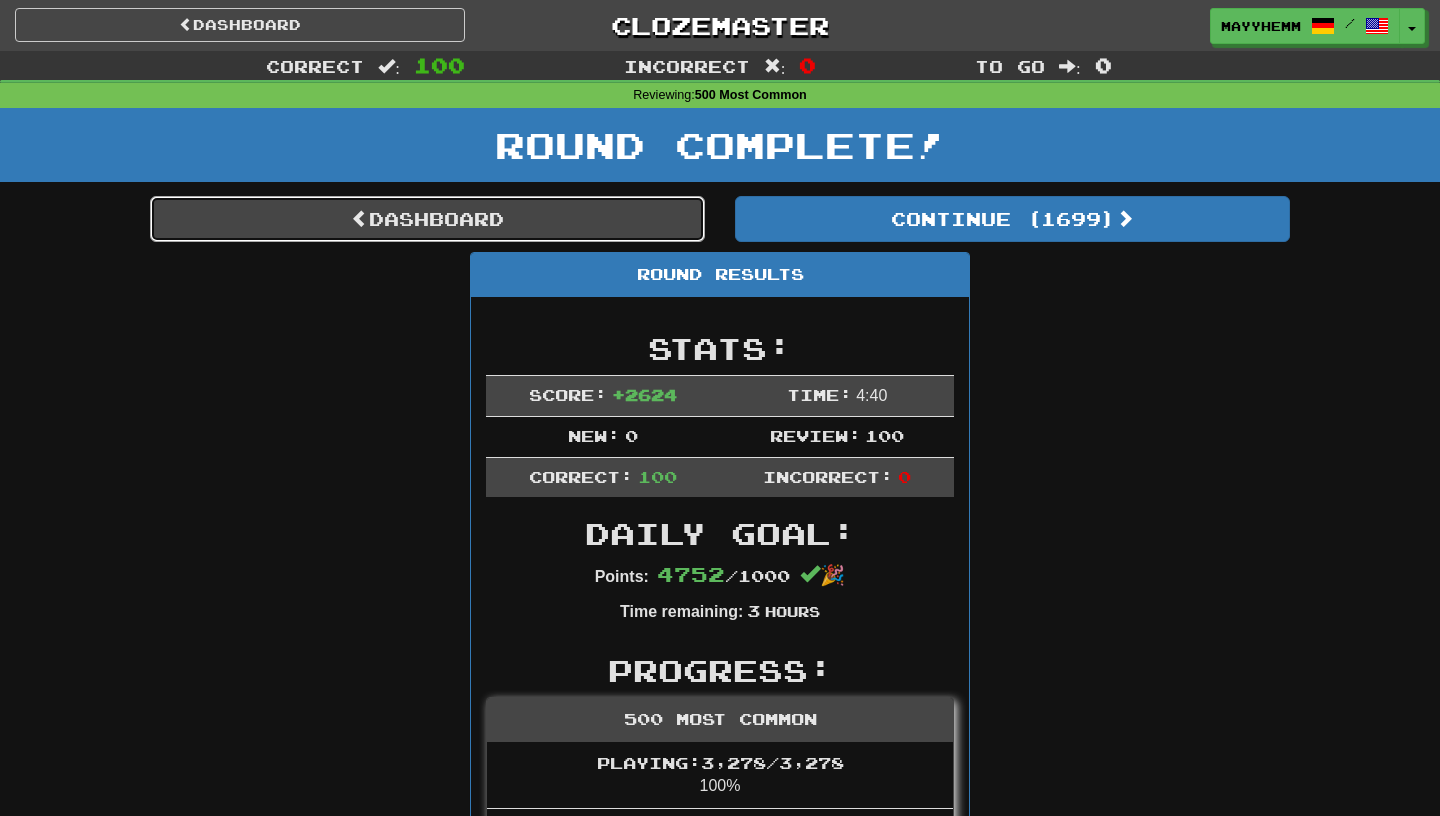 click on "Dashboard" at bounding box center [427, 219] 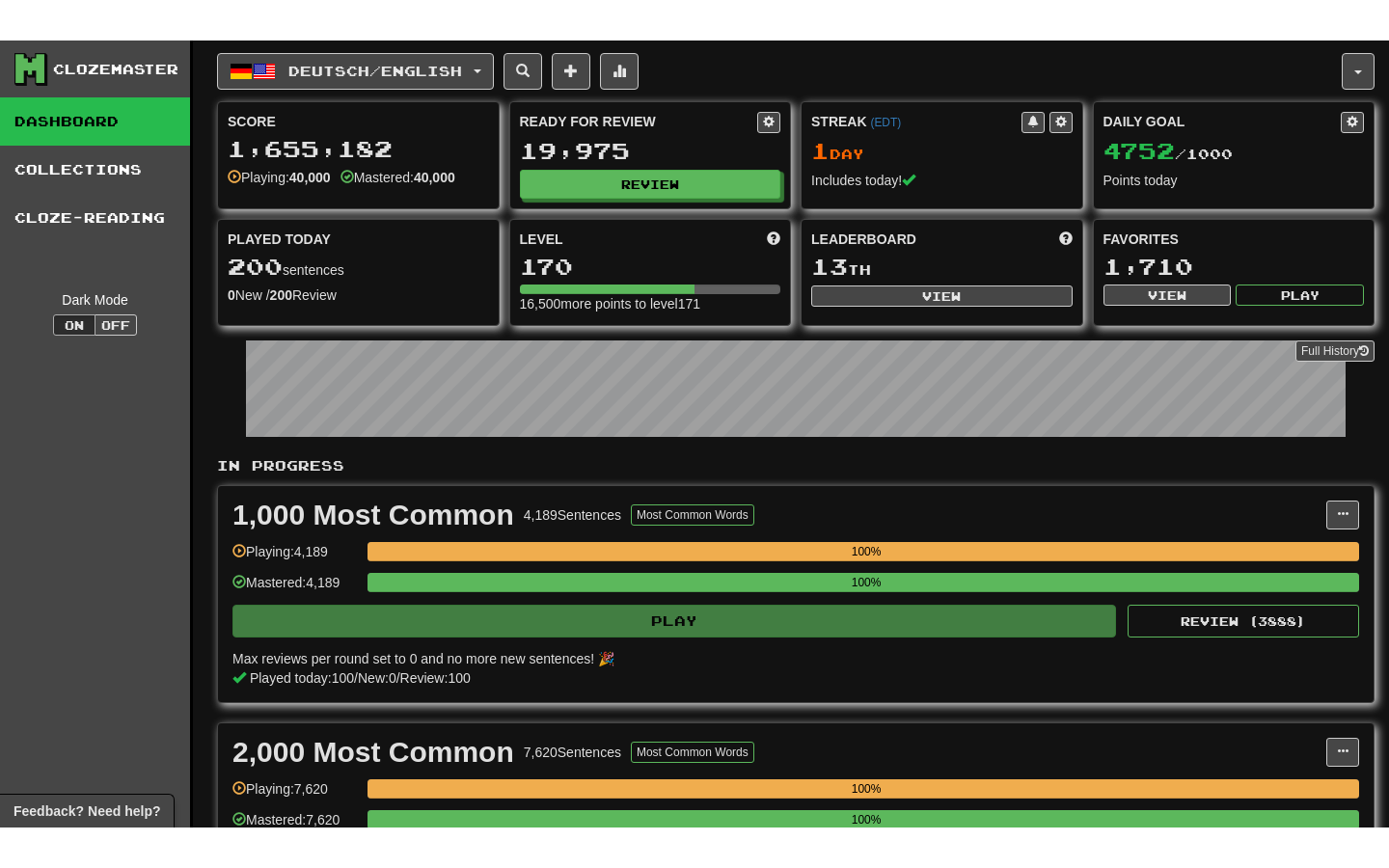 scroll, scrollTop: 0, scrollLeft: 0, axis: both 